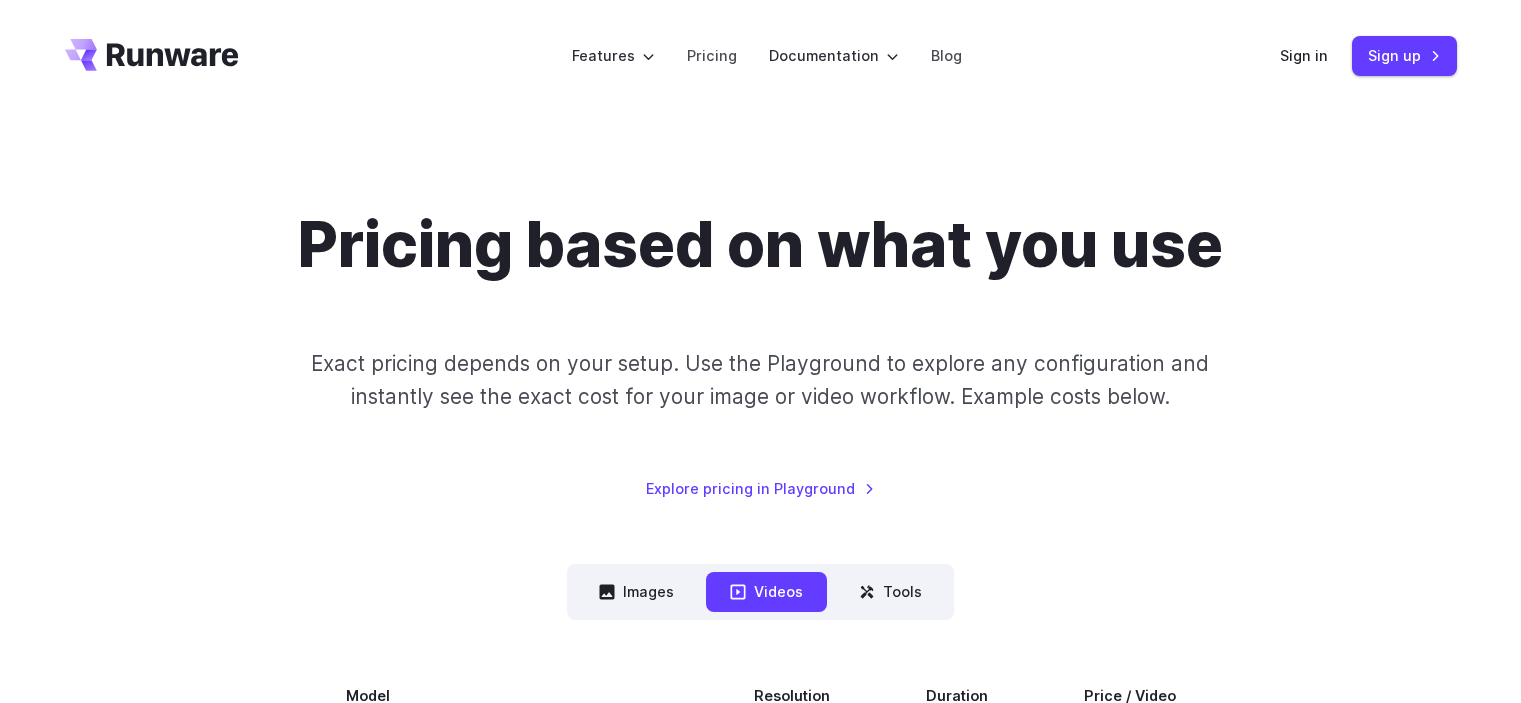 scroll, scrollTop: 0, scrollLeft: 0, axis: both 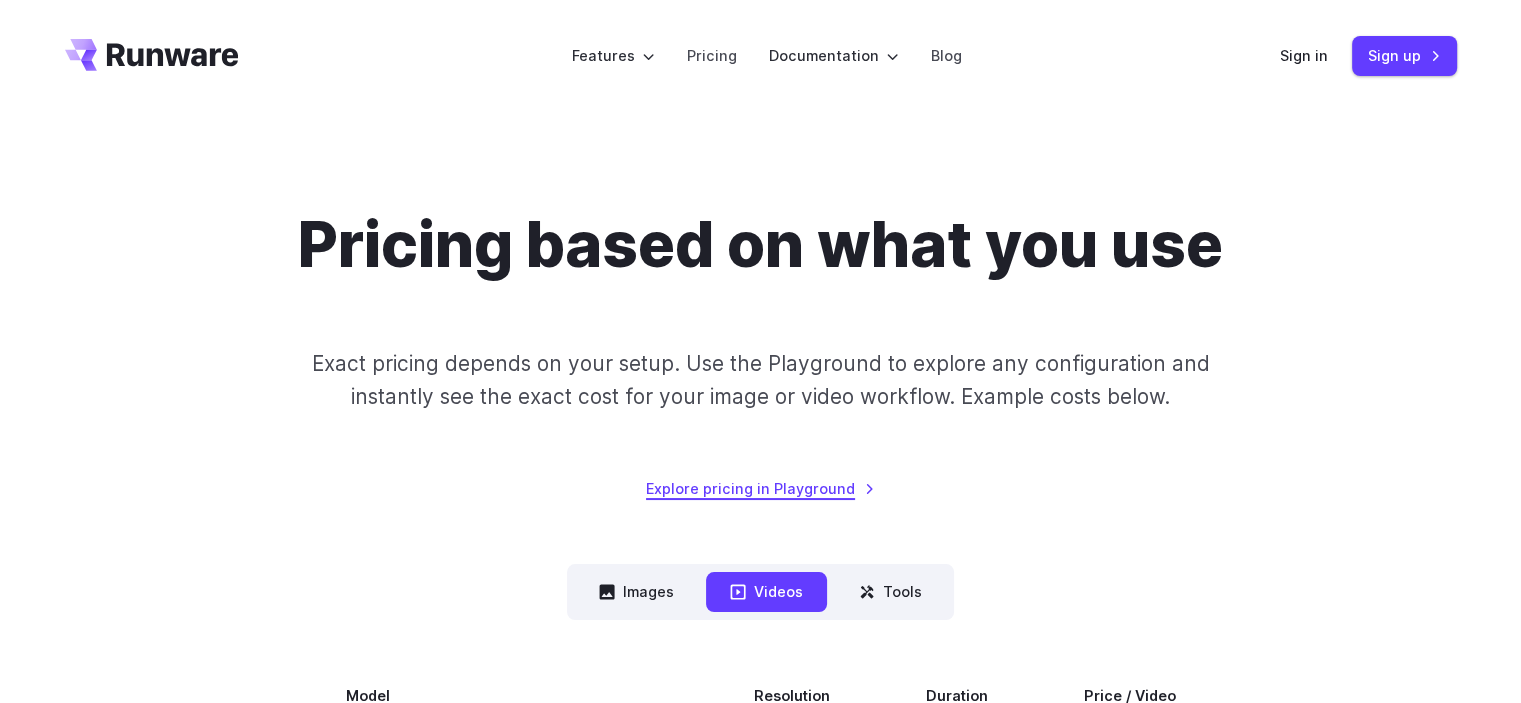 click on "Explore pricing in Playground" at bounding box center [760, 488] 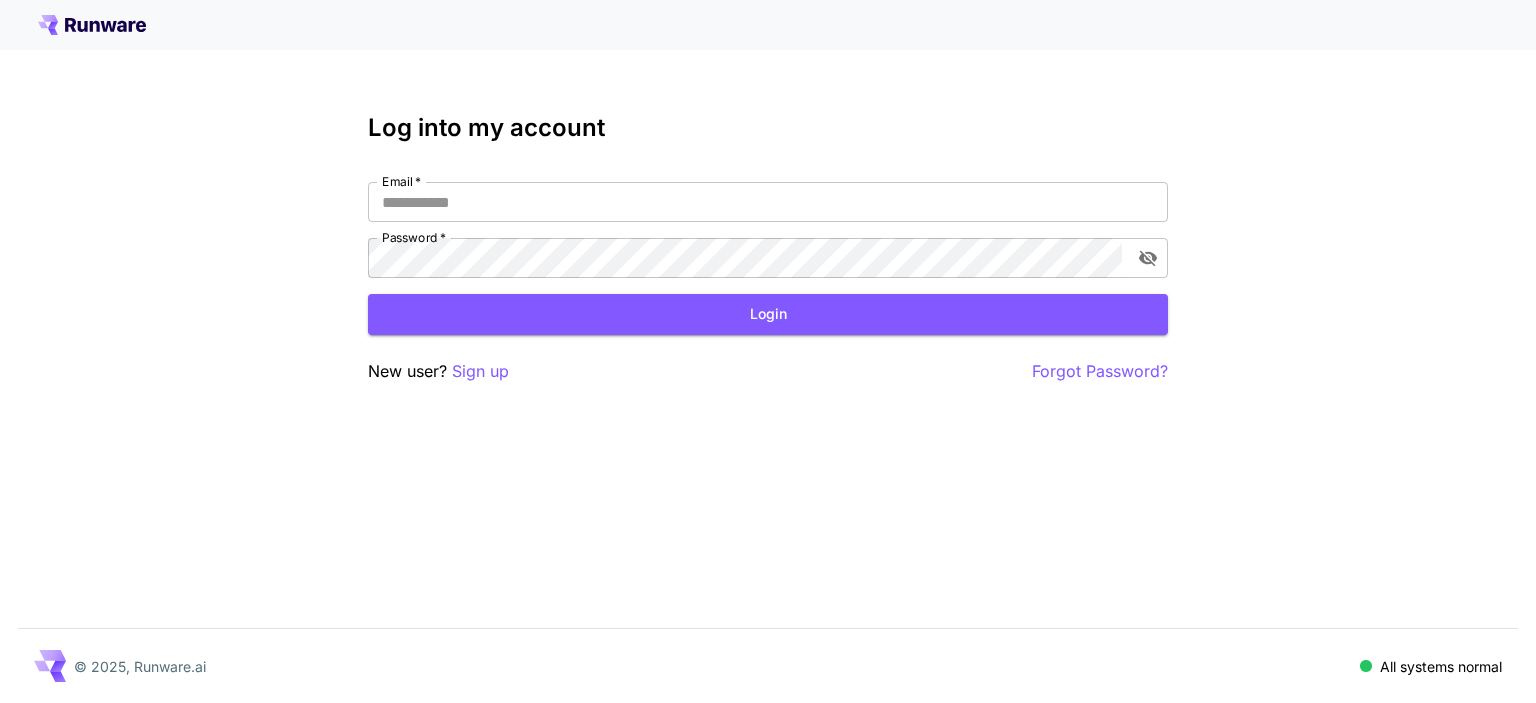 scroll, scrollTop: 0, scrollLeft: 0, axis: both 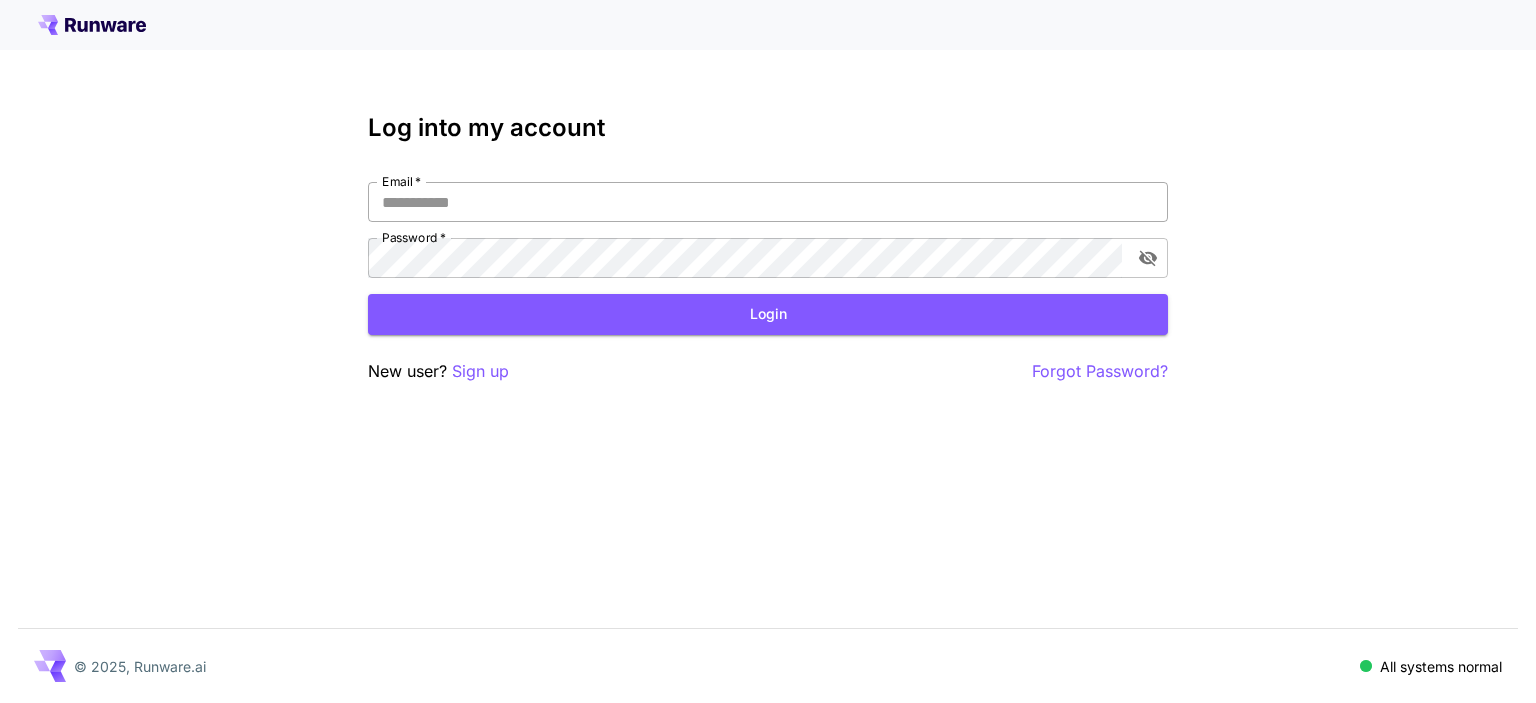 click on "Email   *" at bounding box center [768, 202] 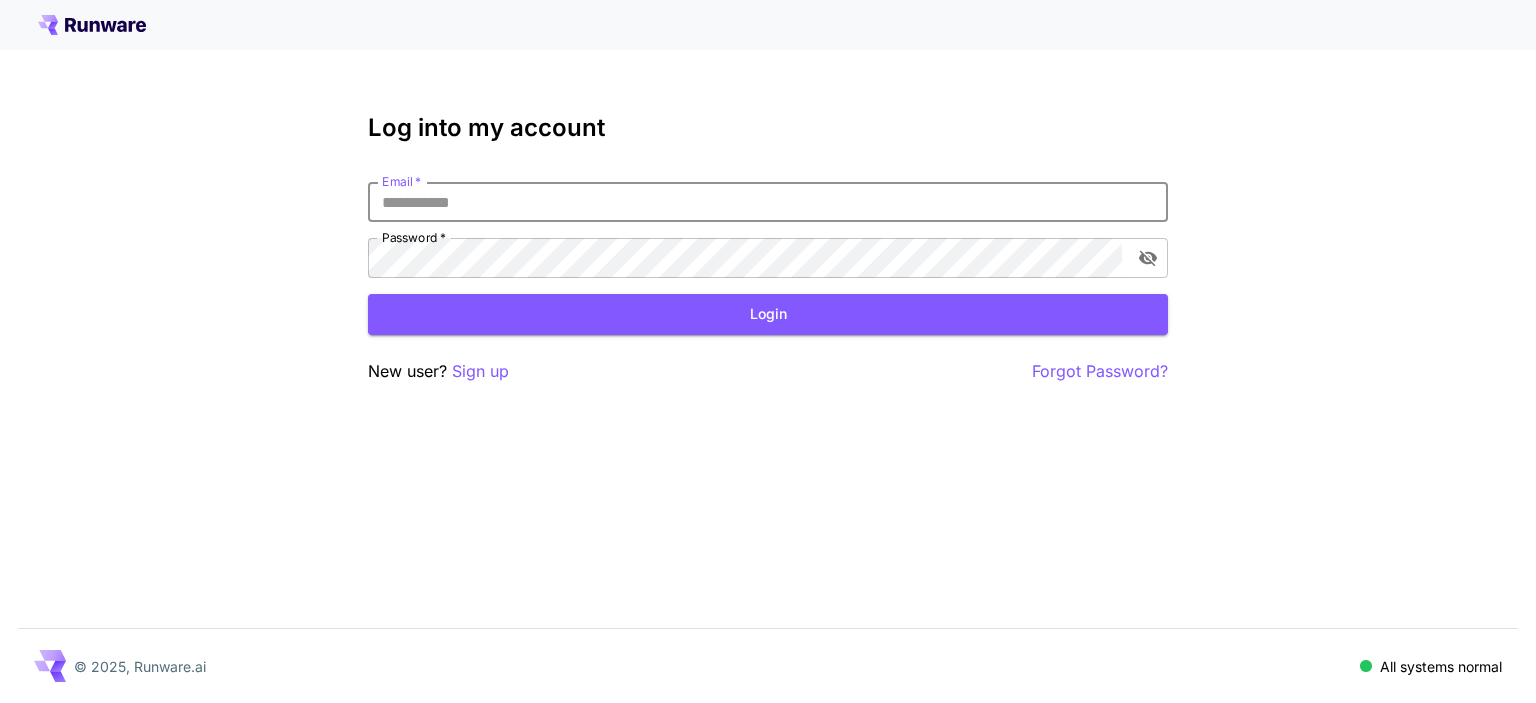 type on "**********" 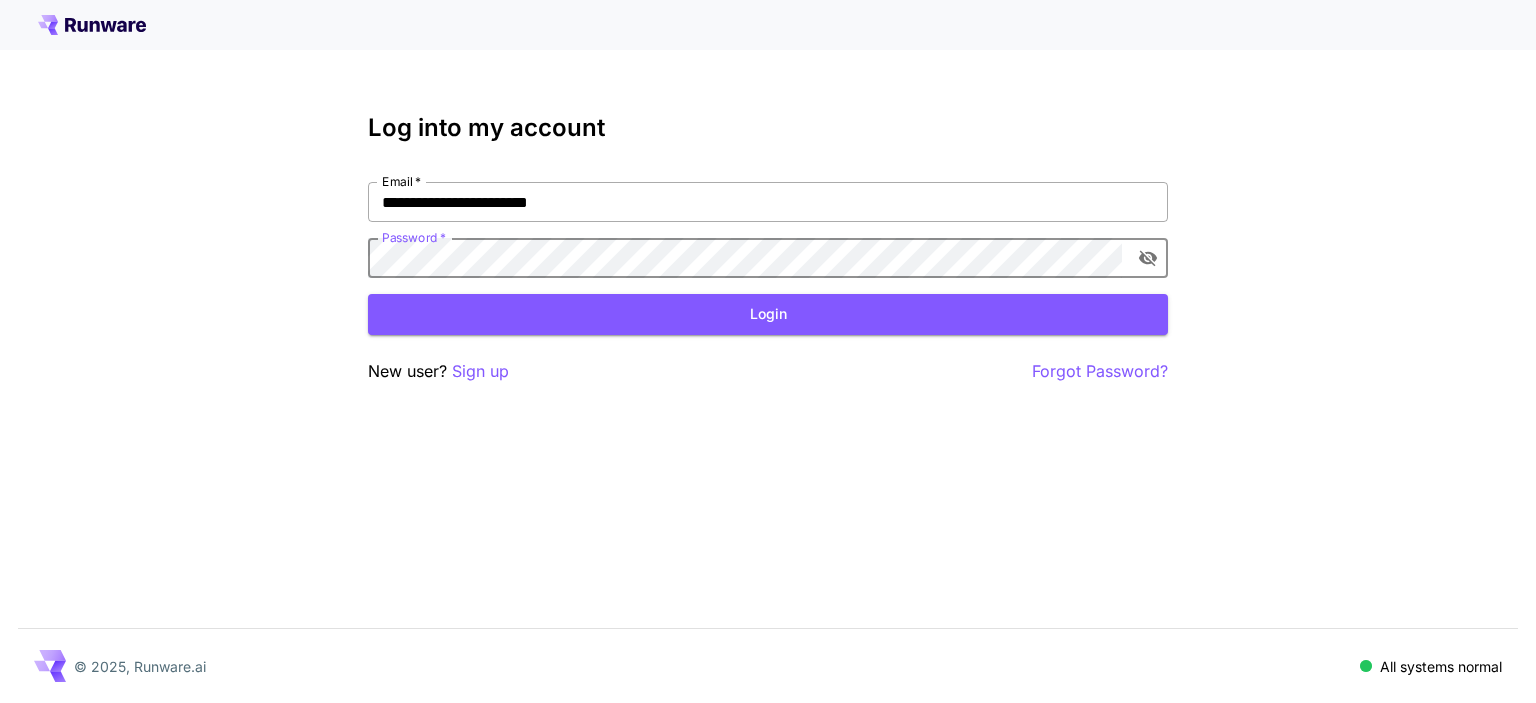 click on "Login" at bounding box center (768, 314) 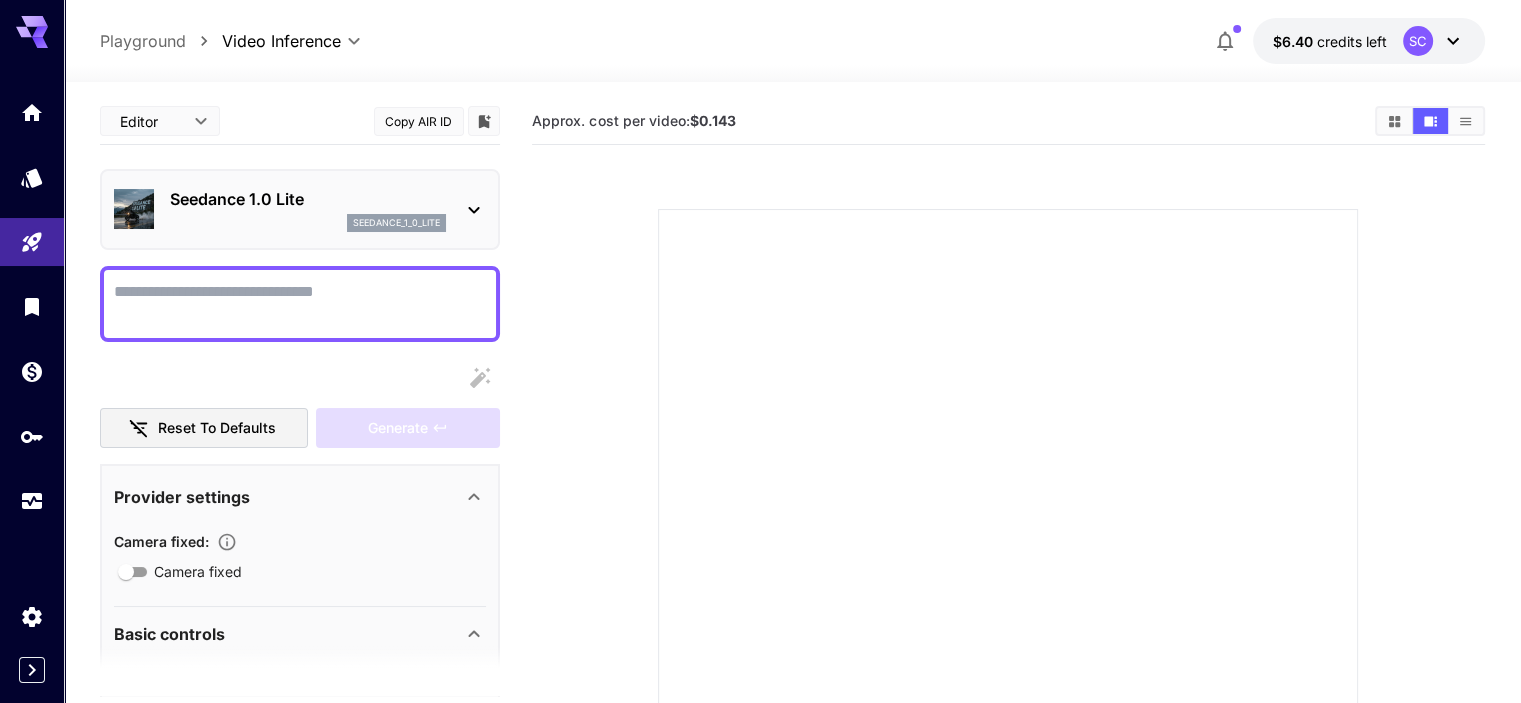 click on "Seedance 1.0 Lite seedance_1_0_lite" at bounding box center (300, 209) 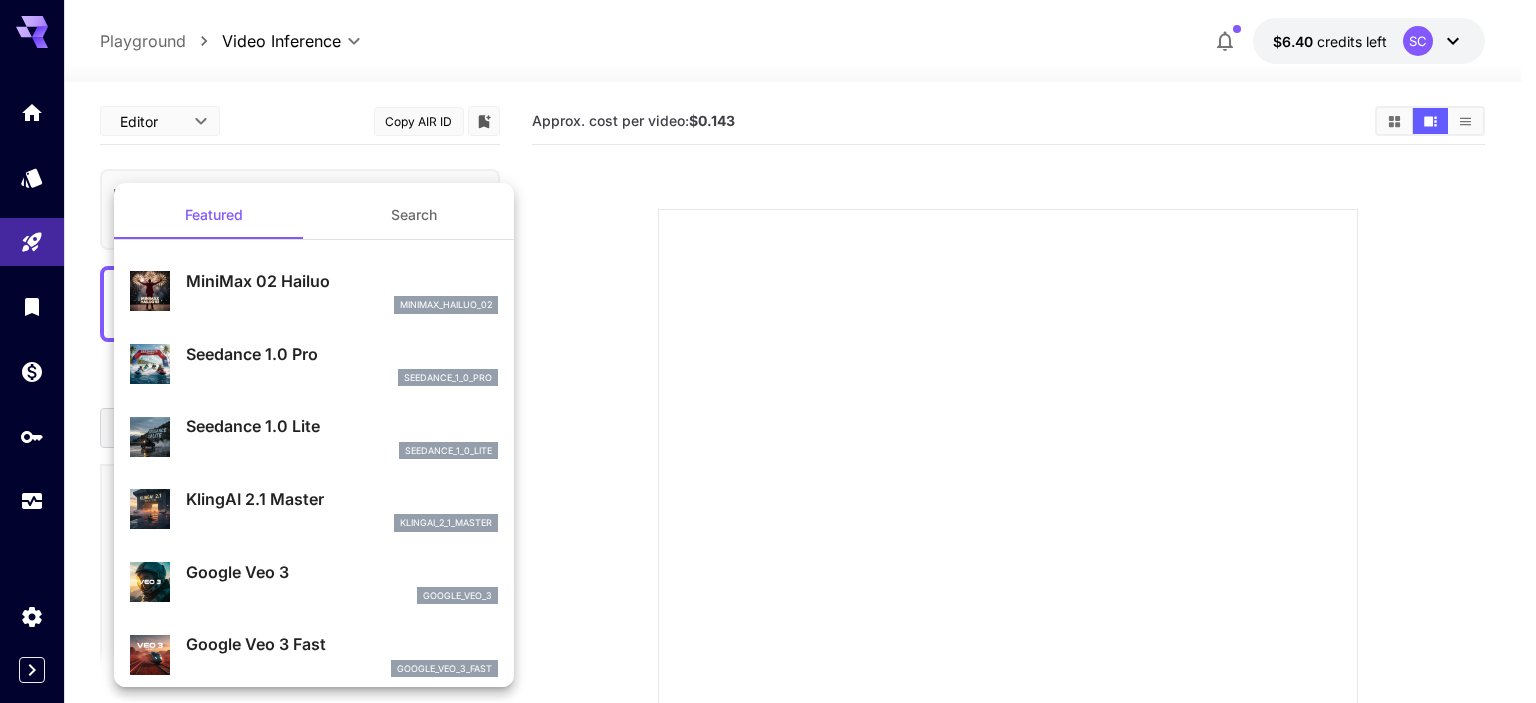 click at bounding box center (768, 351) 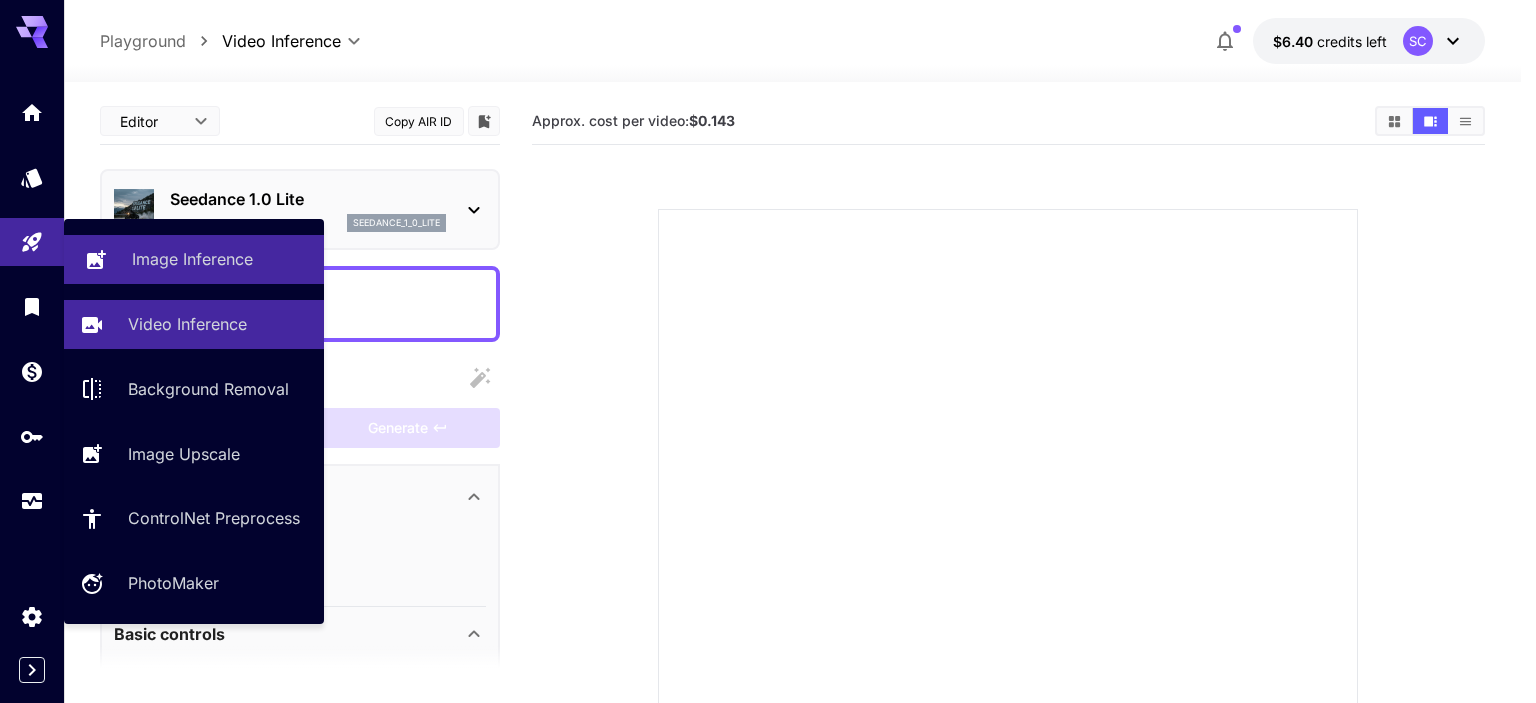 click on "Image Inference" at bounding box center [194, 259] 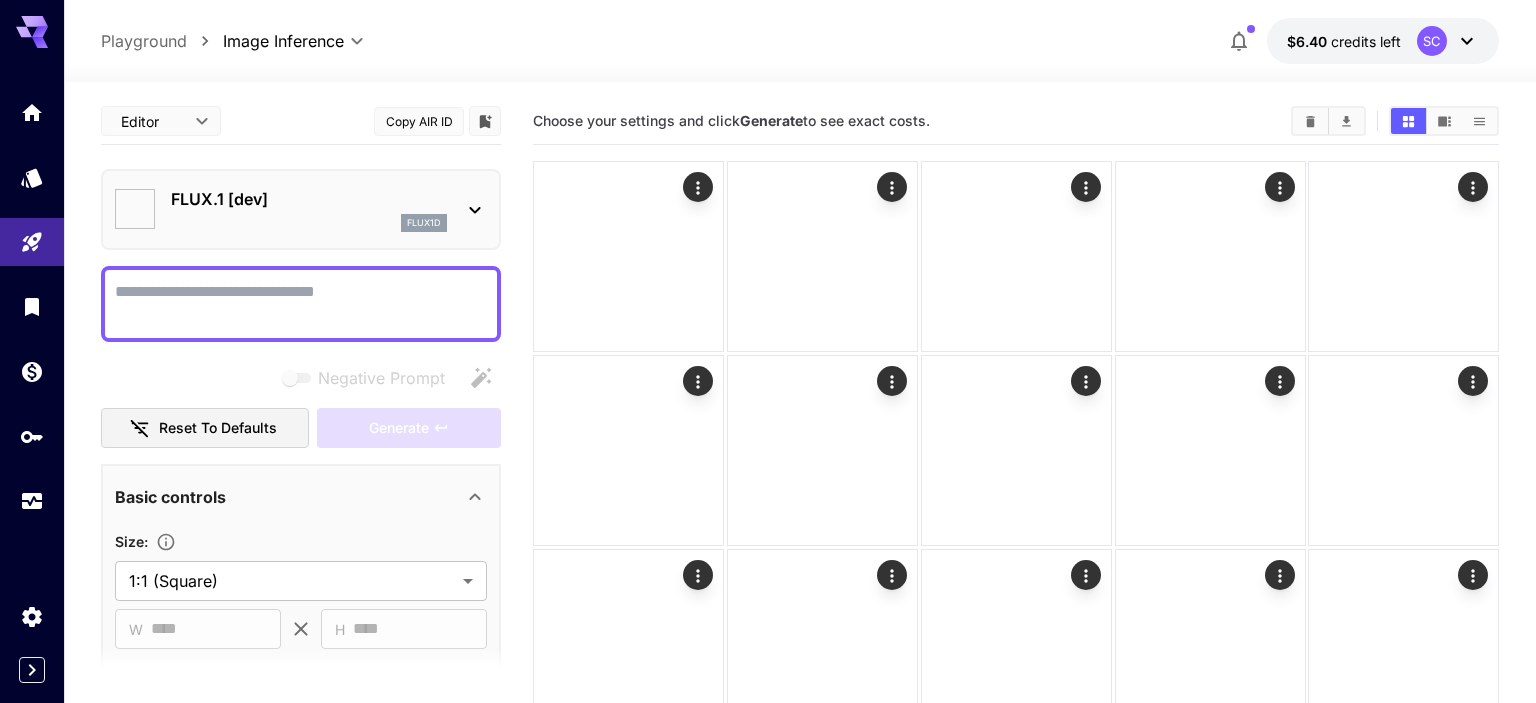 type on "**********" 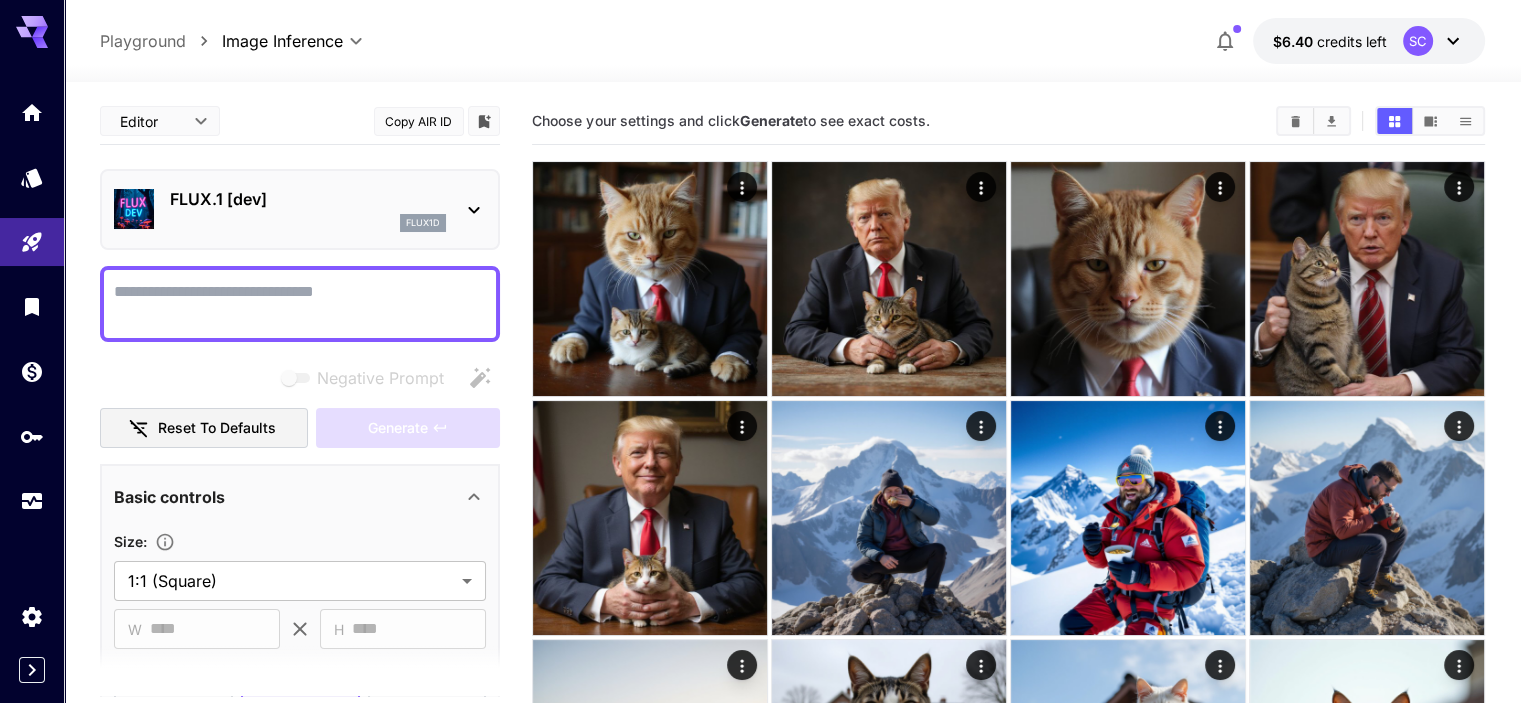 click at bounding box center (1295, 121) 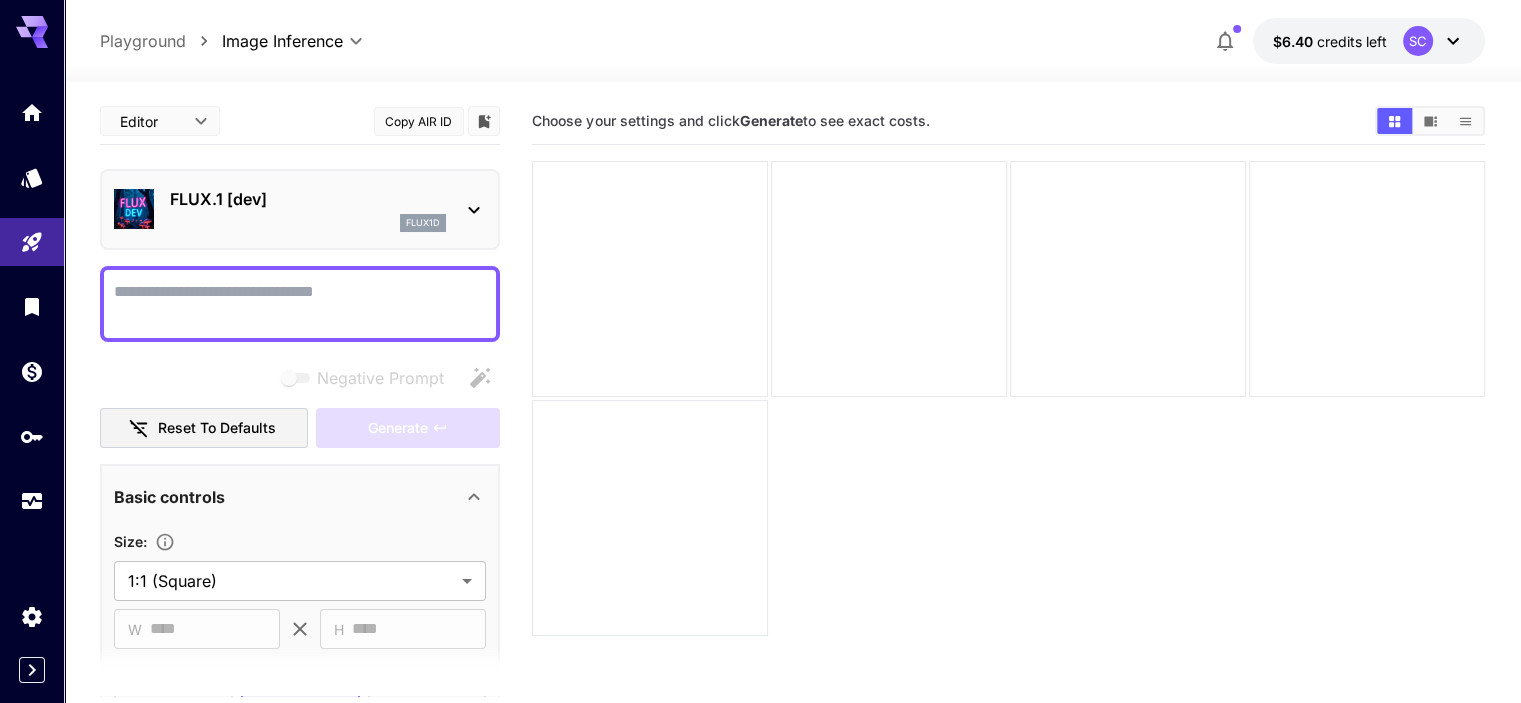 click on "flux1d" at bounding box center [308, 223] 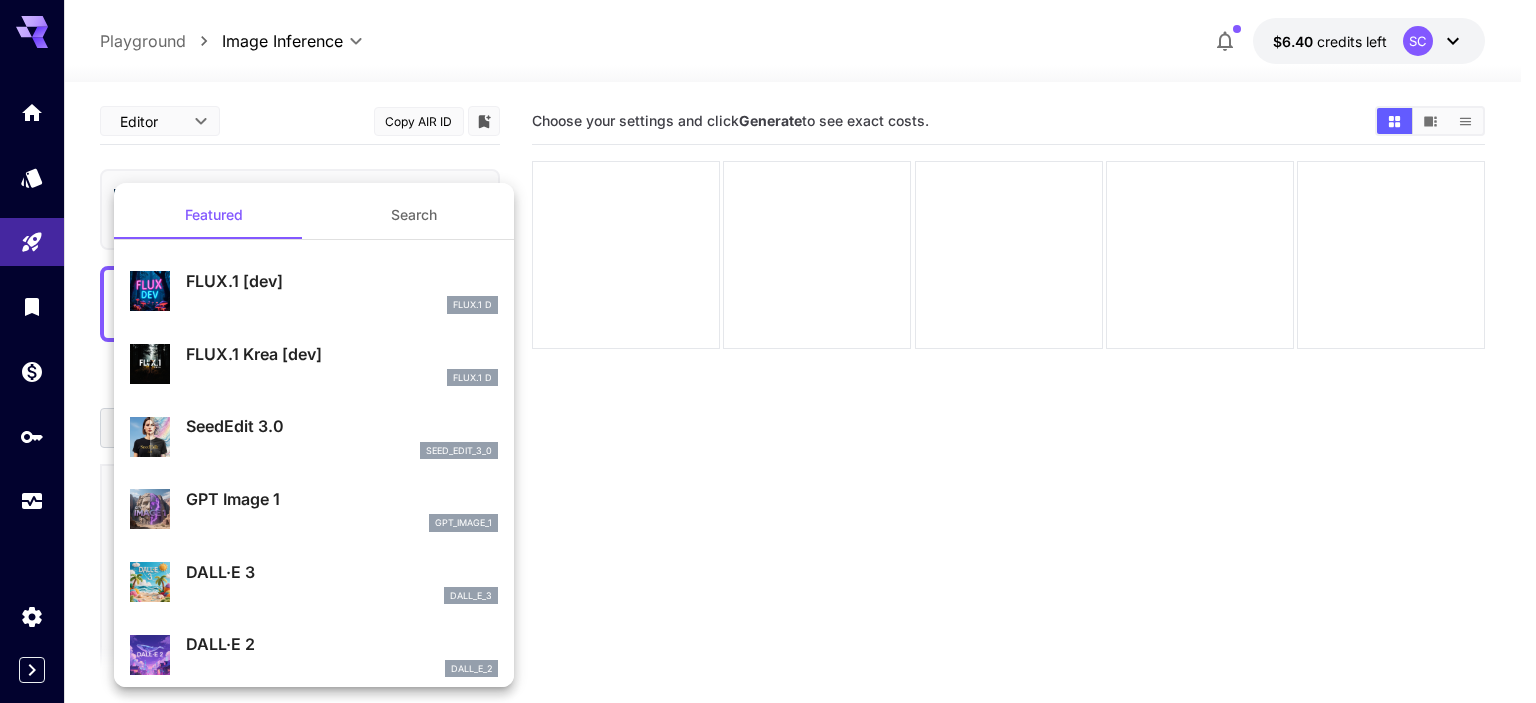 click at bounding box center [768, 351] 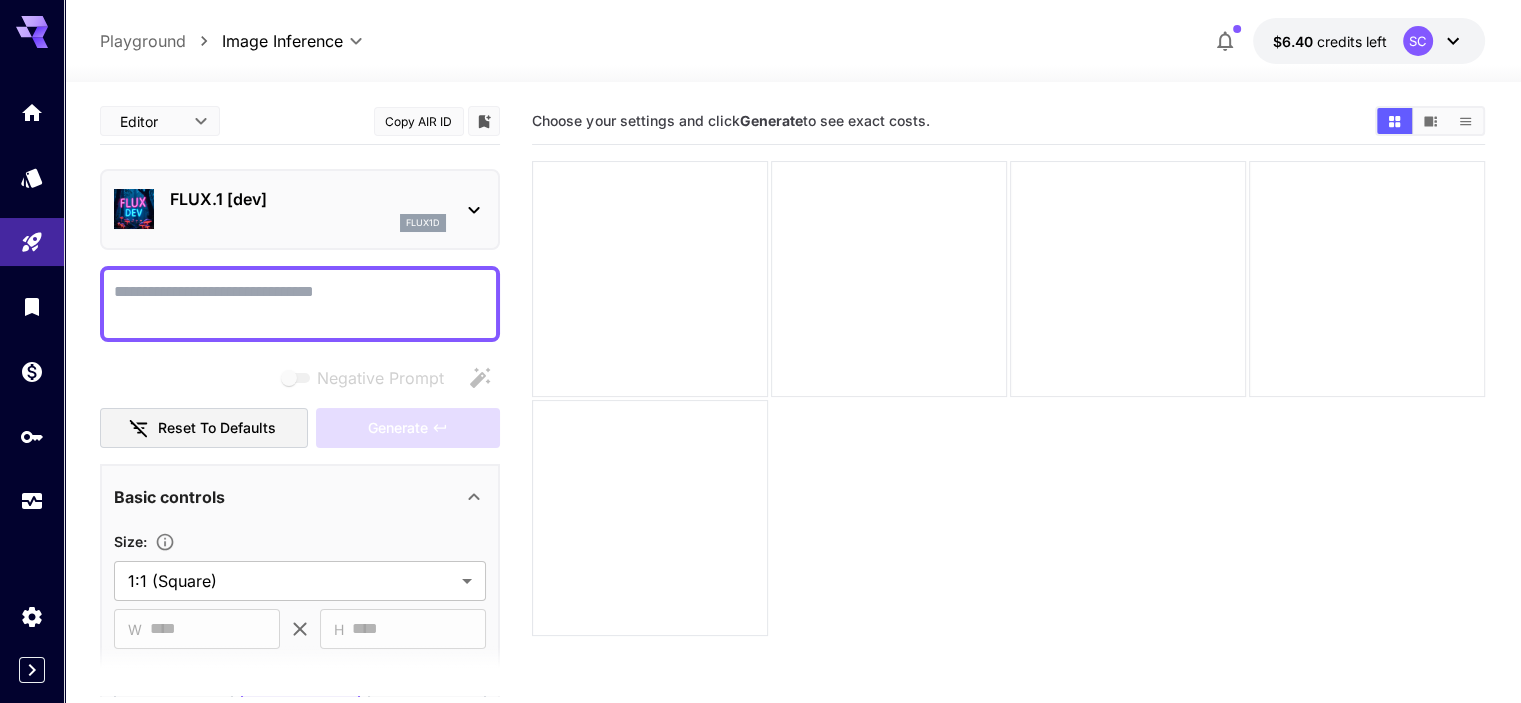 click on "FLUX.1 [dev]" at bounding box center (308, 199) 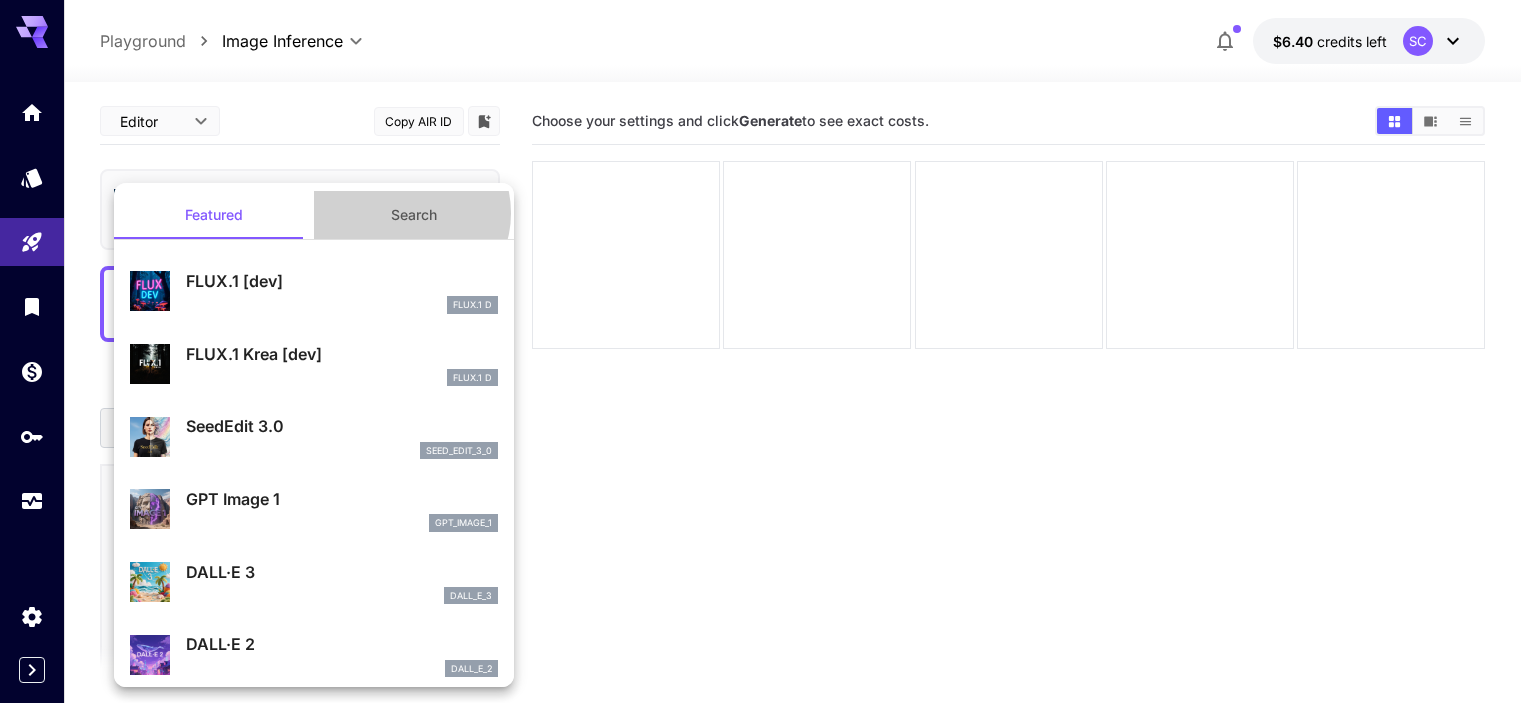 click on "Search" at bounding box center (414, 215) 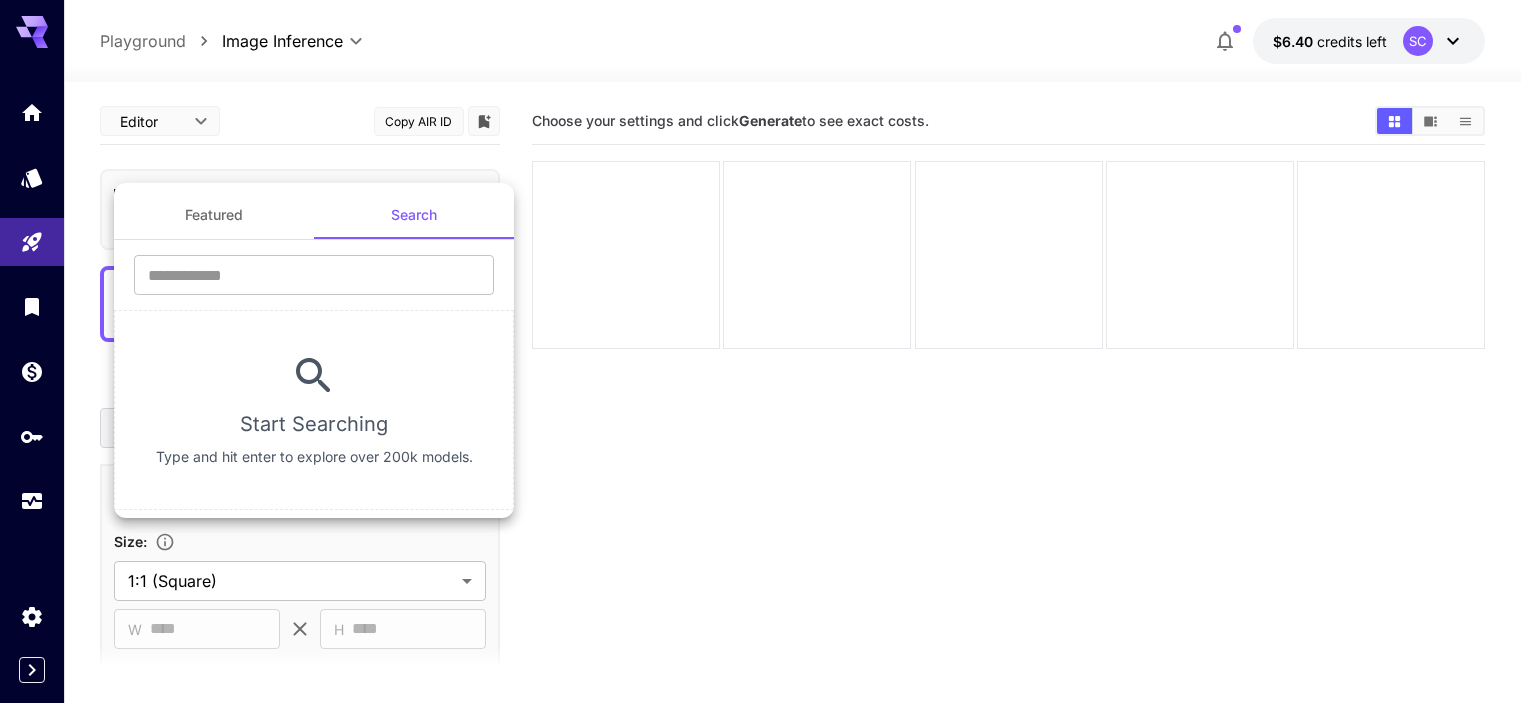 click at bounding box center (768, 351) 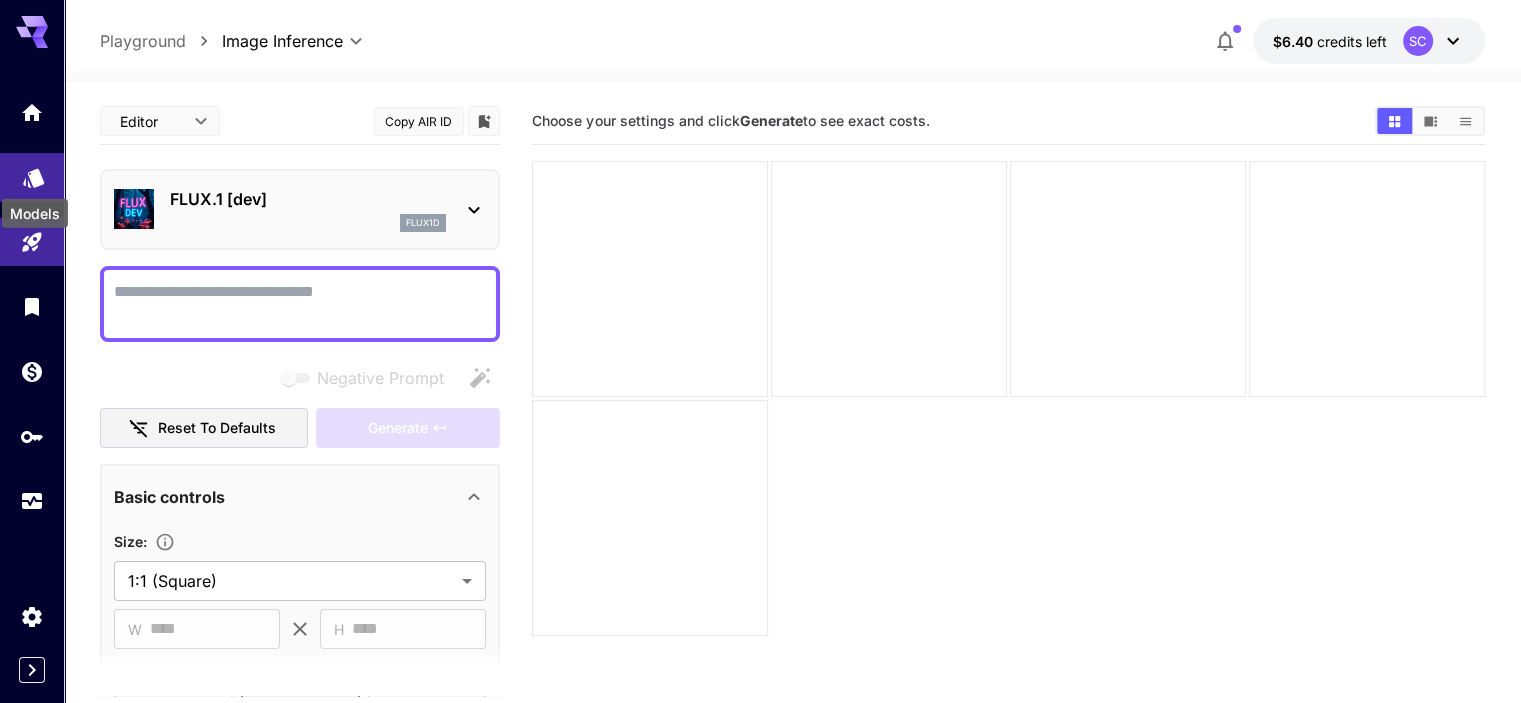 click 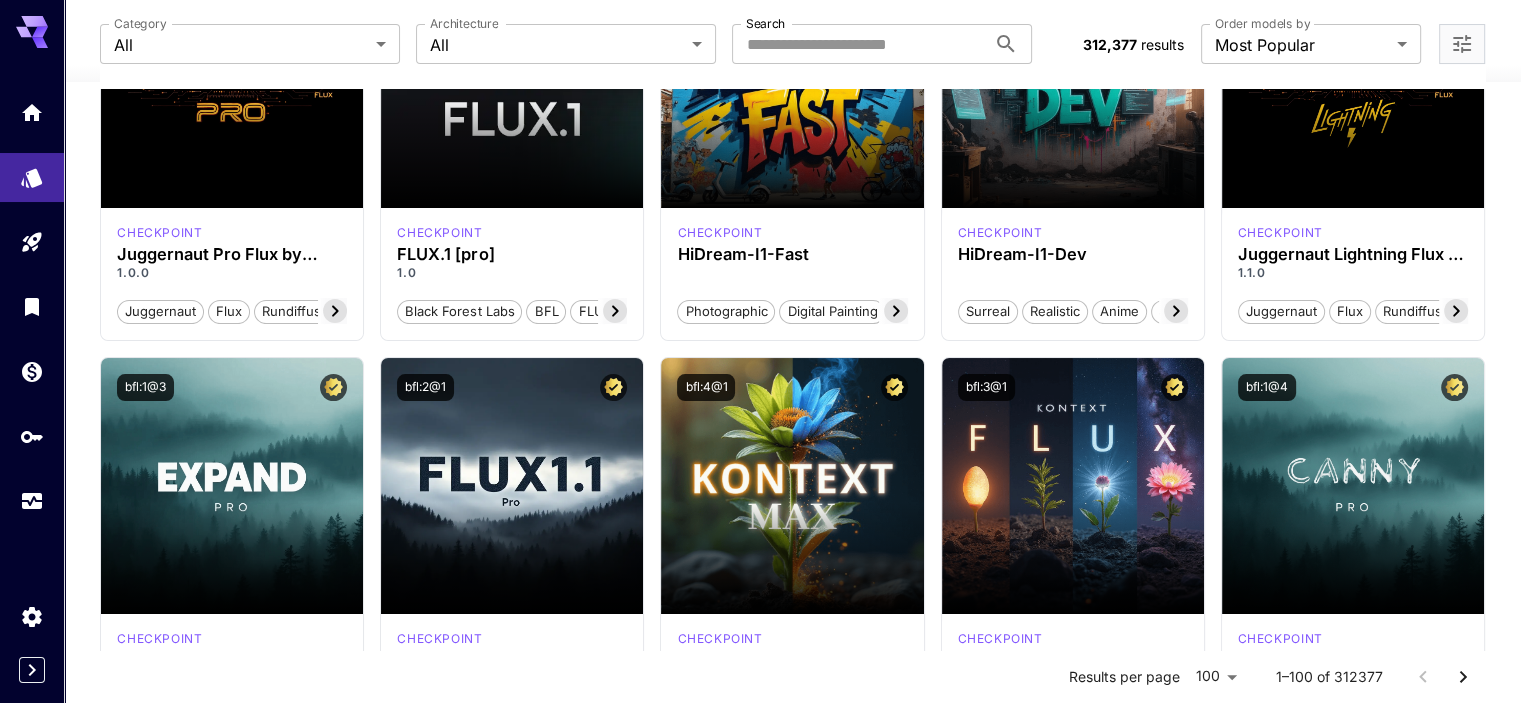 scroll, scrollTop: 400, scrollLeft: 0, axis: vertical 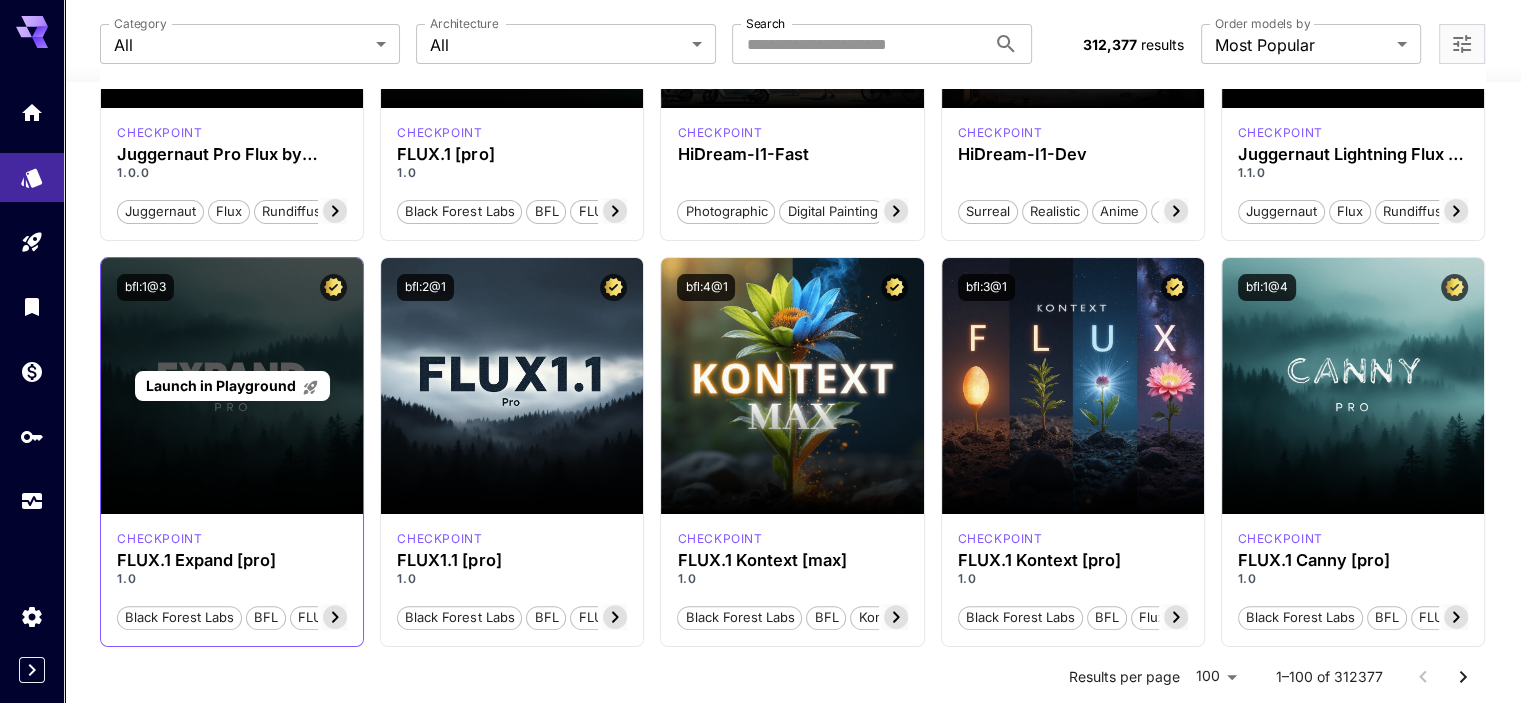 click on "Launch in Playground" at bounding box center (221, 385) 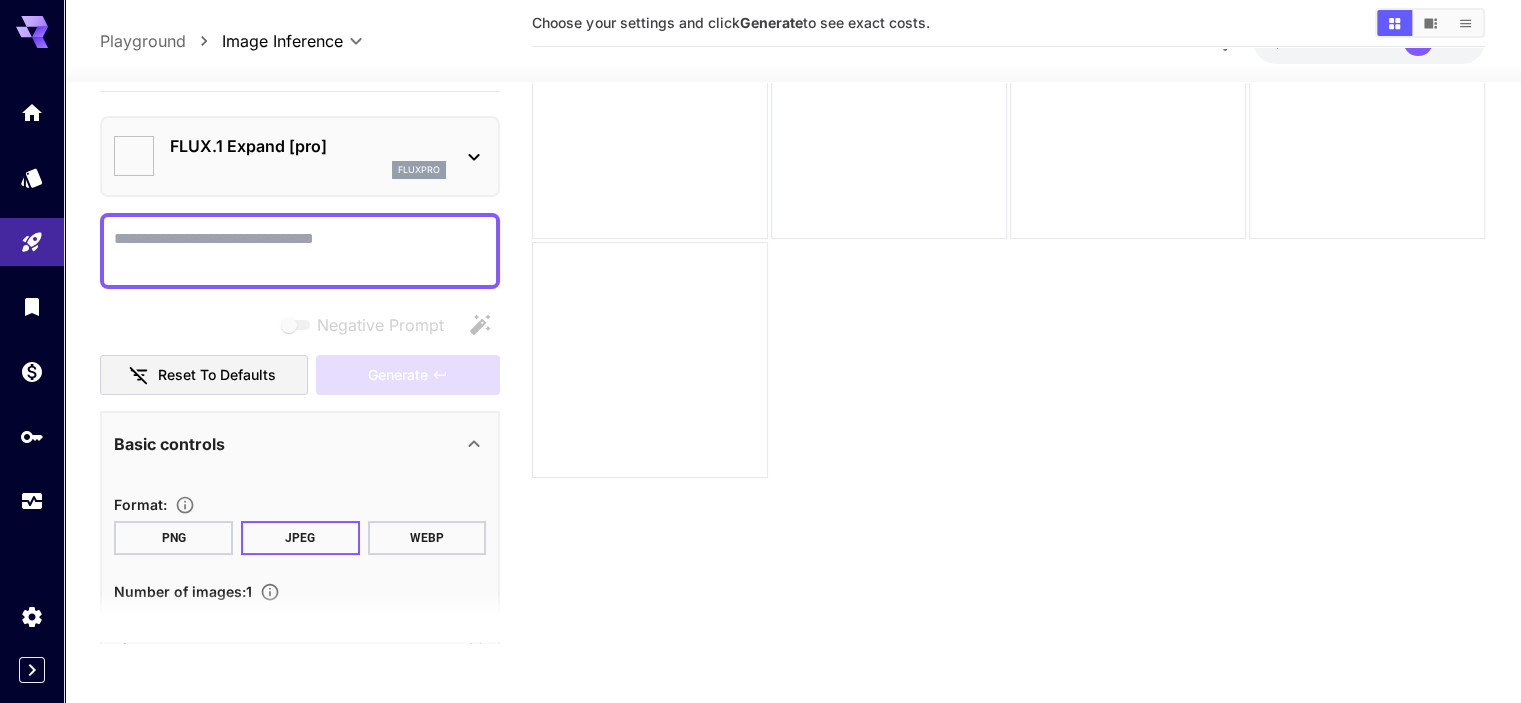 type on "***" 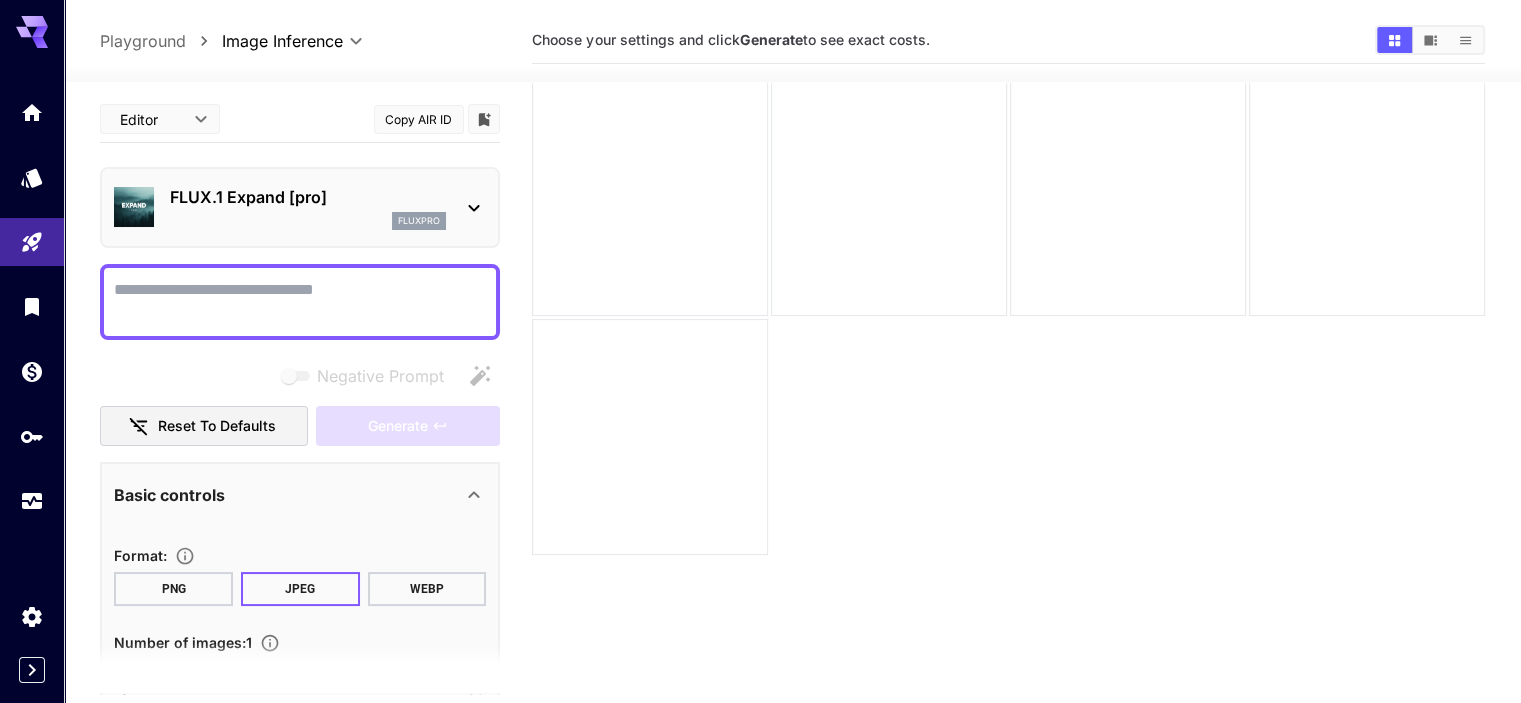 scroll, scrollTop: 0, scrollLeft: 0, axis: both 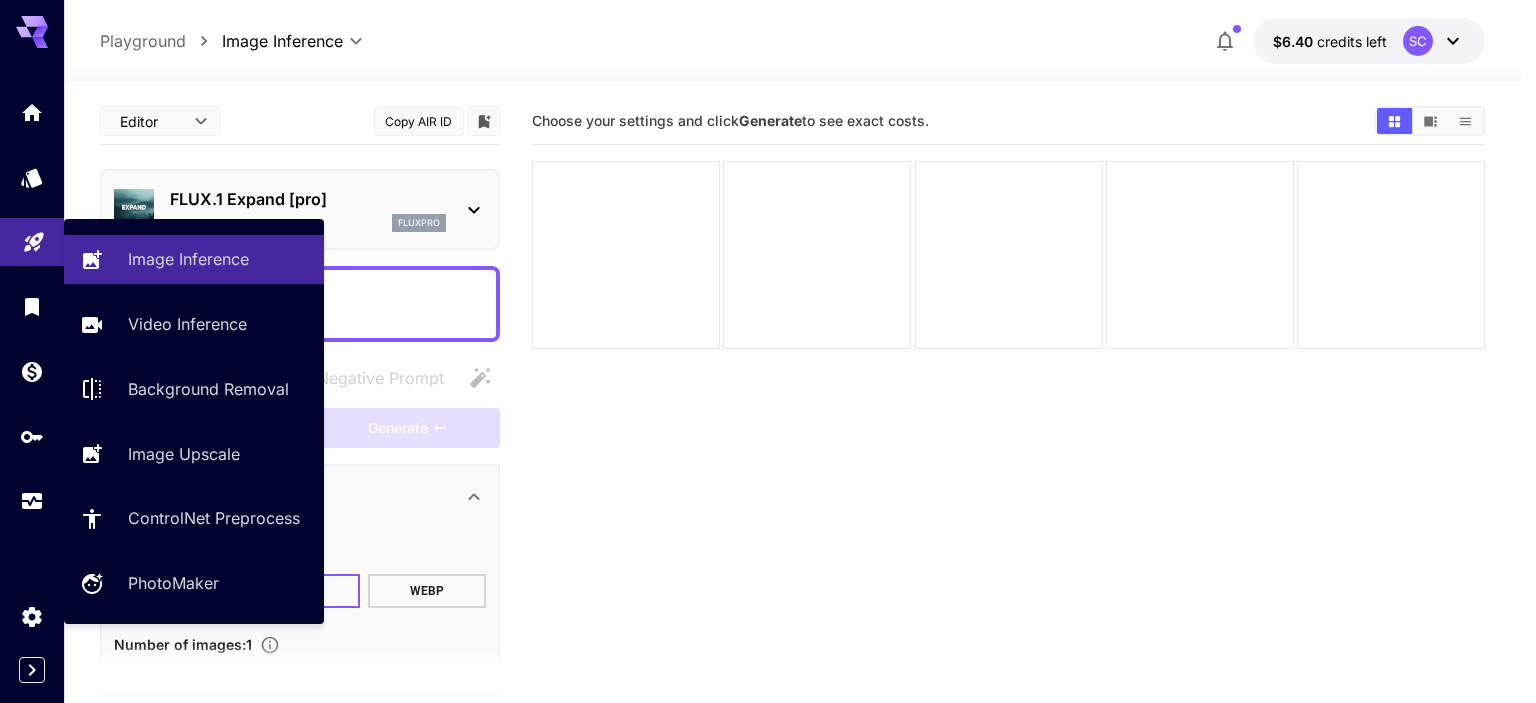 click at bounding box center [32, 242] 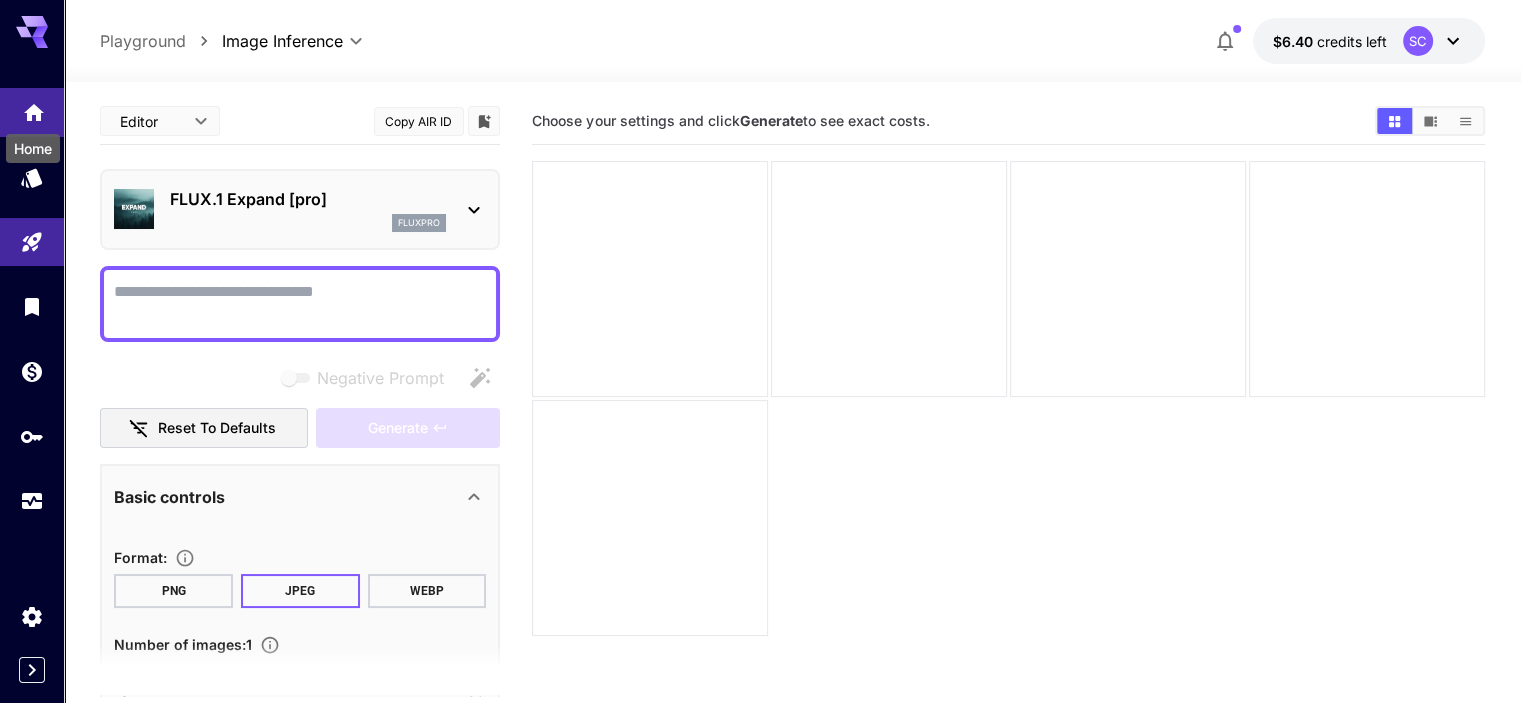 click 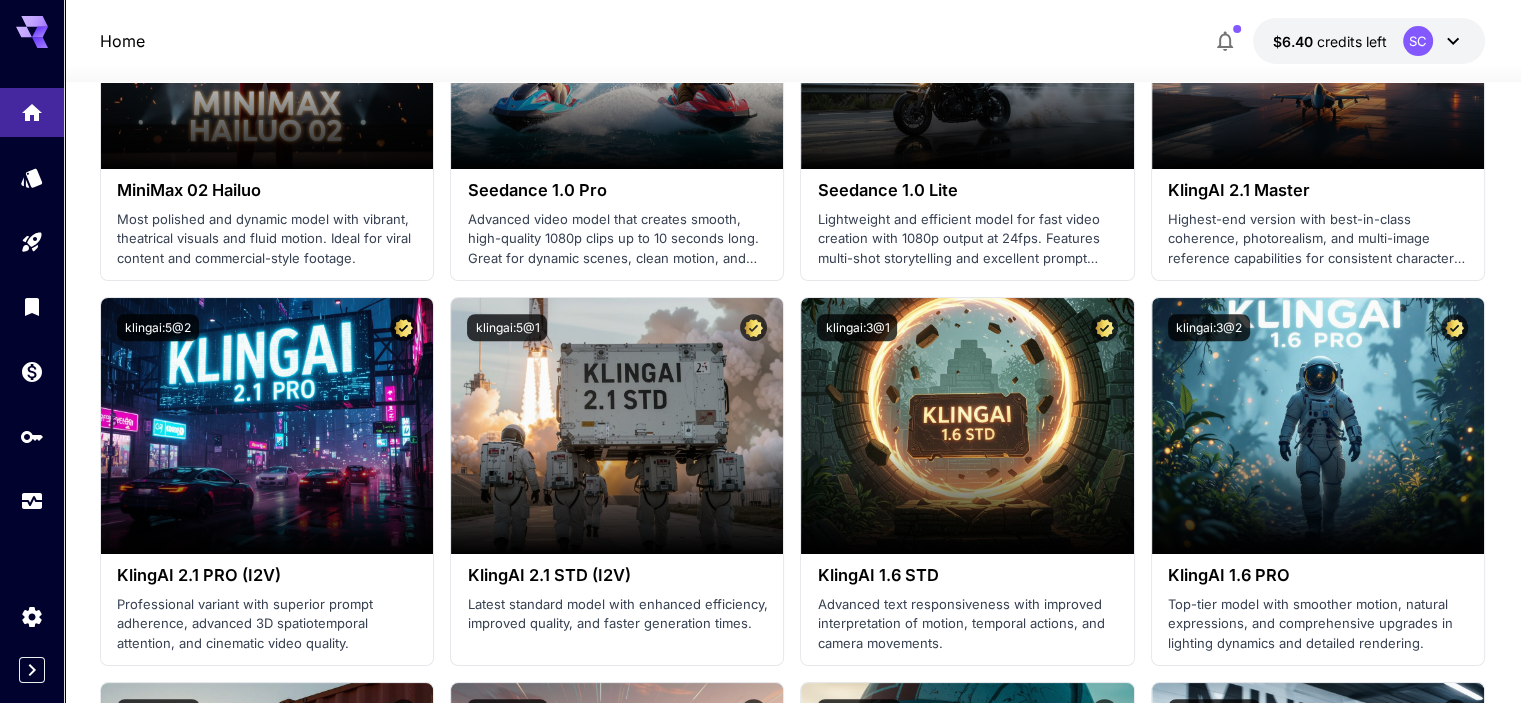 scroll, scrollTop: 0, scrollLeft: 0, axis: both 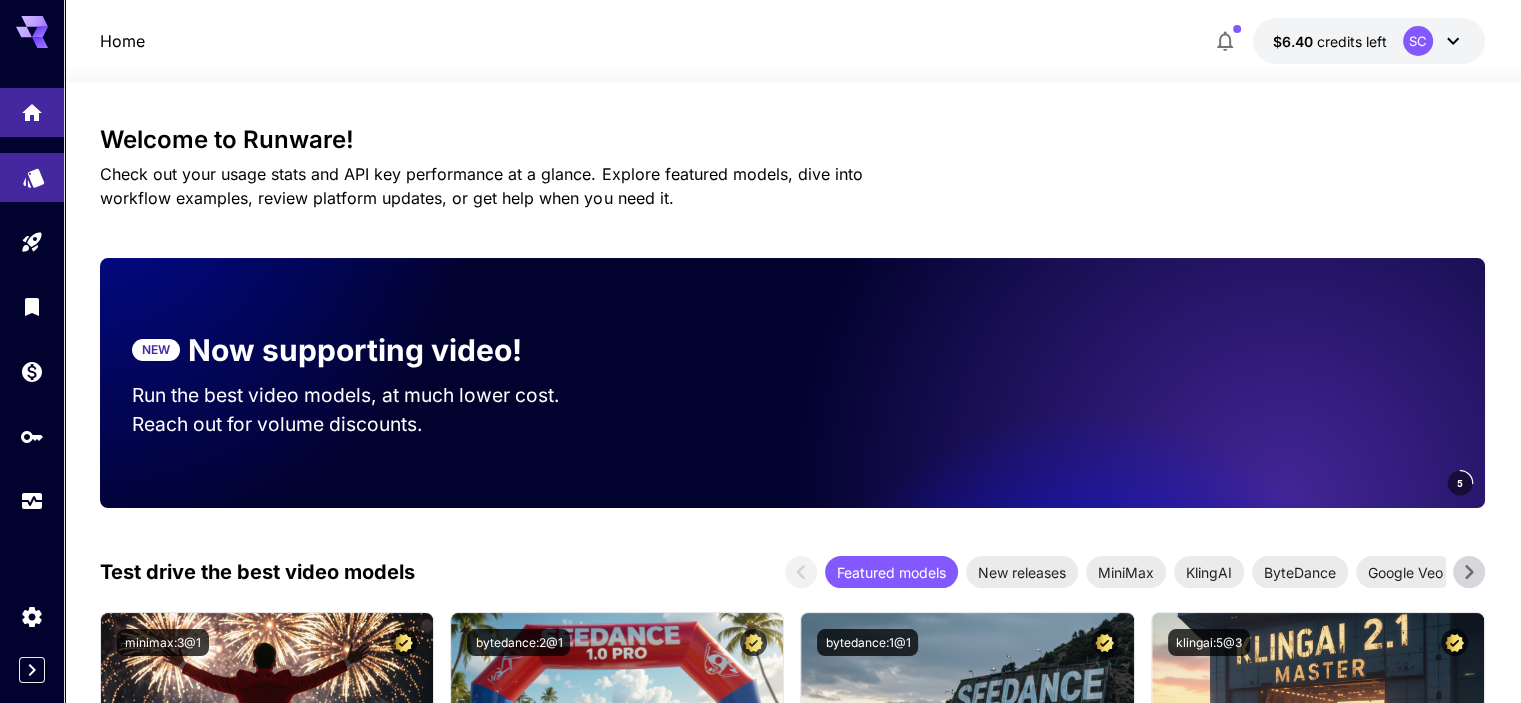 click at bounding box center (32, 177) 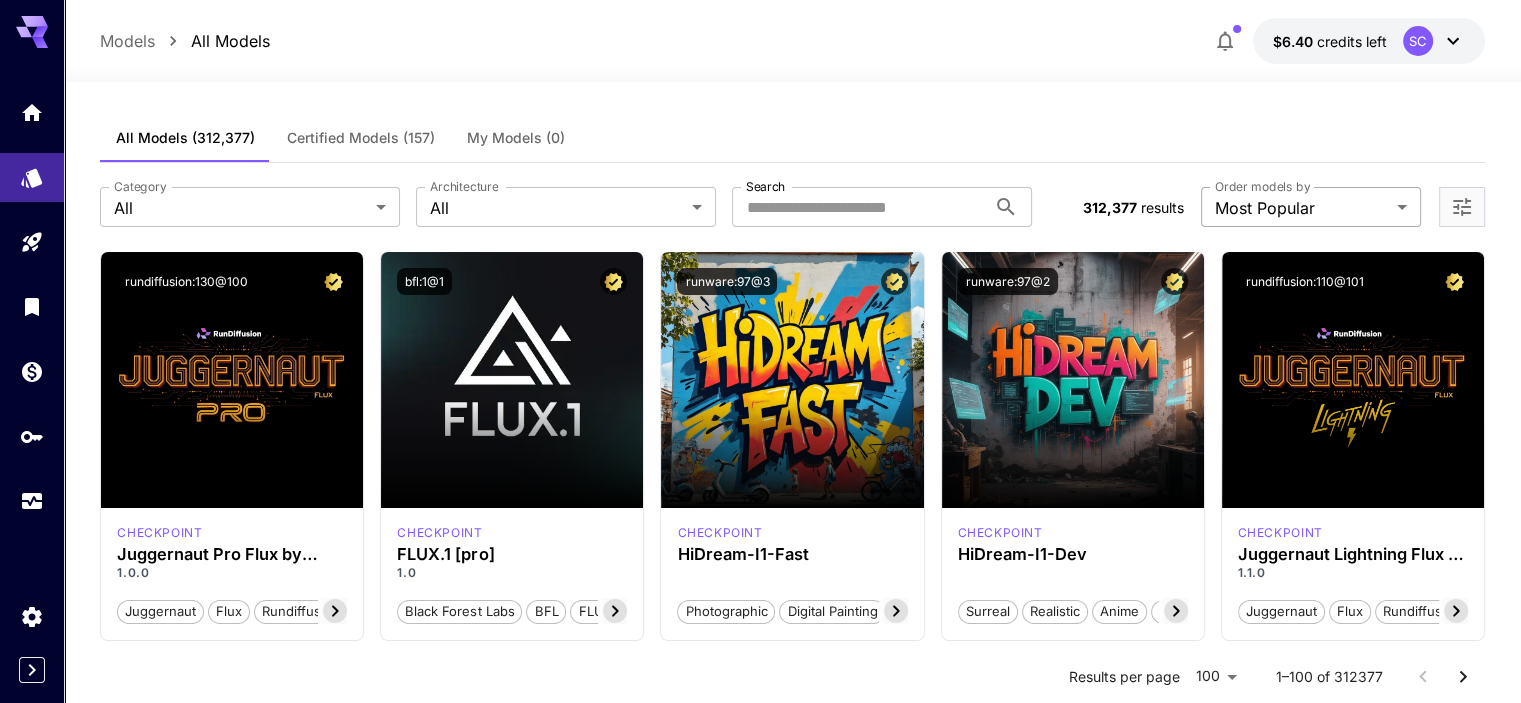 click on "rundiffusion:[EMAIL] checkpoint Juggernaut Pro Flux by RunDiffusion 1.0.0 juggernaut flux rundiffusion pro photorealism Launch in Playground bfl:[EMAIL] checkpoint FLUX.1 [pro] 1.0 Black Forest Labs BFL FLUX.1 [pro] Launch in Playground runware:[EMAIL] checkpoint HiDream-I1-Fast Photographic Digital Painting Cinematic Sci-Fi Launch in Playground runware:[EMAIL] checkpoint HiDream-I1-Dev Surreal Realistic Anime Stylized Launch in Playground rundiffusion:[EMAIL] checkpoint Juggernaut Lightning Flux by RunDiffusion 1.1.0 juggernaut flux rundiffusion schnell Lightning photorealism Launch in Playground bfl:[EMAIL]" at bounding box center (760, 7513) 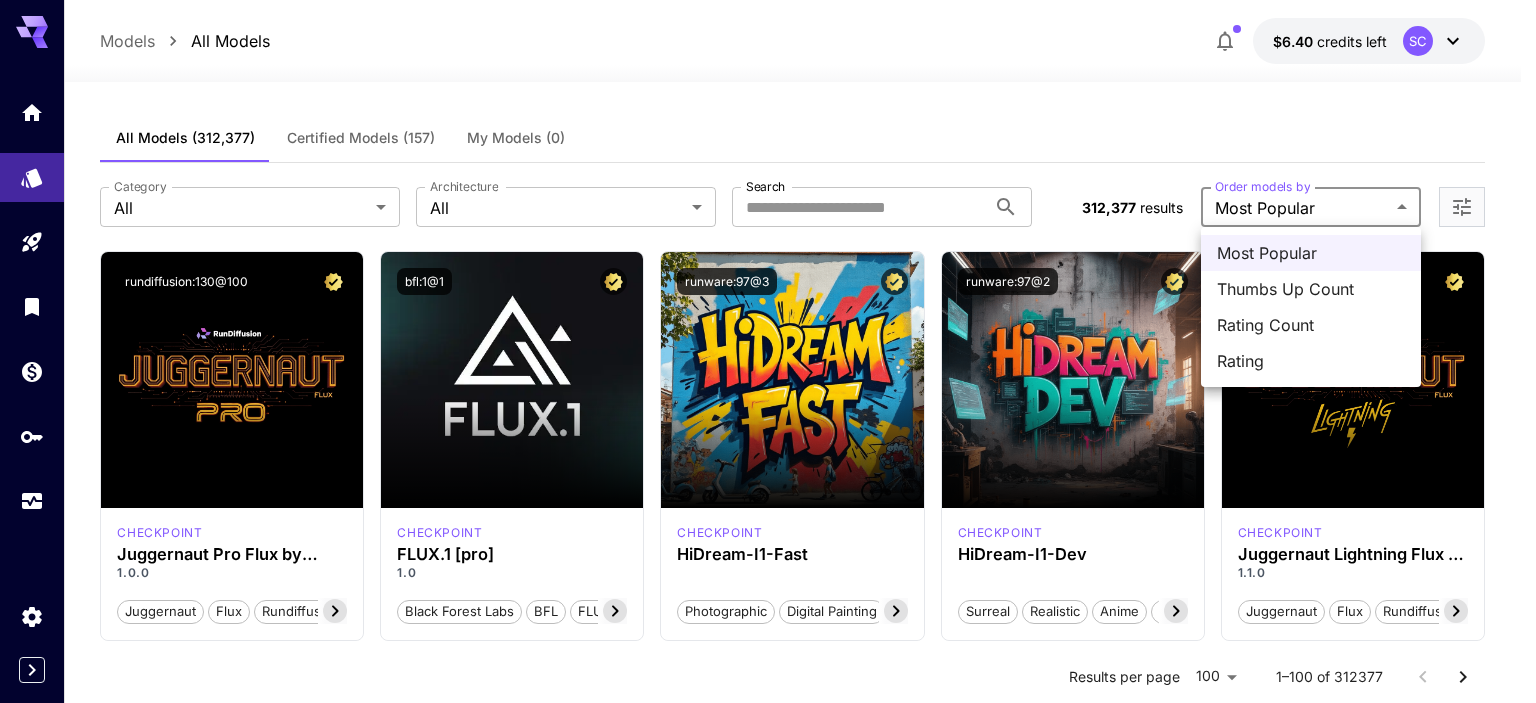 click on "Rating Count" at bounding box center (1311, 325) 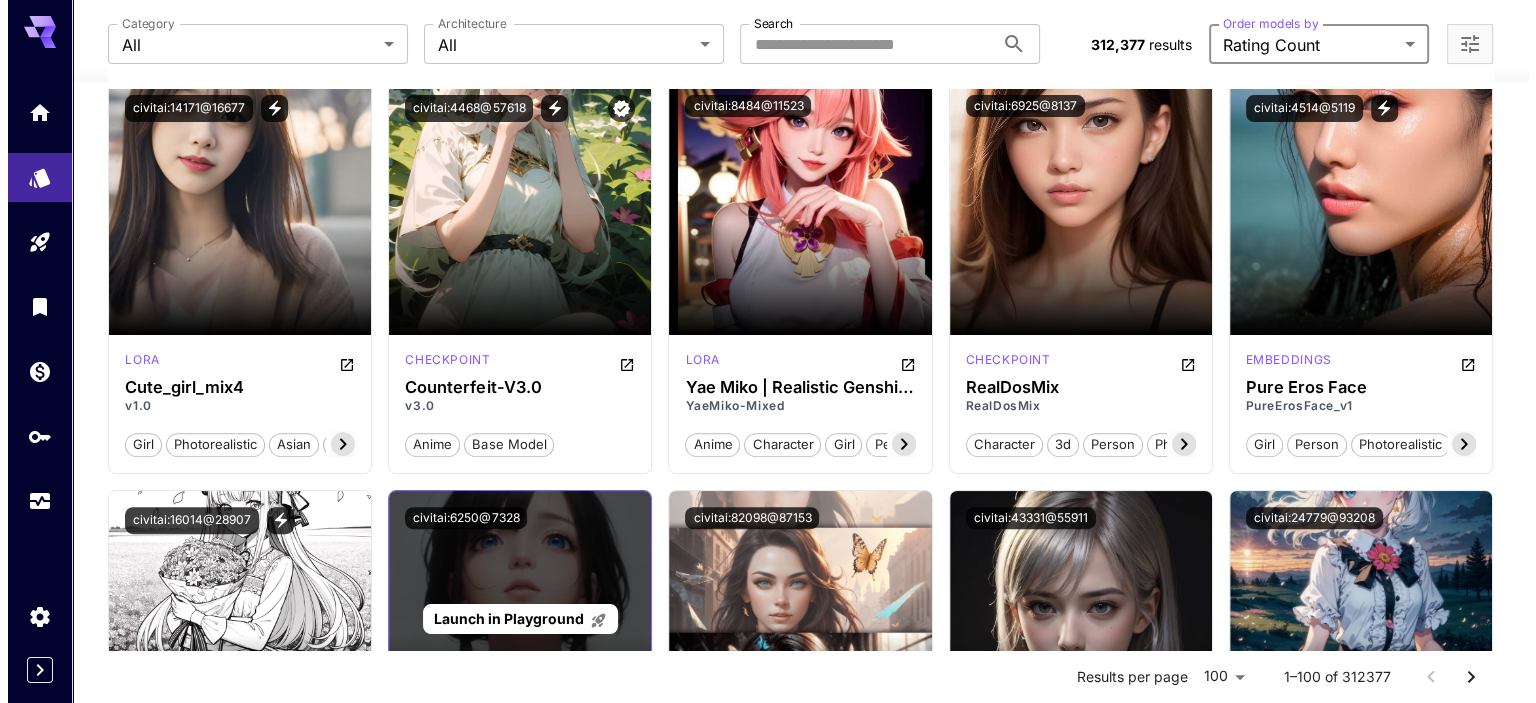 scroll, scrollTop: 0, scrollLeft: 0, axis: both 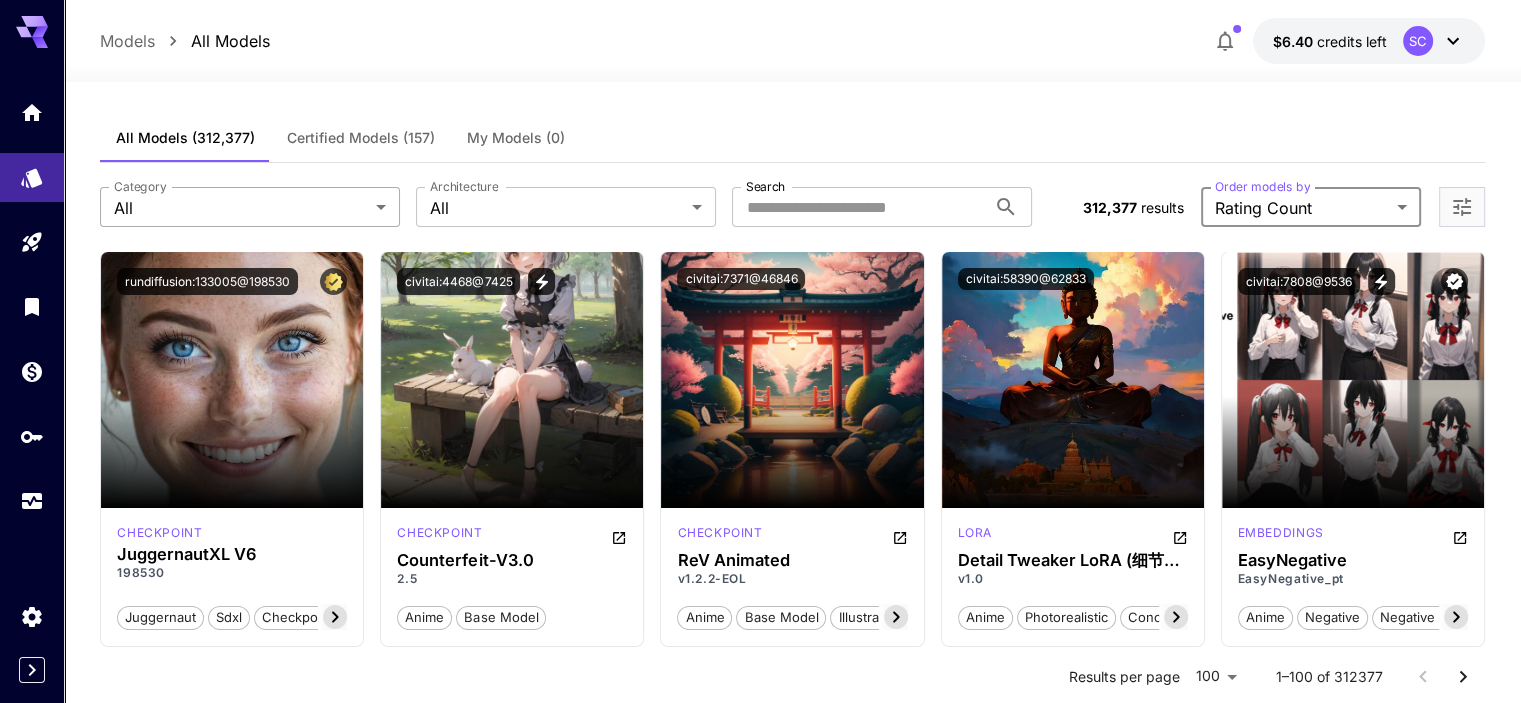 click on "rundiffusion:[EMAIL] checkpoint JuggernautXL V6 [NUMBER] juggernaut sdxl checkpoint photorealistic artistic rundiffusion Launch in Playground civitai:[EMAIL] checkpoint Counterfeit-V3.0 2.5 anime base model Launch in Playground civitai:[EMAIL] checkpoint ReV Animated v1.2.2-EOL anime base model illustration cartoon fantasy portraits Launch in Playground civitai:[EMAIL] lora Detail Tweaker LoRA (细节调整LoRA) v1.0 anime photorealistic concept detailed lora undetailed Launch in Playground civitai:[EMAIL] embeddings EasyNegative EasyNegative_pt anime negative negative embedding textual inversion embedding tool Launch in Playground civitai:[EMAIL] lora Cute_girl_mix4 v1.0 girl asian woman" at bounding box center (760, 7120) 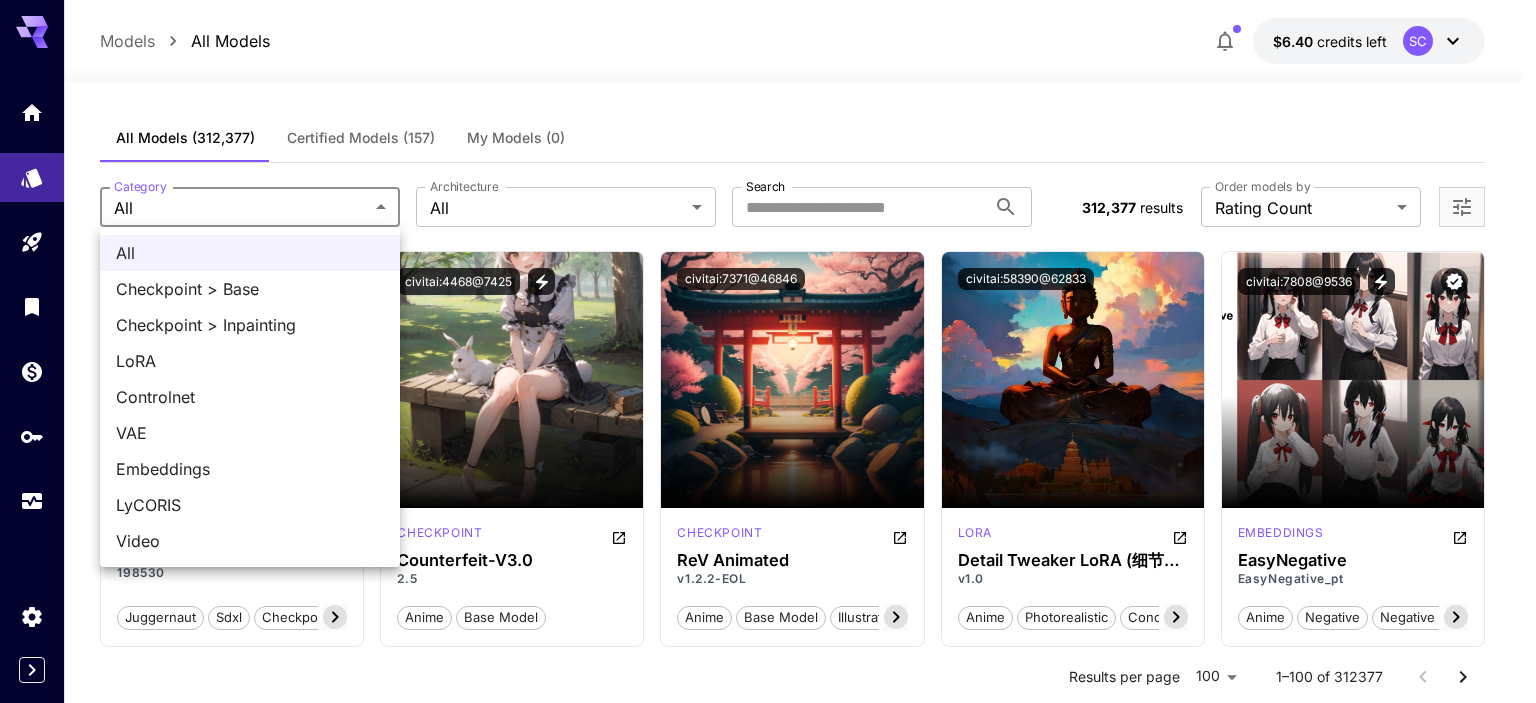 click at bounding box center (768, 351) 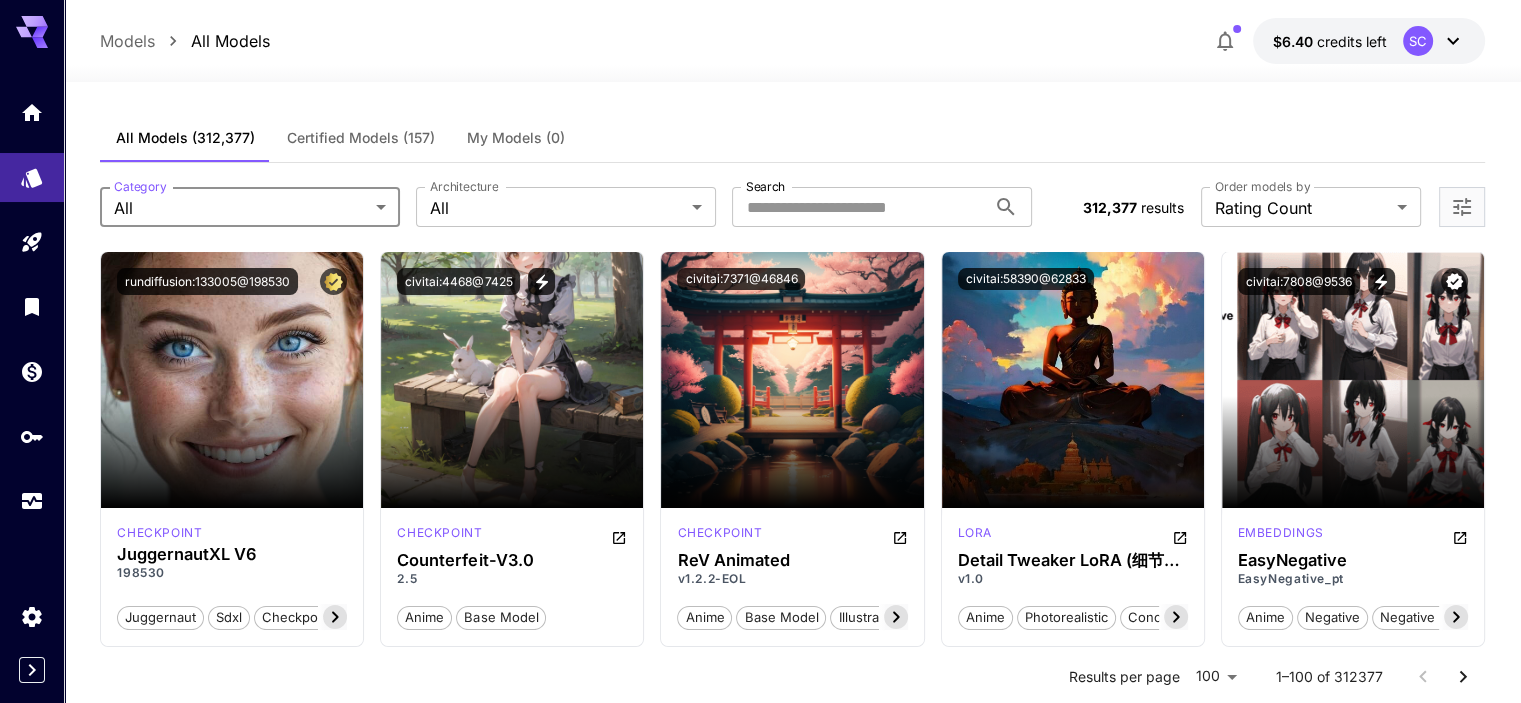 click on "rundiffusion:[EMAIL] checkpoint JuggernautXL V6 [NUMBER] juggernaut sdxl checkpoint photorealistic artistic rundiffusion Launch in Playground civitai:[EMAIL] checkpoint Counterfeit-V3.0 2.5 anime base model Launch in Playground civitai:[EMAIL] checkpoint ReV Animated v1.2.2-EOL anime base model illustration cartoon fantasy portraits Launch in Playground civitai:[EMAIL] lora Detail Tweaker LoRA (细节调整LoRA) v1.0 anime photorealistic concept detailed lora undetailed Launch in Playground civitai:[EMAIL] embeddings EasyNegative EasyNegative_pt anime negative negative embedding textual inversion embedding tool Launch in Playground civitai:[EMAIL] lora Cute_girl_mix4 v1.0 girl asian woman" at bounding box center (760, 7120) 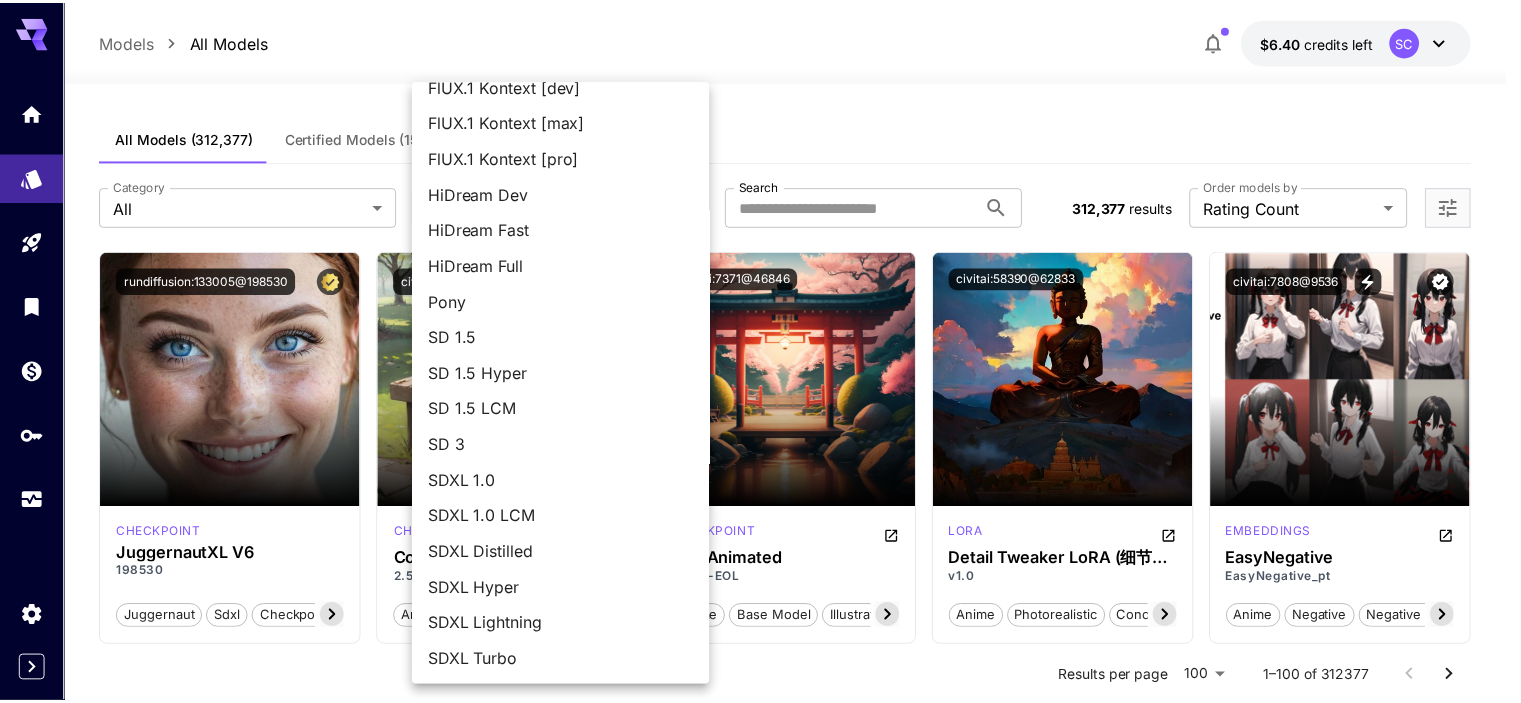 scroll, scrollTop: 0, scrollLeft: 0, axis: both 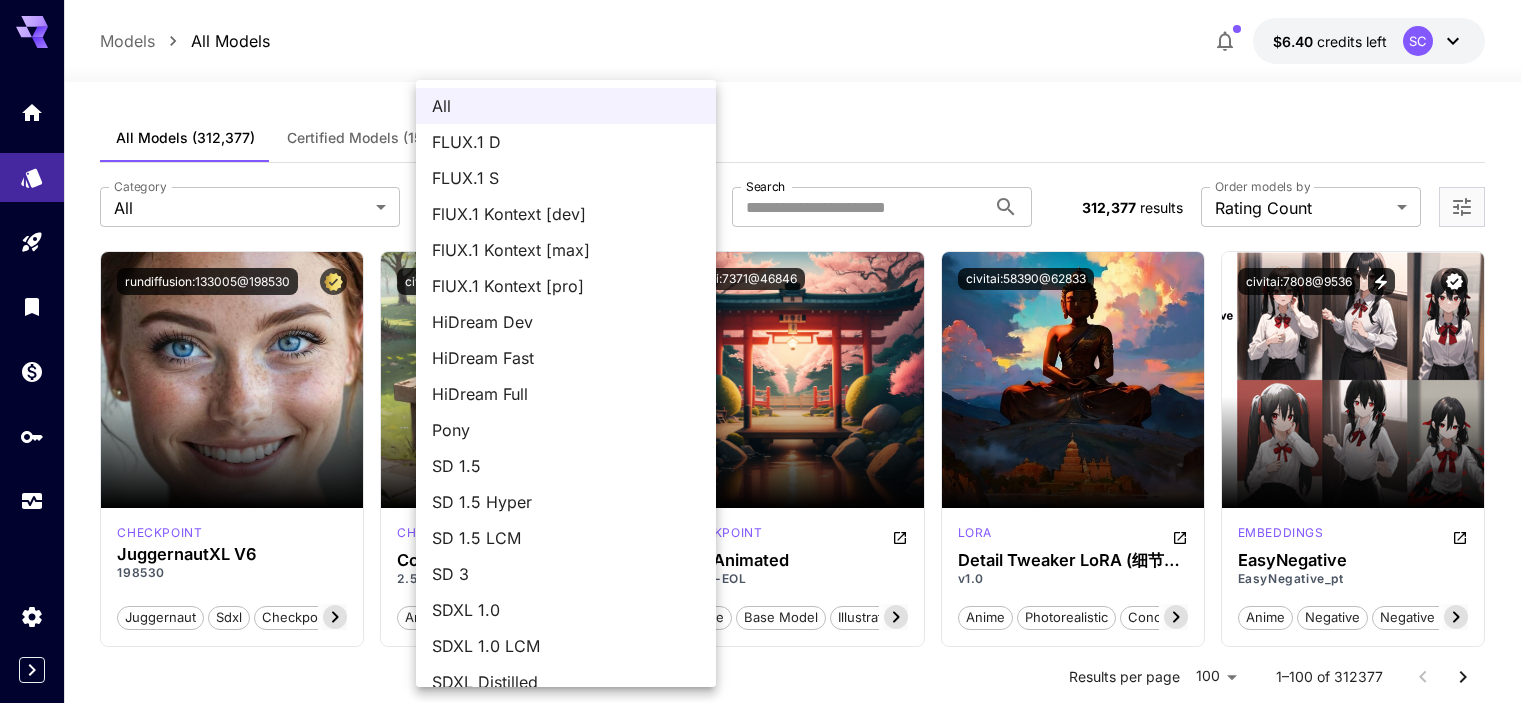 click at bounding box center [768, 351] 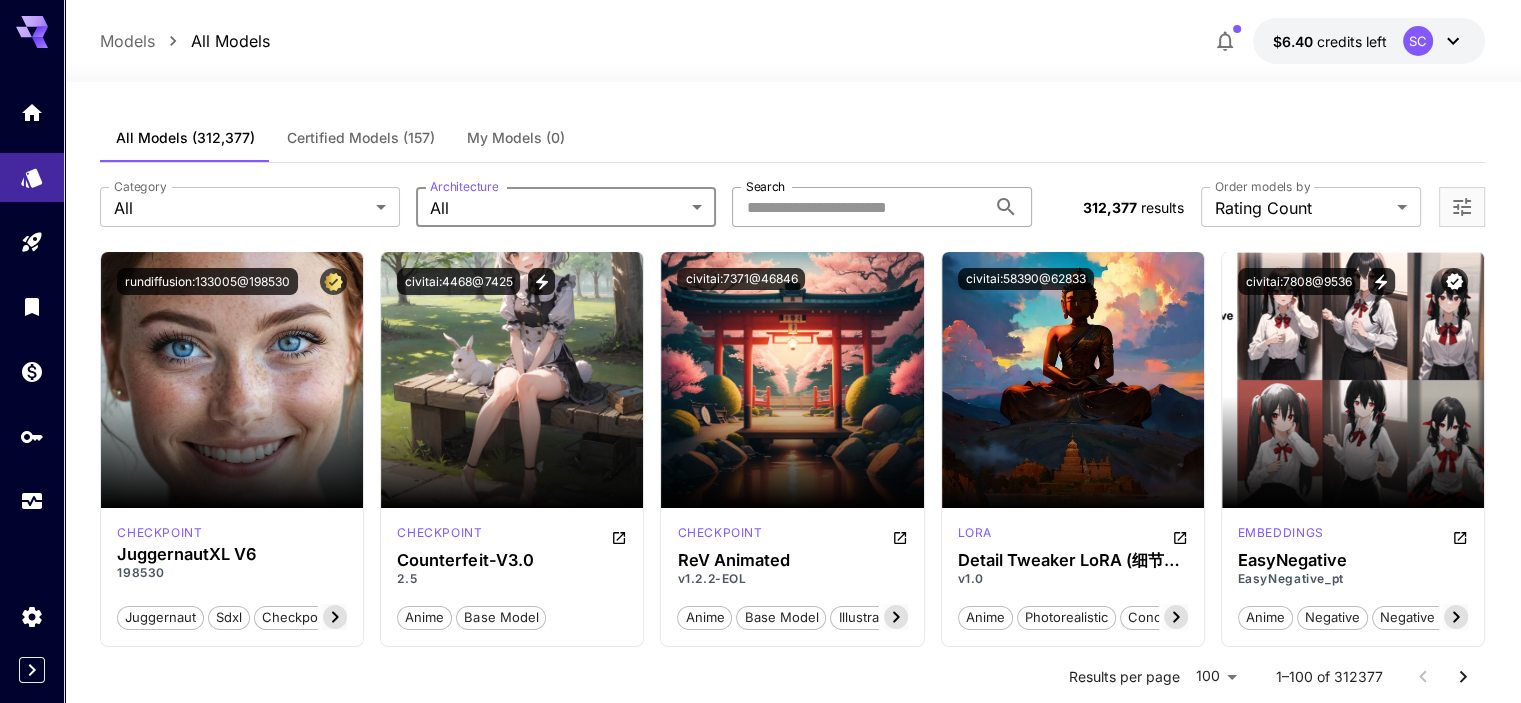 click on "Search" at bounding box center (859, 207) 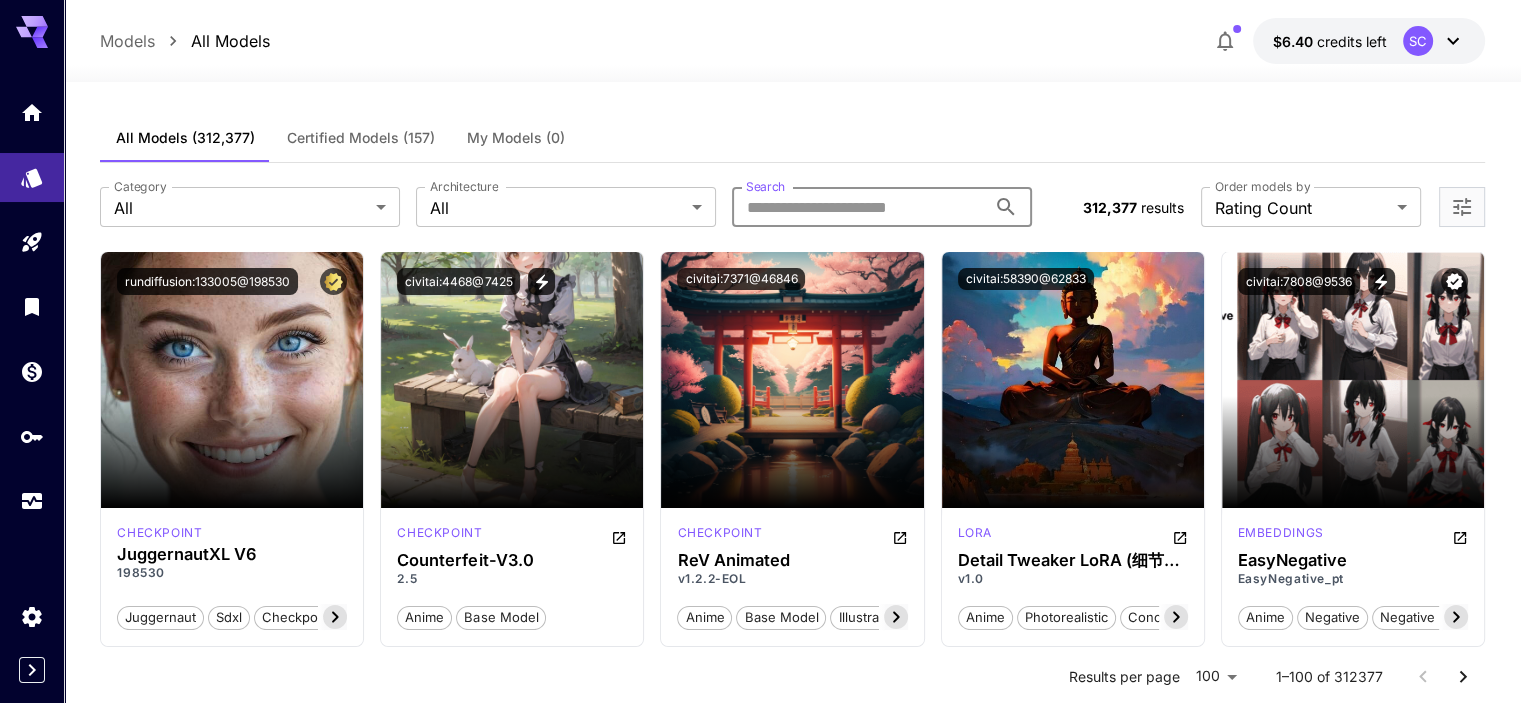 click on "All Models (312,377) Certified Models (157) My Models (0)" at bounding box center (792, 138) 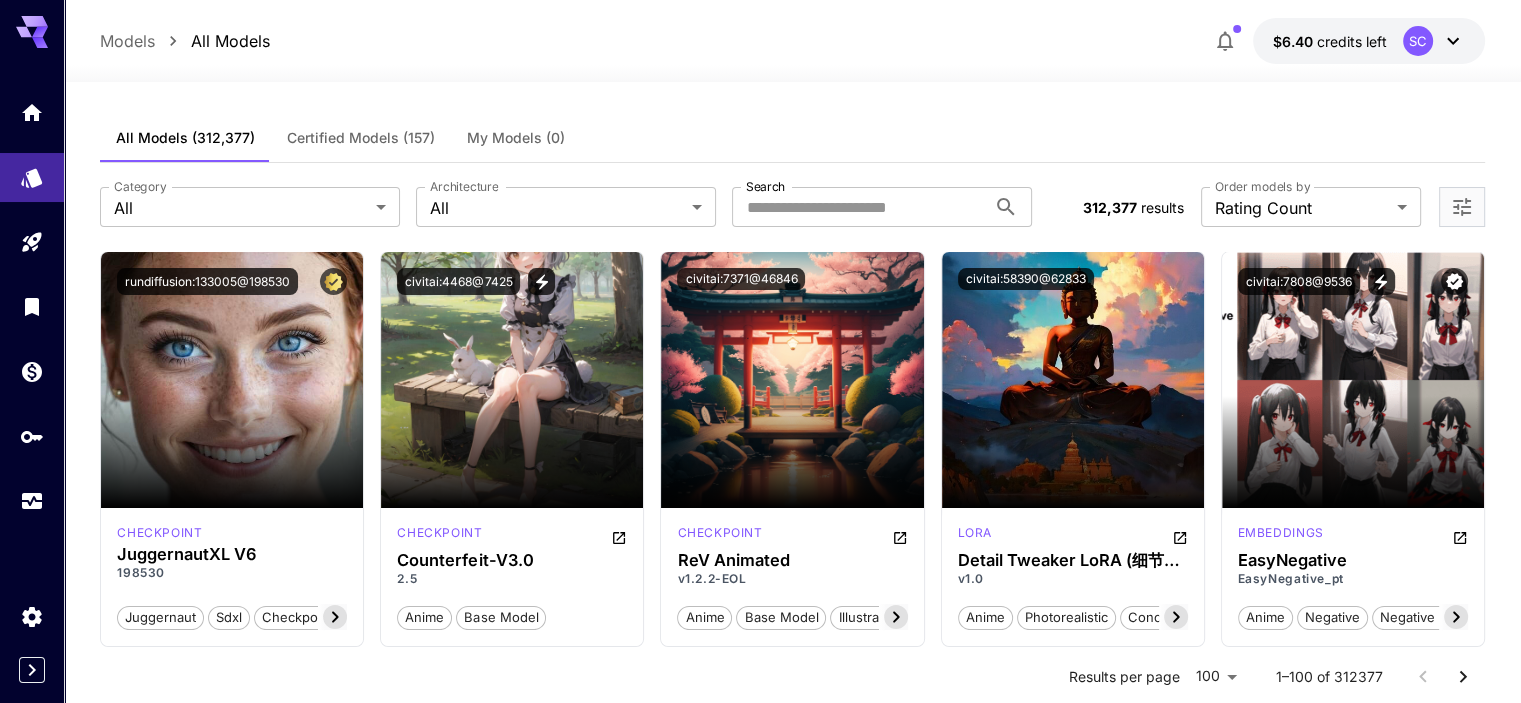 click on "**********" at bounding box center [792, 207] 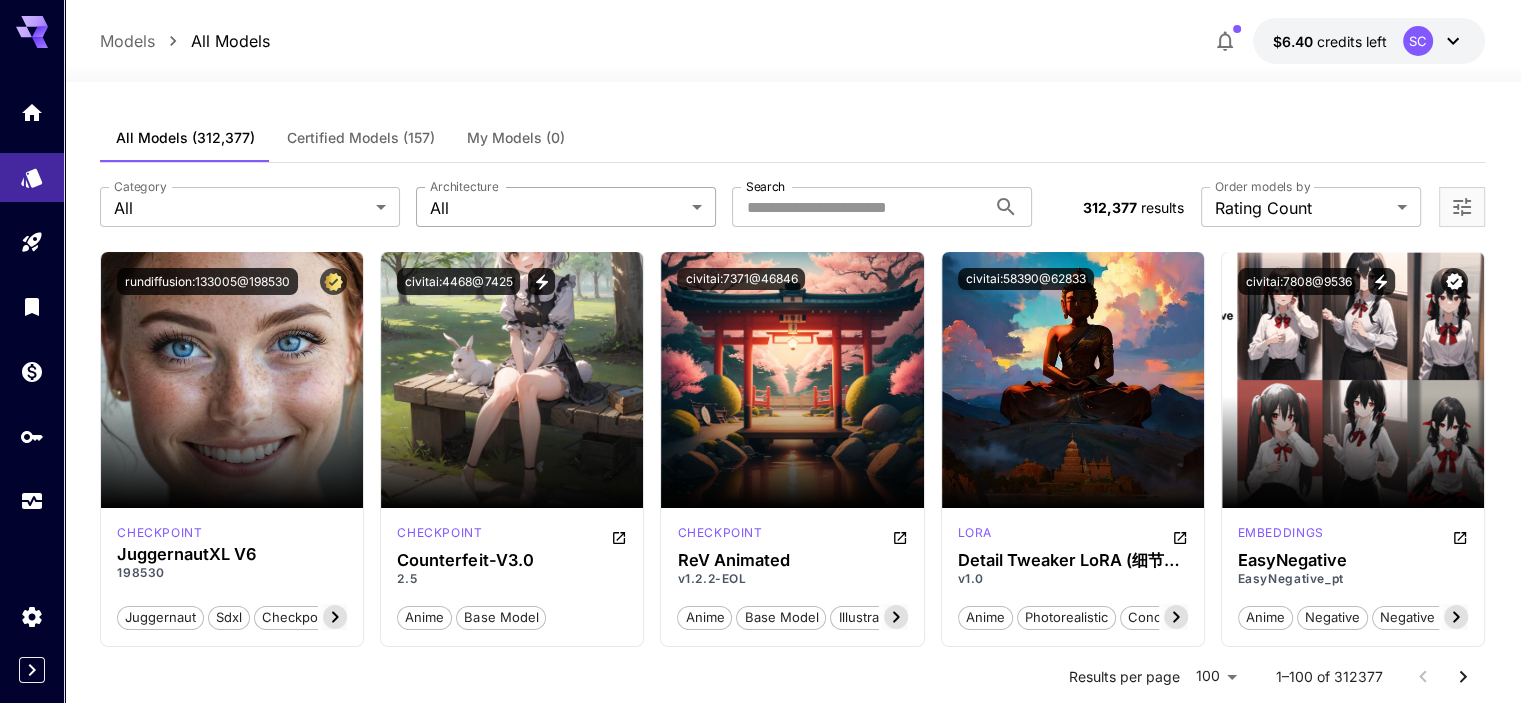 click on "rundiffusion:[EMAIL] checkpoint JuggernautXL V6 [NUMBER] juggernaut sdxl checkpoint photorealistic artistic rundiffusion Launch in Playground civitai:[EMAIL] checkpoint Counterfeit-V3.0 2.5 anime base model Launch in Playground civitai:[EMAIL] checkpoint ReV Animated v1.2.2-EOL anime base model illustration cartoon fantasy portraits Launch in Playground civitai:[EMAIL] lora Detail Tweaker LoRA (细节调整LoRA) v1.0 anime photorealistic concept detailed lora undetailed Launch in Playground civitai:[EMAIL] embeddings EasyNegative EasyNegative_pt anime negative negative embedding textual inversion embedding tool Launch in Playground civitai:[EMAIL] lora Cute_girl_mix4 v1.0 girl asian woman" at bounding box center [760, 7120] 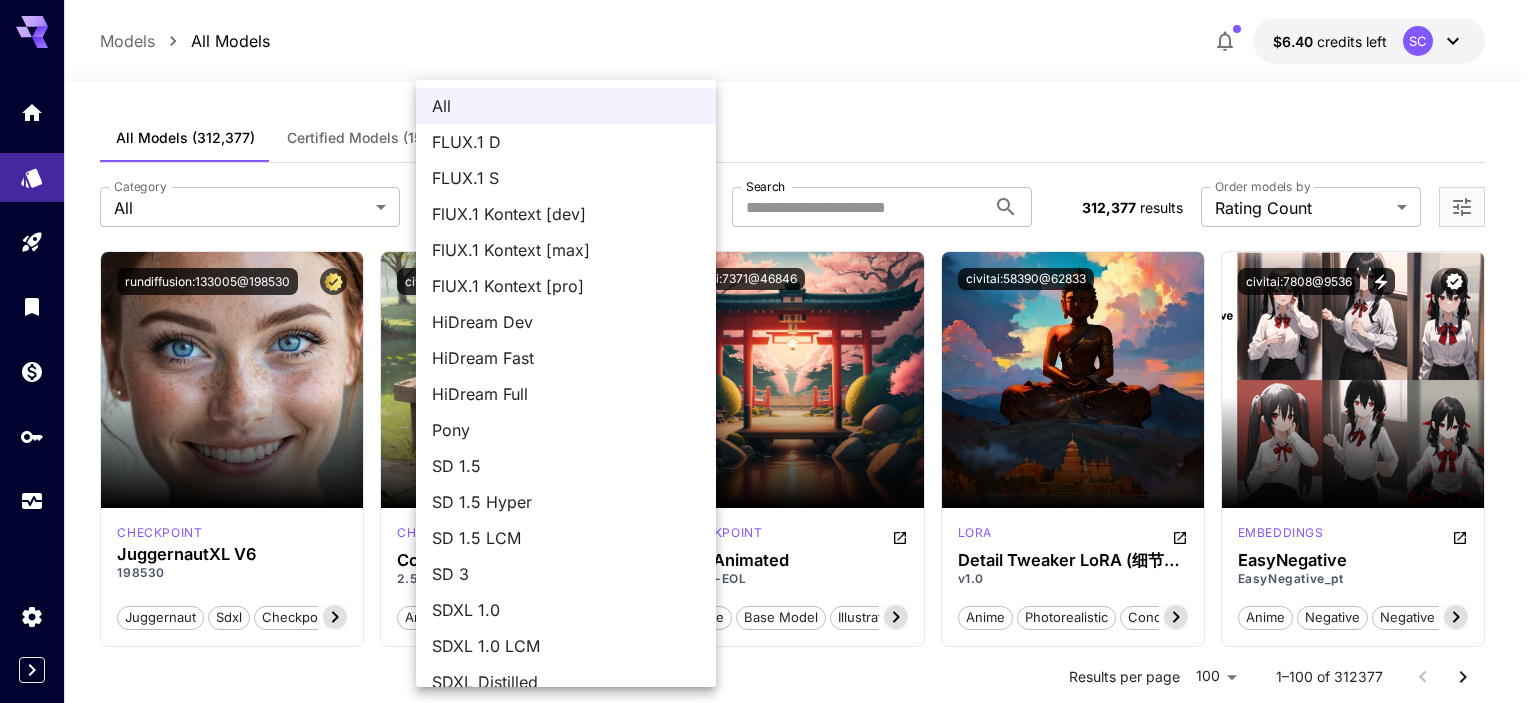 click at bounding box center [768, 351] 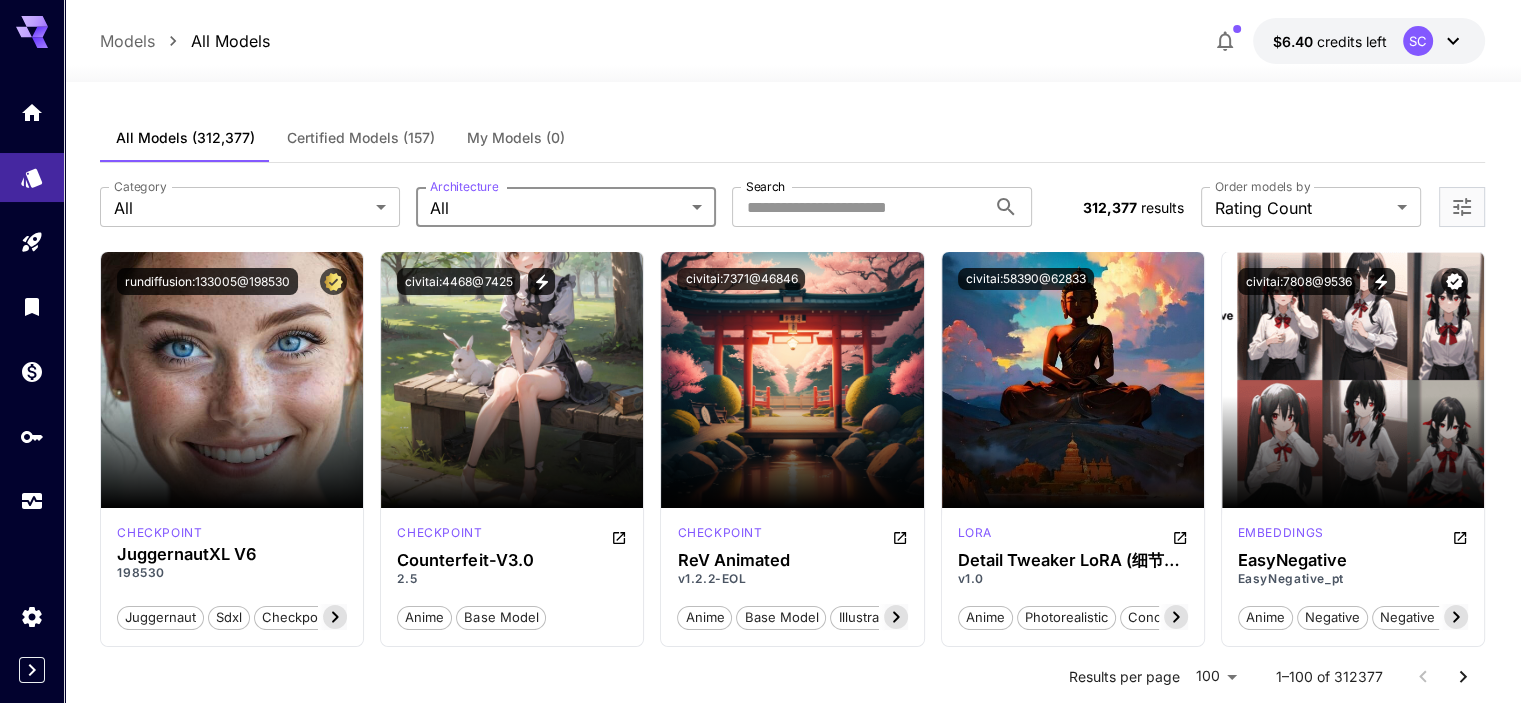 click on "rundiffusion:[EMAIL] checkpoint JuggernautXL V6 [NUMBER] juggernaut sdxl checkpoint photorealistic artistic rundiffusion Launch in Playground civitai:[EMAIL] checkpoint Counterfeit-V3.0 2.5 anime base model Launch in Playground civitai:[EMAIL] checkpoint ReV Animated v1.2.2-EOL anime base model illustration cartoon fantasy portraits Launch in Playground civitai:[EMAIL] lora Detail Tweaker LoRA (细节调整LoRA) v1.0 anime photorealistic concept detailed lora undetailed Launch in Playground civitai:[EMAIL] embeddings EasyNegative EasyNegative_pt anime negative negative embedding textual inversion embedding tool Launch in Playground civitai:[EMAIL] lora Cute_girl_mix4 v1.0 girl asian woman" at bounding box center [760, 7120] 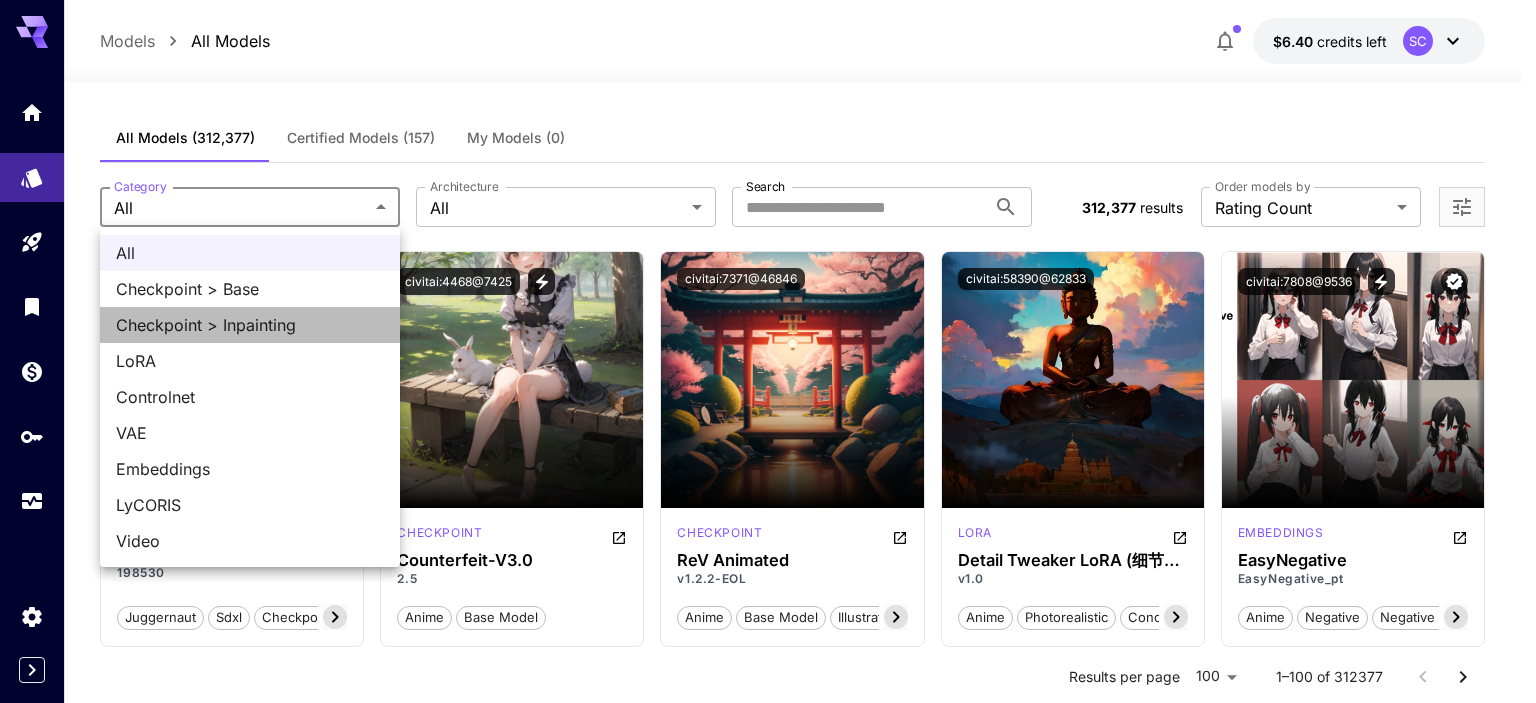 click on "Checkpoint > Inpainting" at bounding box center [250, 325] 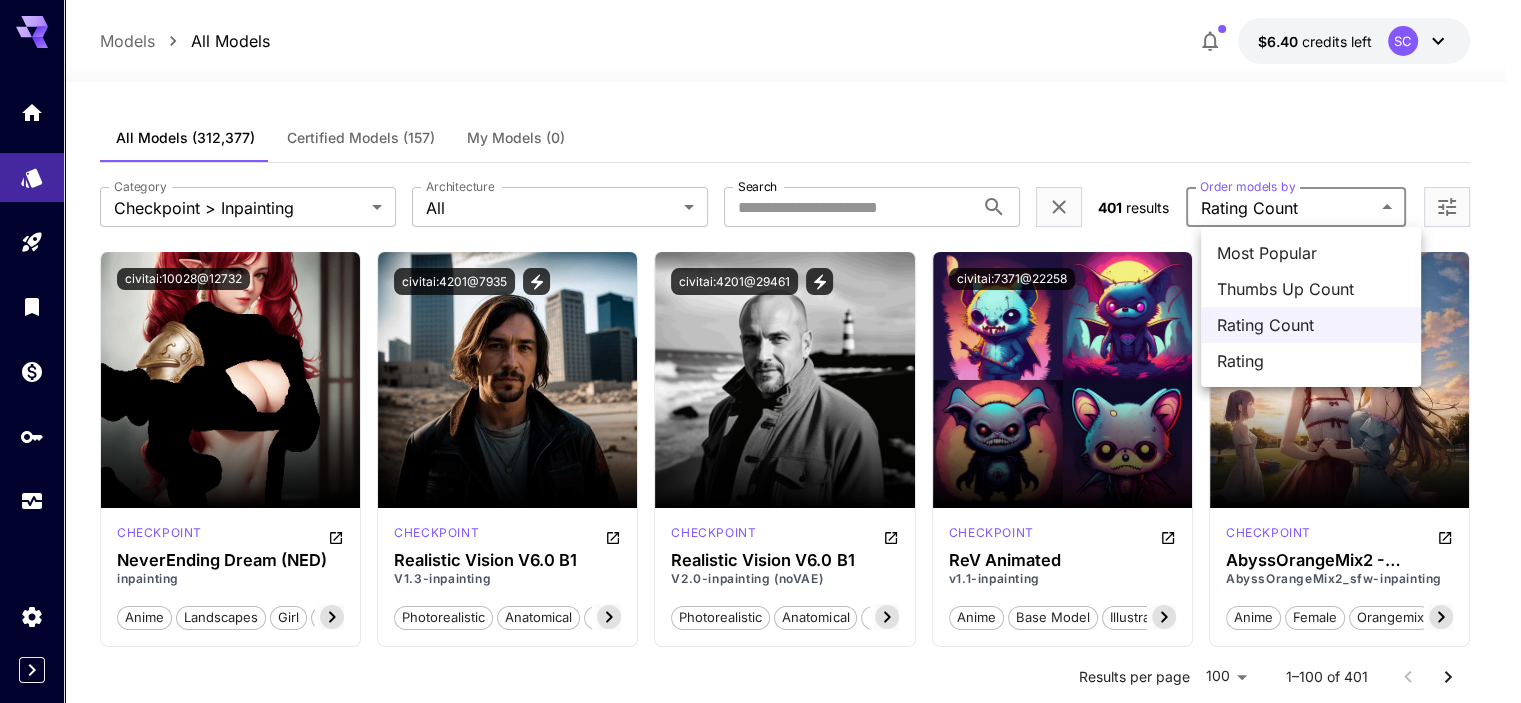 click on "civitai:[EMAIL] checkpoint NeverEnding Dream (NED) inpainting anime landscapes girl 3d photorealistic female cosplay base model art style woman illustration digital illustration fantasy girls photography portraits realistic semi-realistic video game women Launch in Playground civitai:[EMAIL] checkpoint Realistic Vision V6.0 B1 V1.3-inpainting photorealistic anatomical base model cgi realistic semi-realistic Launch in Playground civitai:[EMAIL] checkpoint Realistic Vision V6.0 B1 V2.0-inpainting (noVAE) photorealistic anatomical base model cgi realistic semi-realistic Launch in Playground civitai:[EMAIL] checkpoint ReV Animated v1.1-inpainting anime base model illustration cartoon fantasy" at bounding box center [760, 7525] 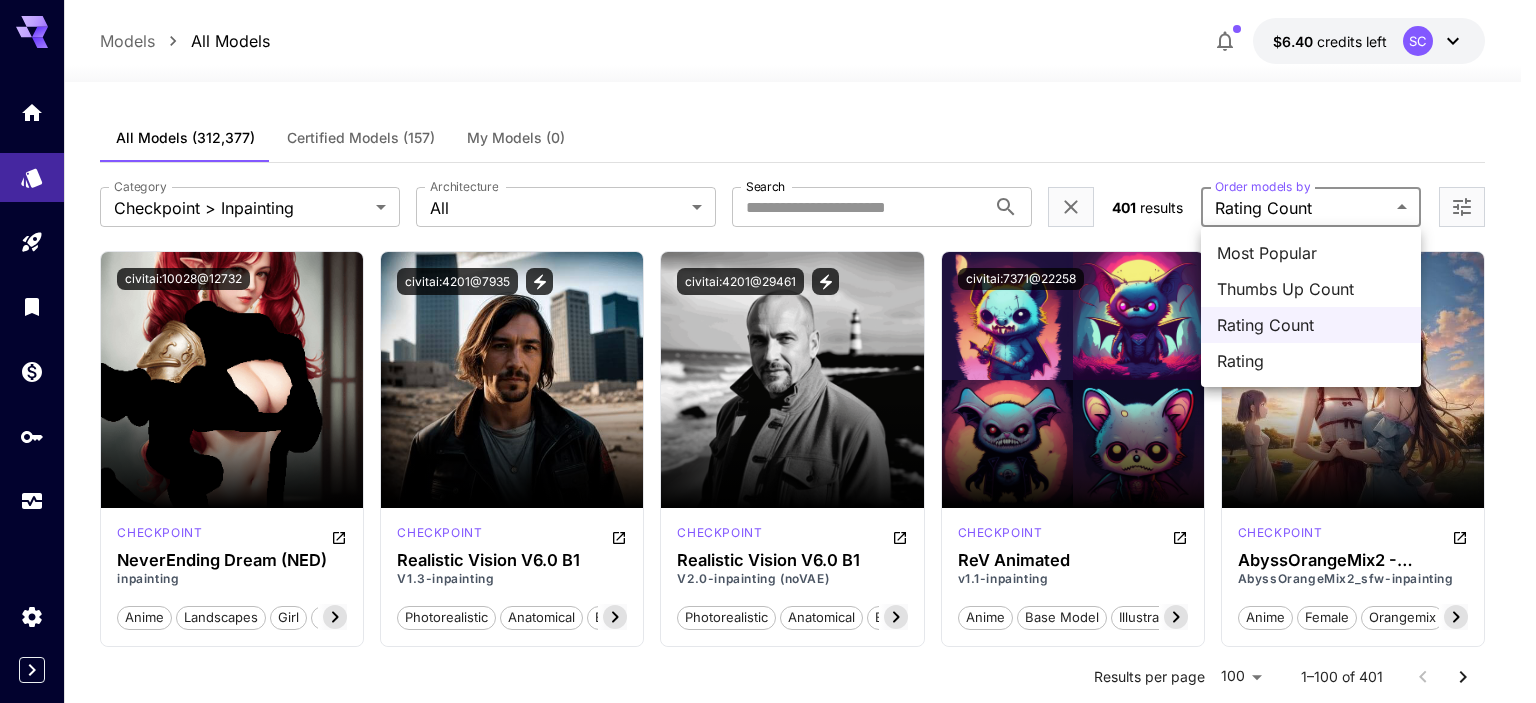 click at bounding box center [768, 351] 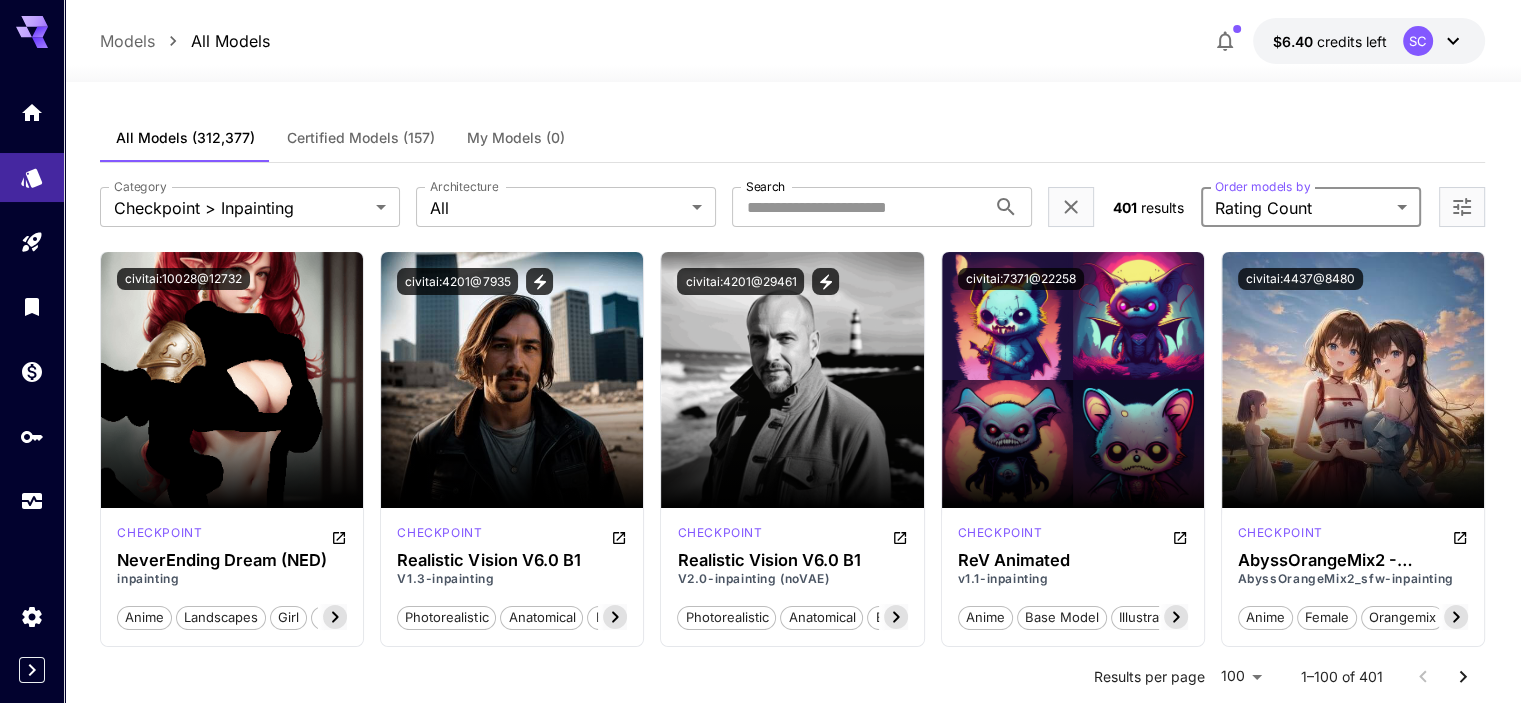 click 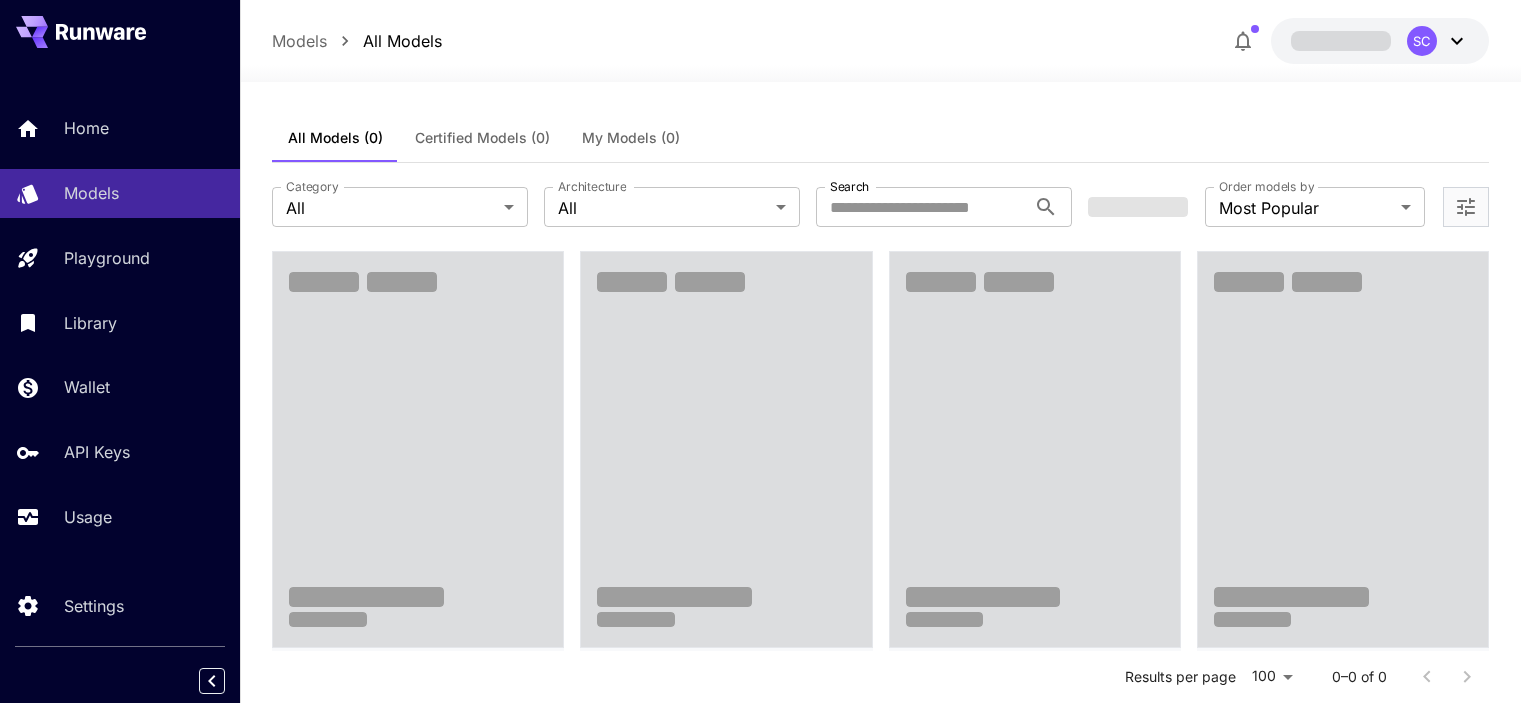 scroll, scrollTop: 0, scrollLeft: 0, axis: both 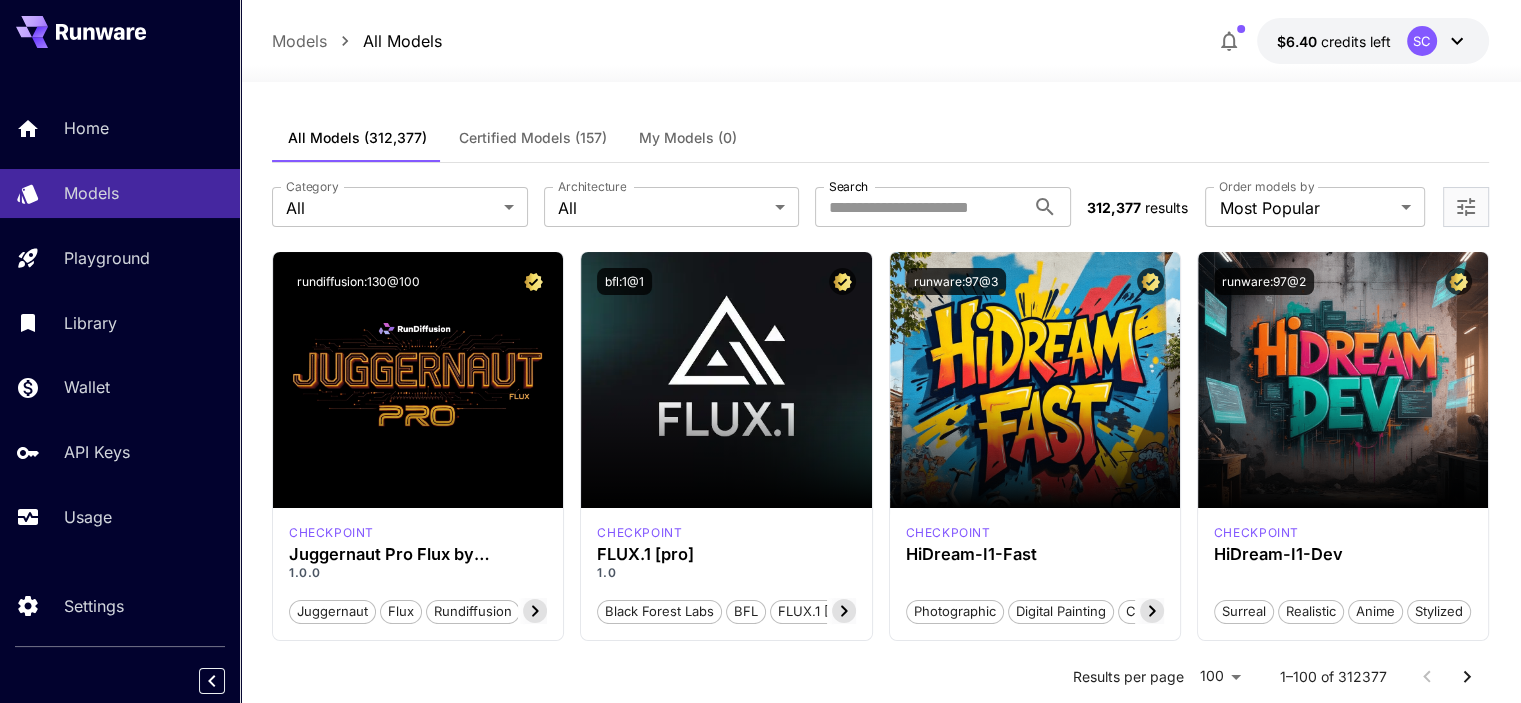 click on "Certified Models (157)" at bounding box center [533, 138] 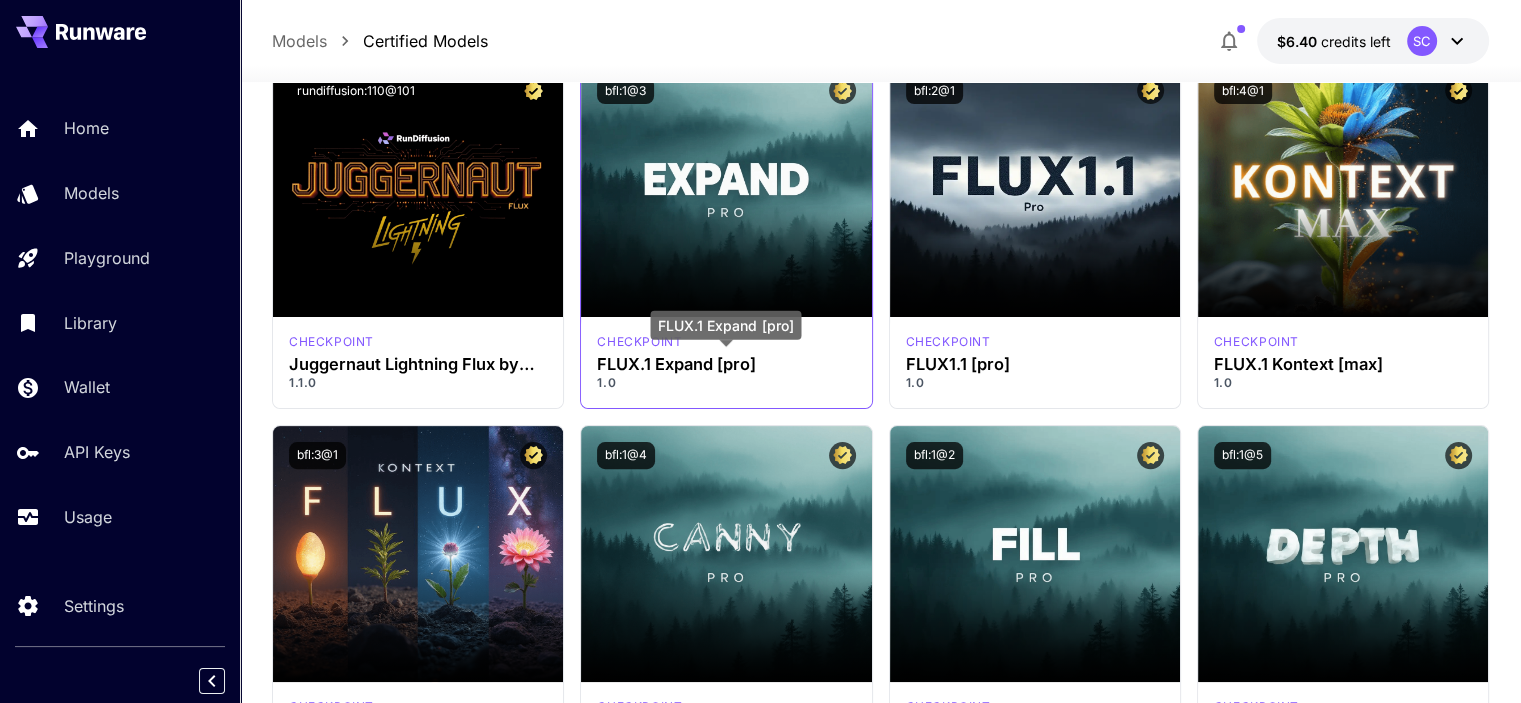scroll, scrollTop: 600, scrollLeft: 0, axis: vertical 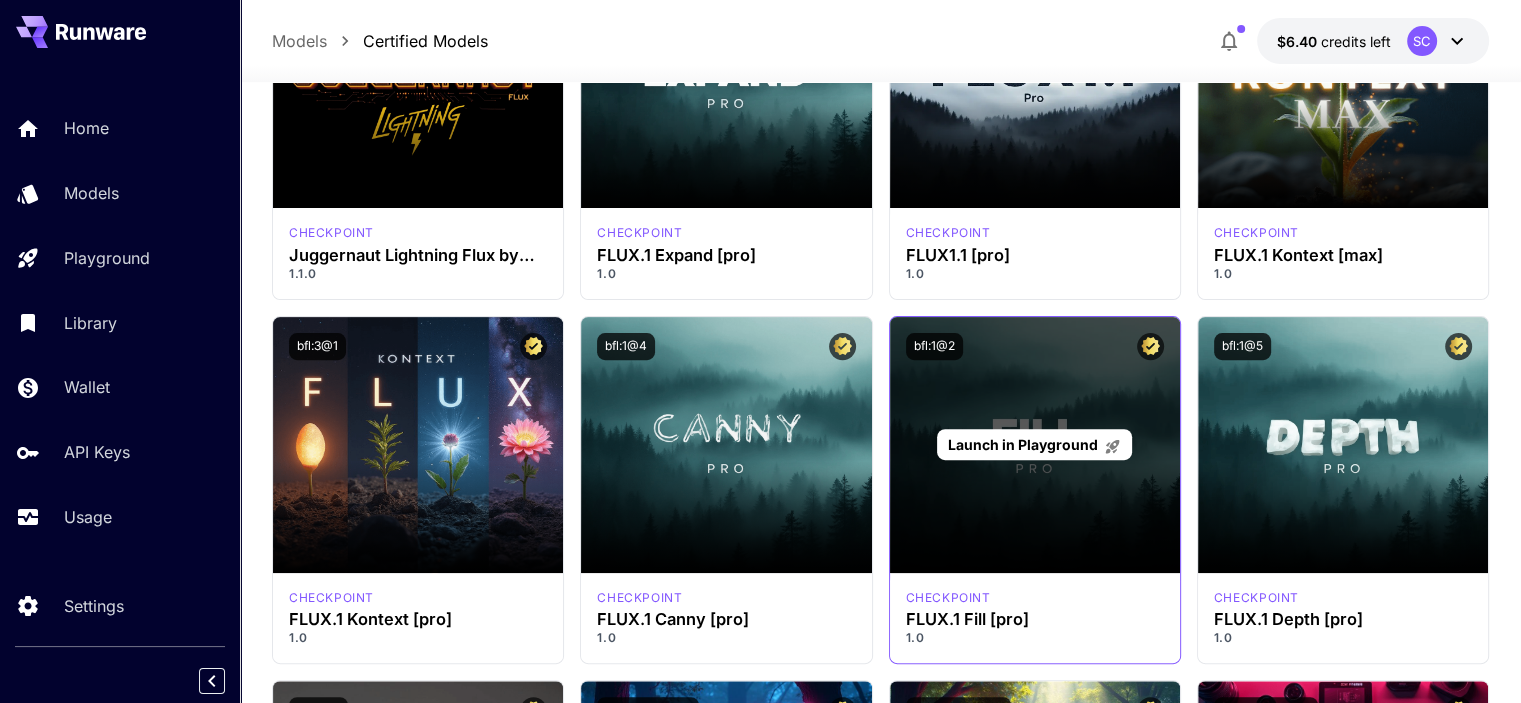 click on "Launch in Playground" at bounding box center [1023, 444] 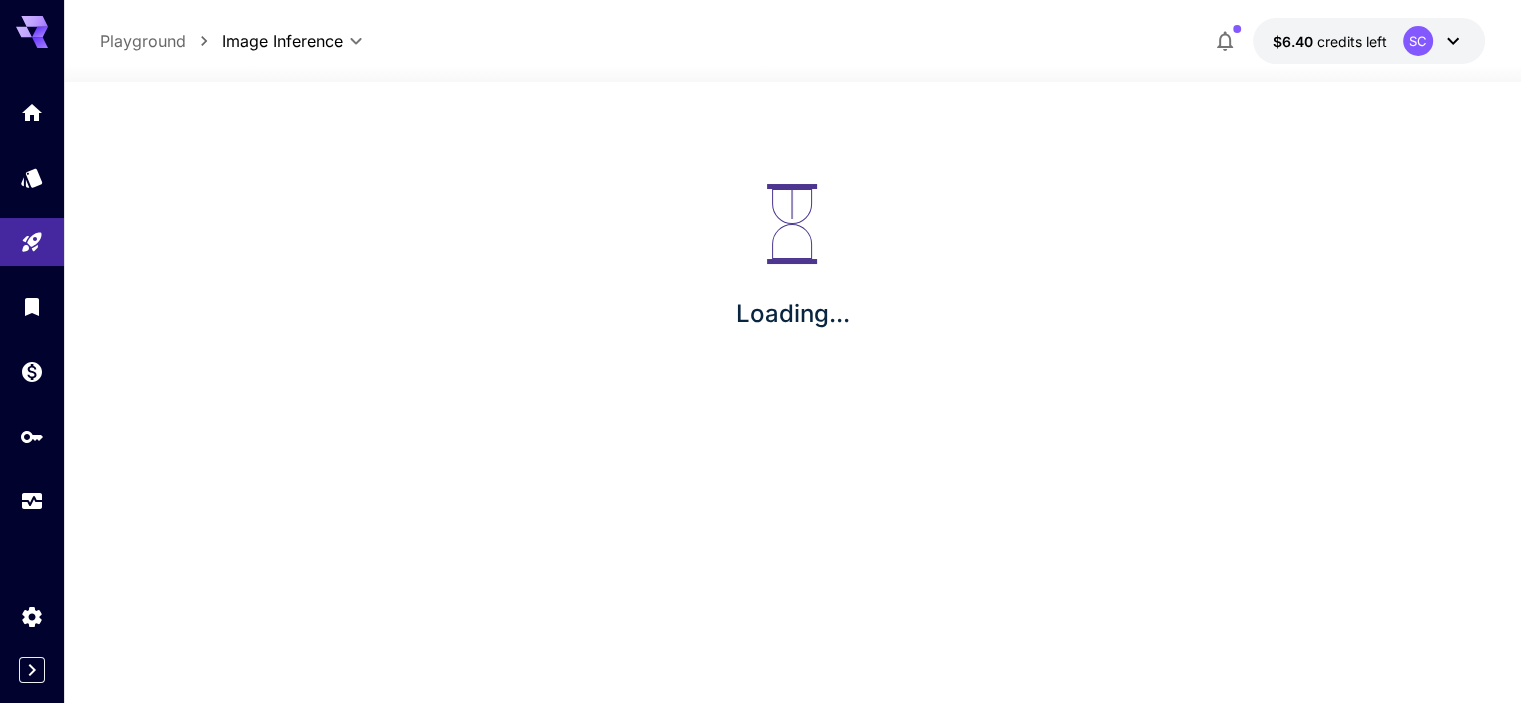 scroll, scrollTop: 0, scrollLeft: 0, axis: both 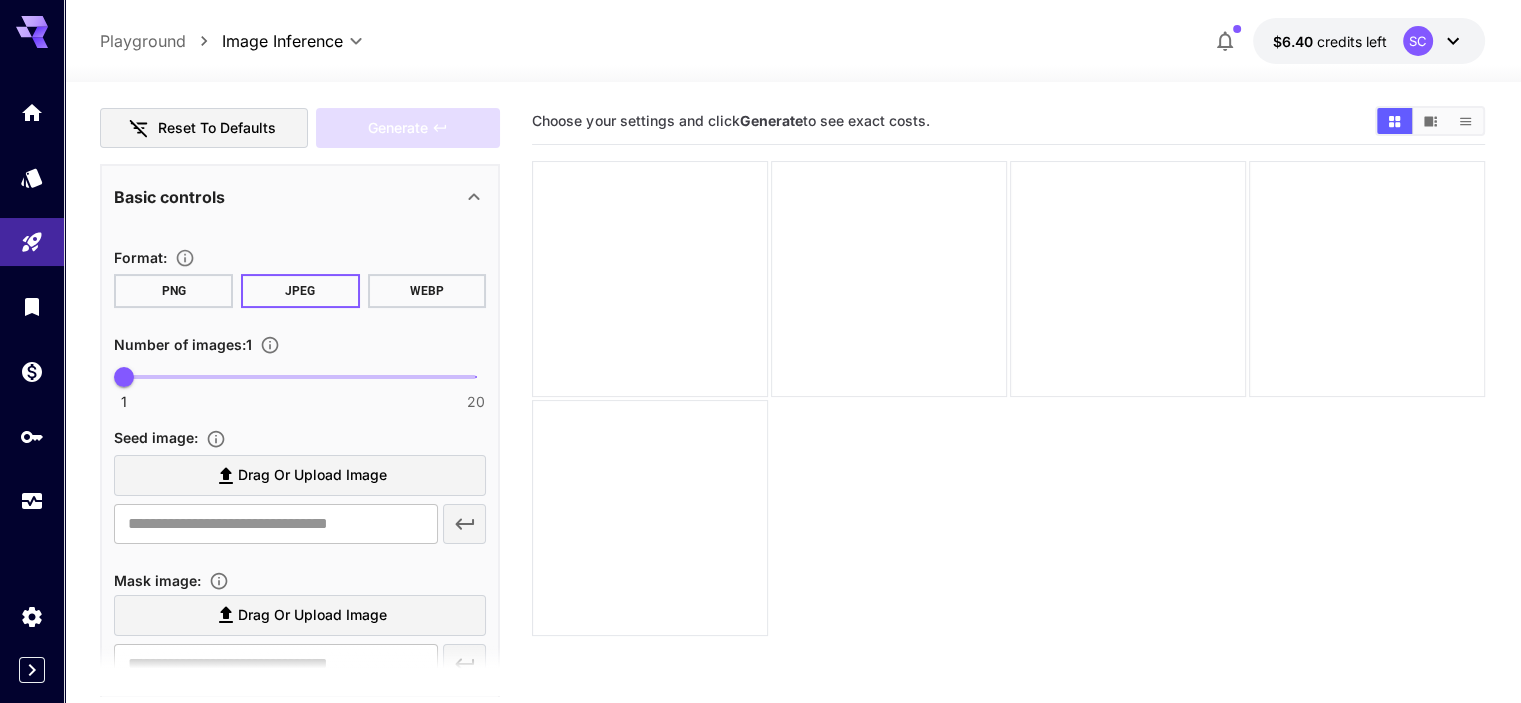 click on "Drag or upload image" at bounding box center [312, 475] 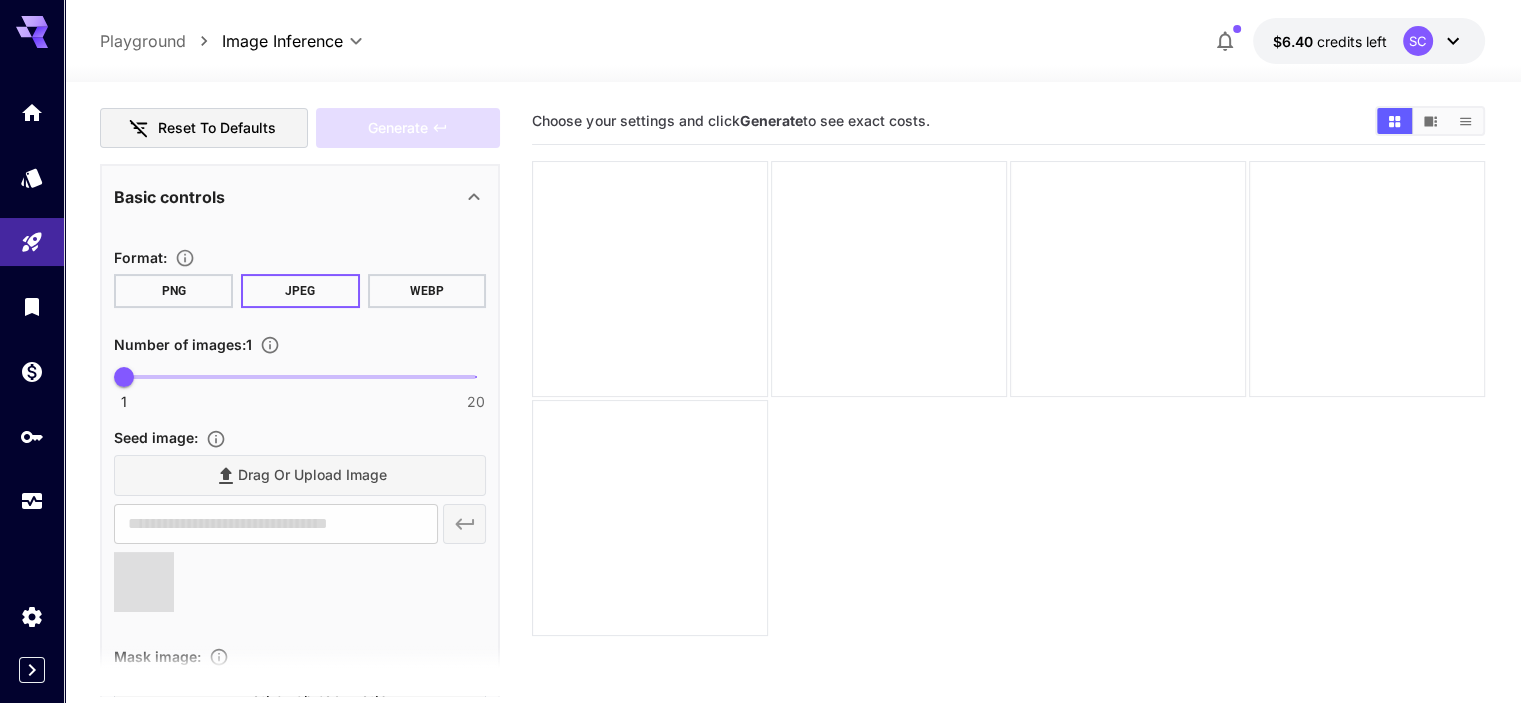 type on "**********" 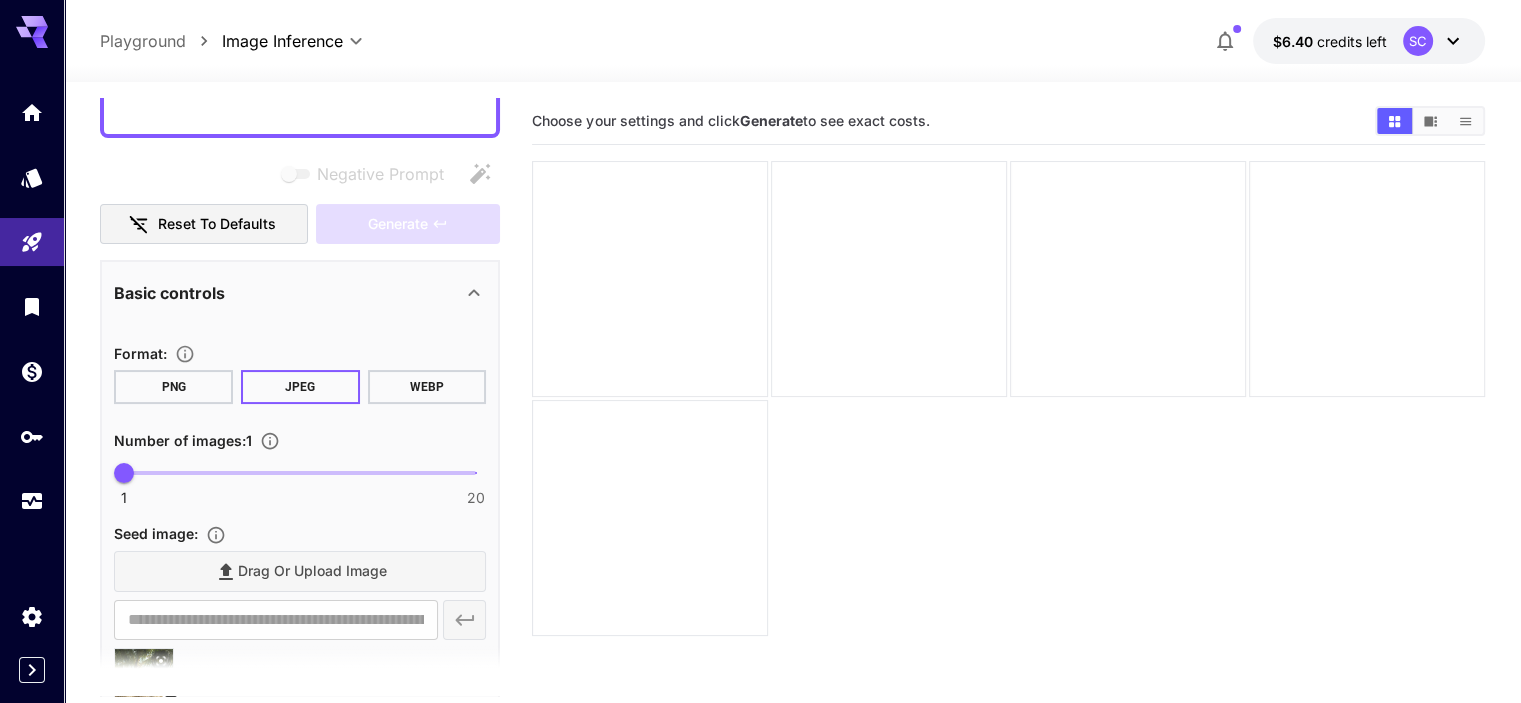 scroll, scrollTop: 0, scrollLeft: 0, axis: both 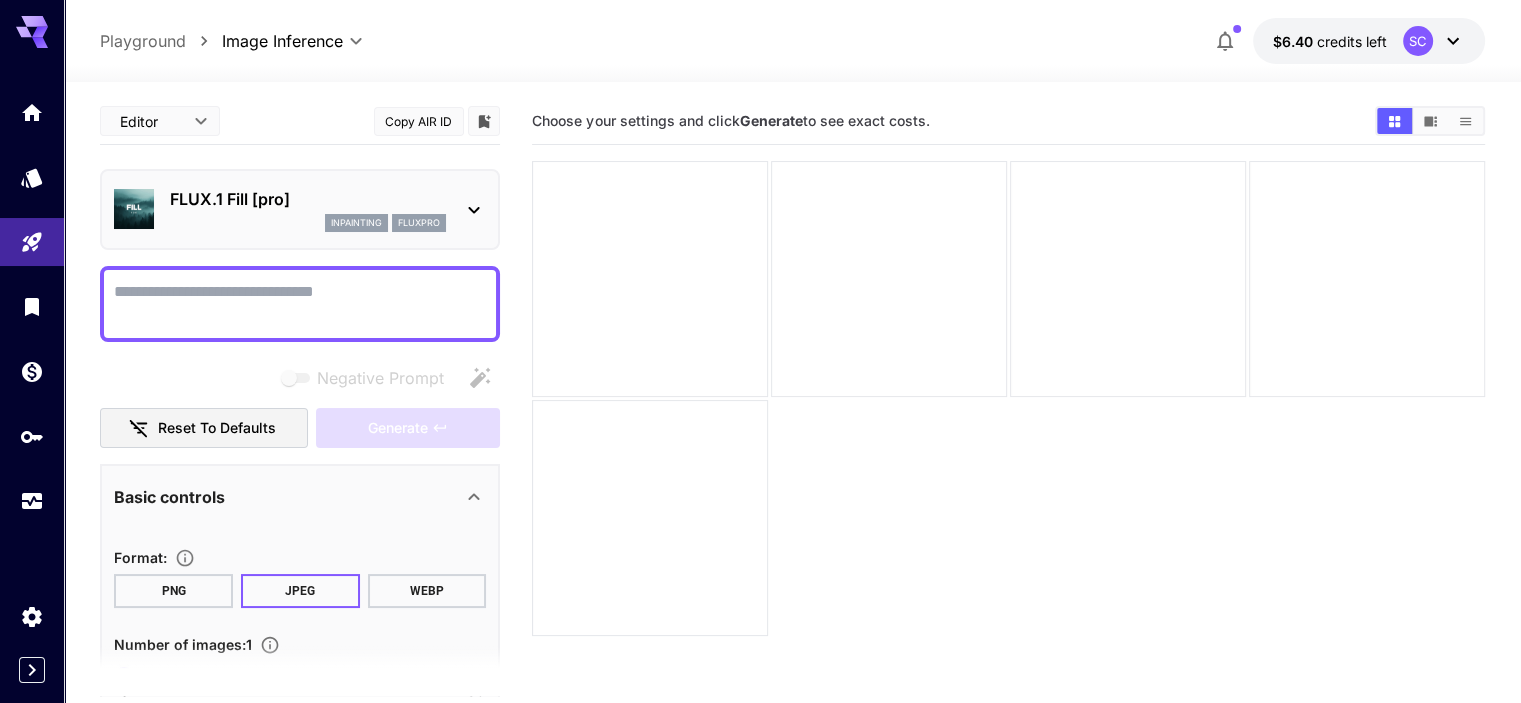 click on "Negative Prompt" at bounding box center (300, 304) 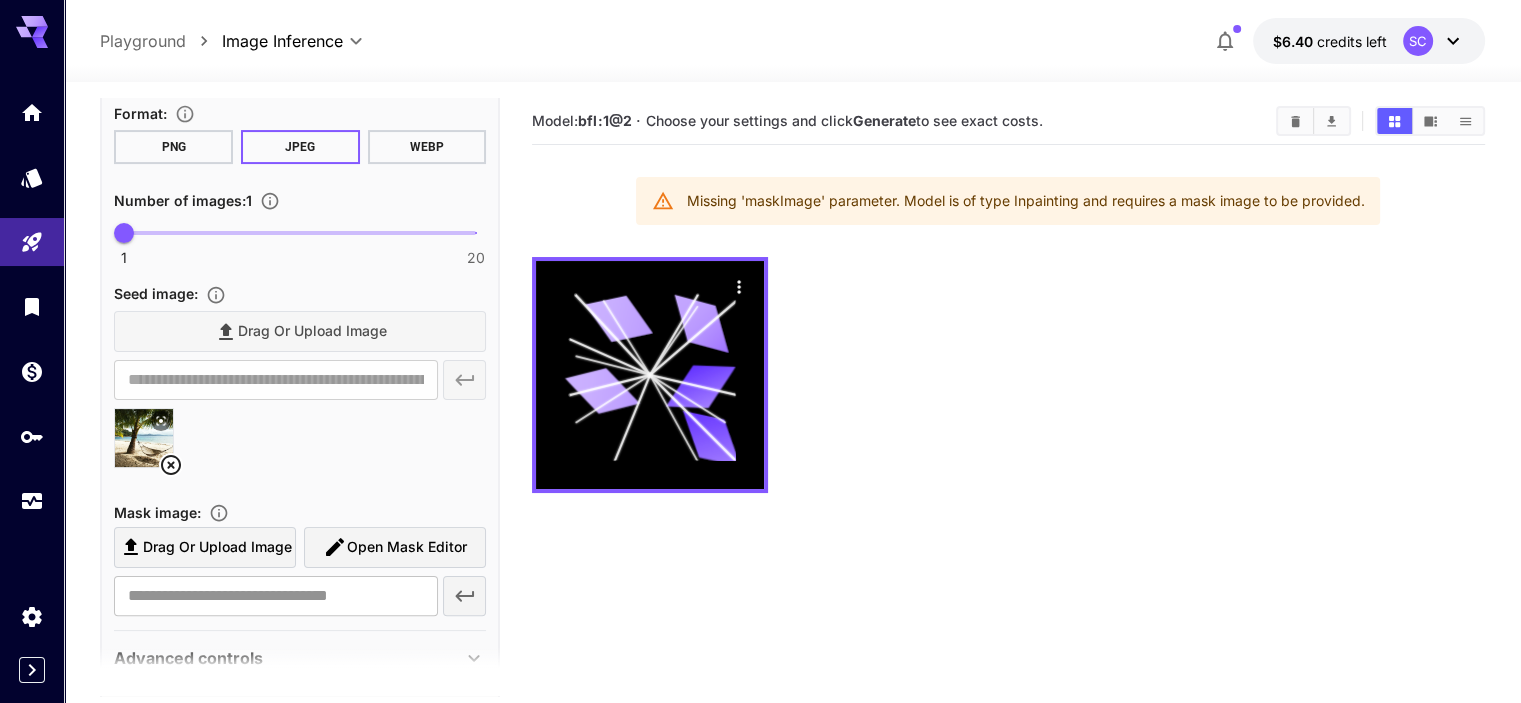 scroll, scrollTop: 500, scrollLeft: 0, axis: vertical 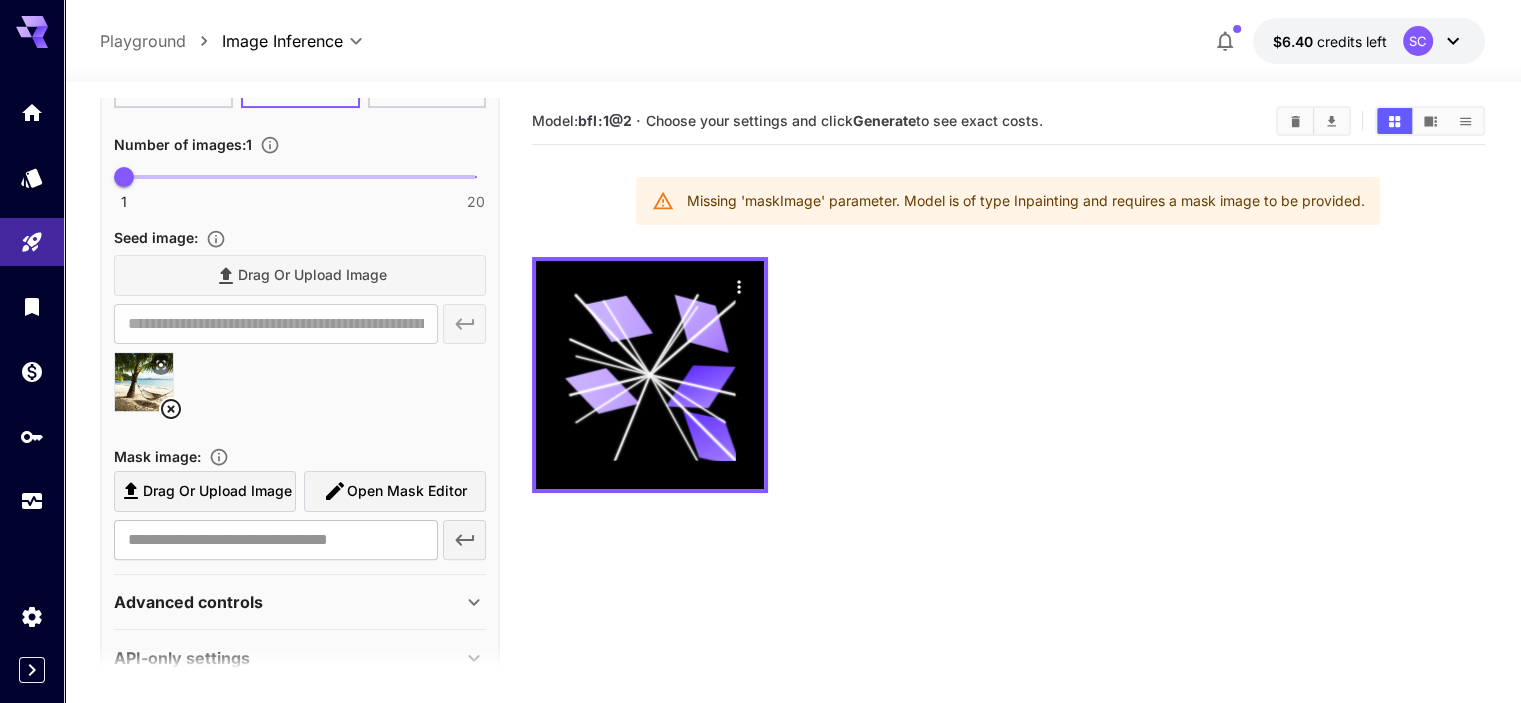 type on "**********" 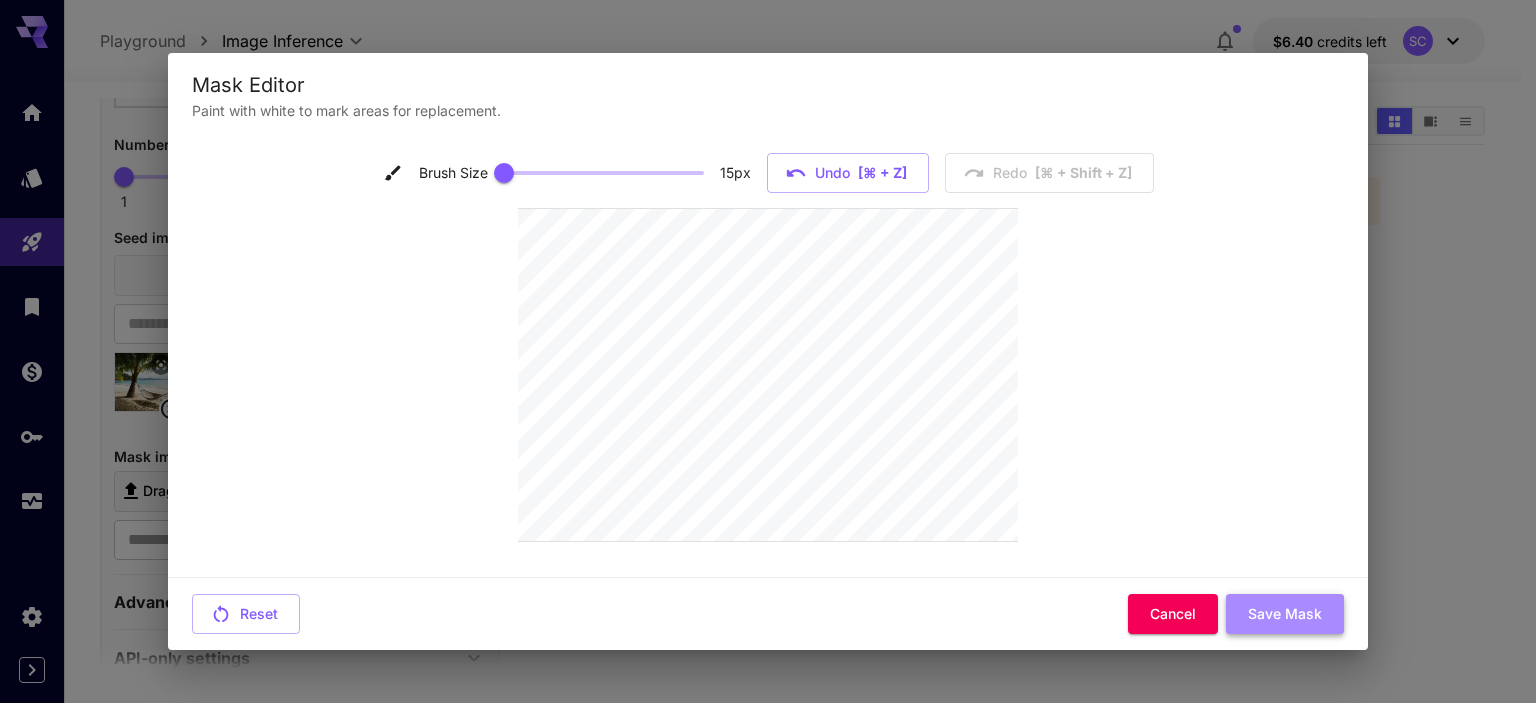 click on "Save Mask" at bounding box center [1285, 614] 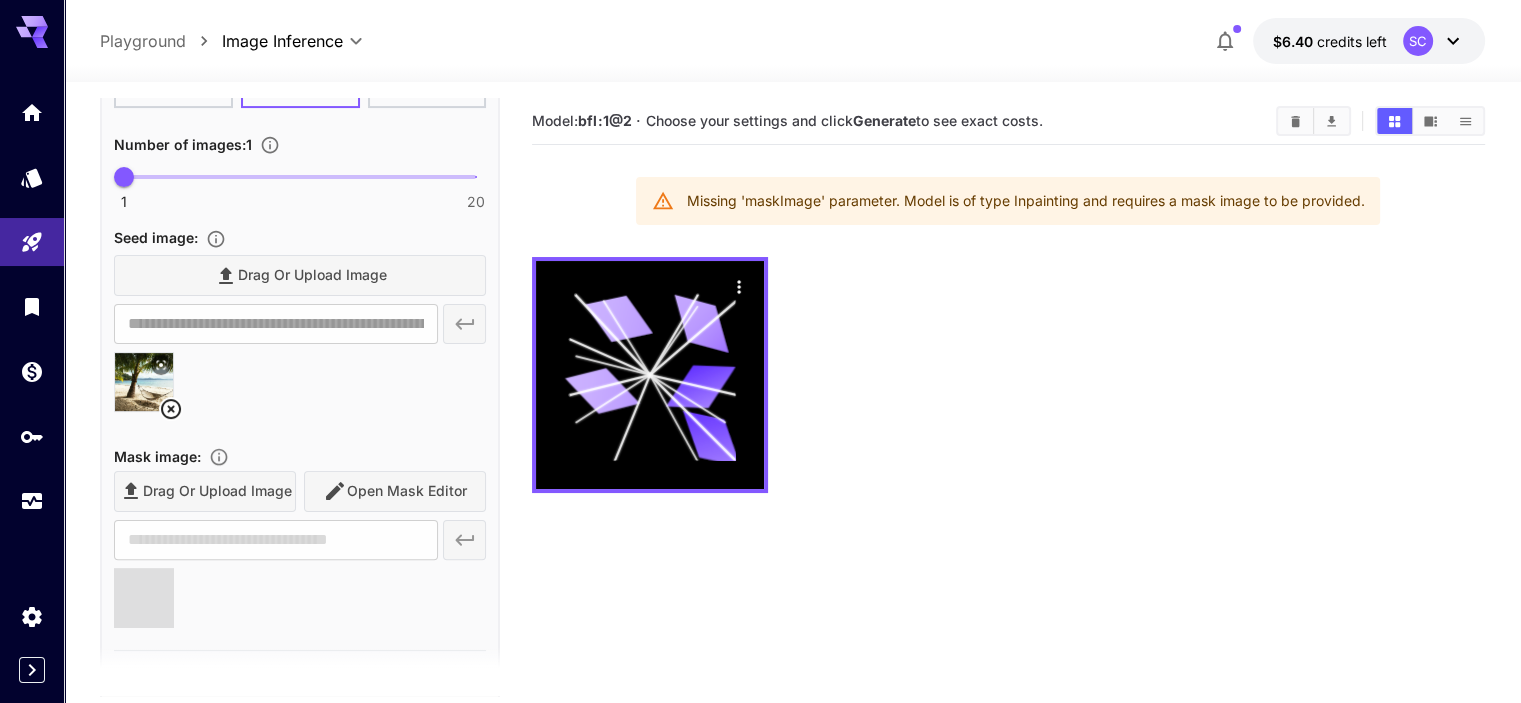 type on "**********" 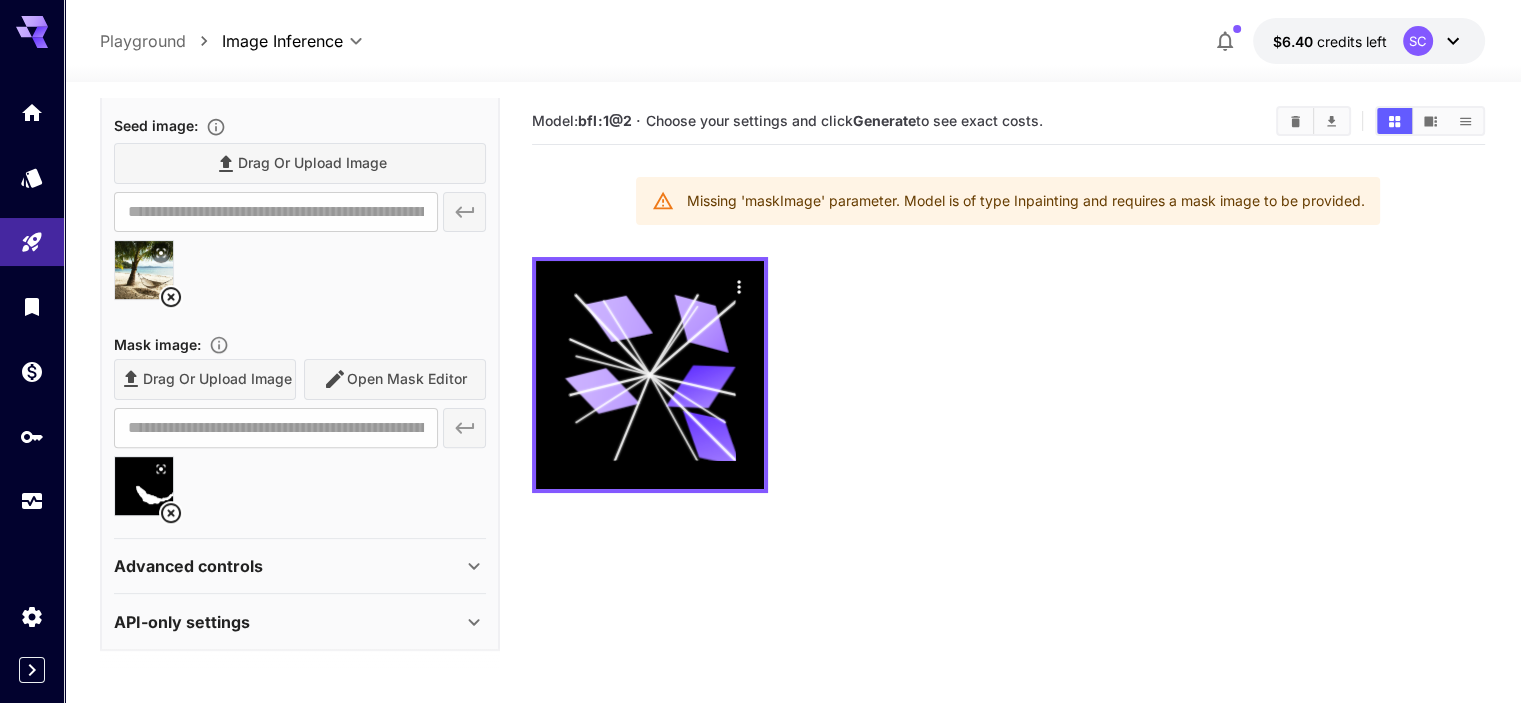 scroll, scrollTop: 12, scrollLeft: 0, axis: vertical 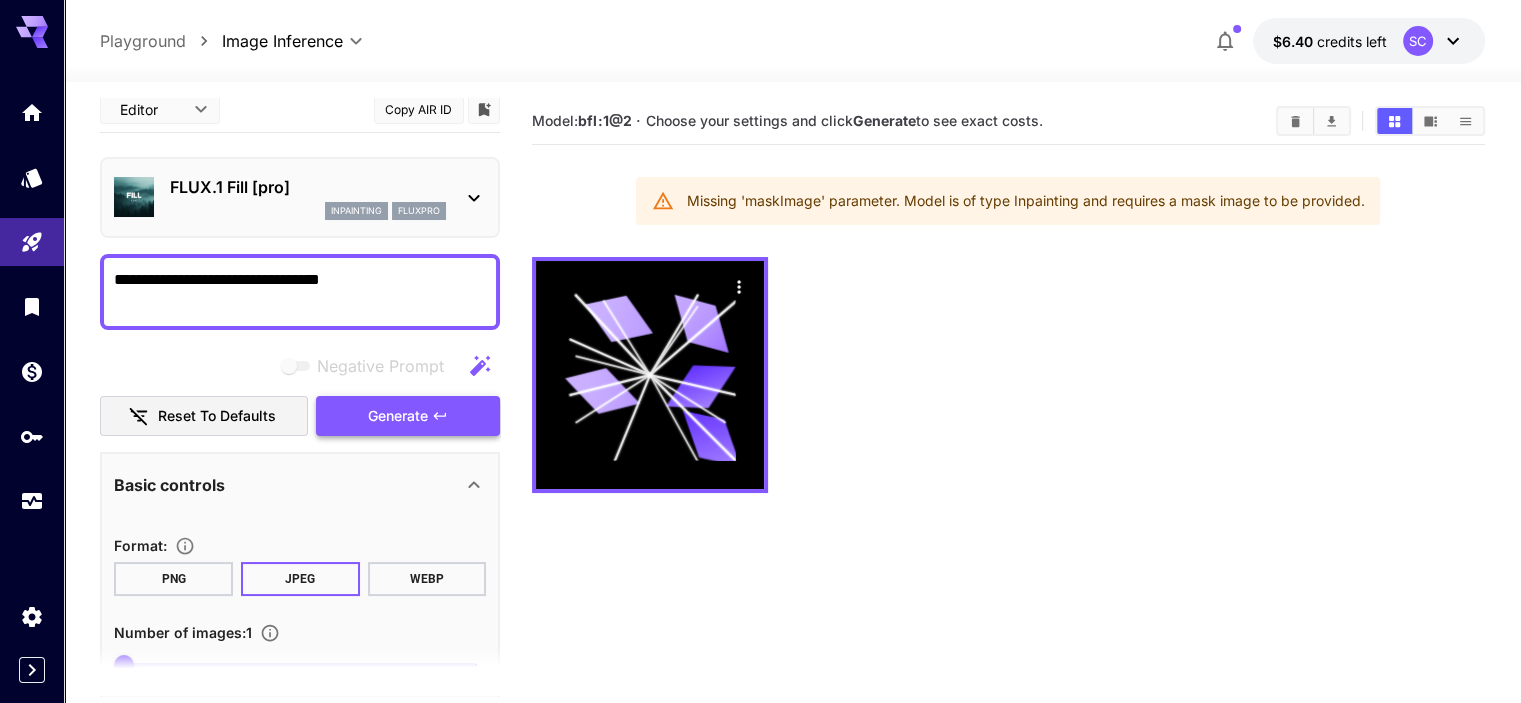 click on "Generate" at bounding box center [398, 416] 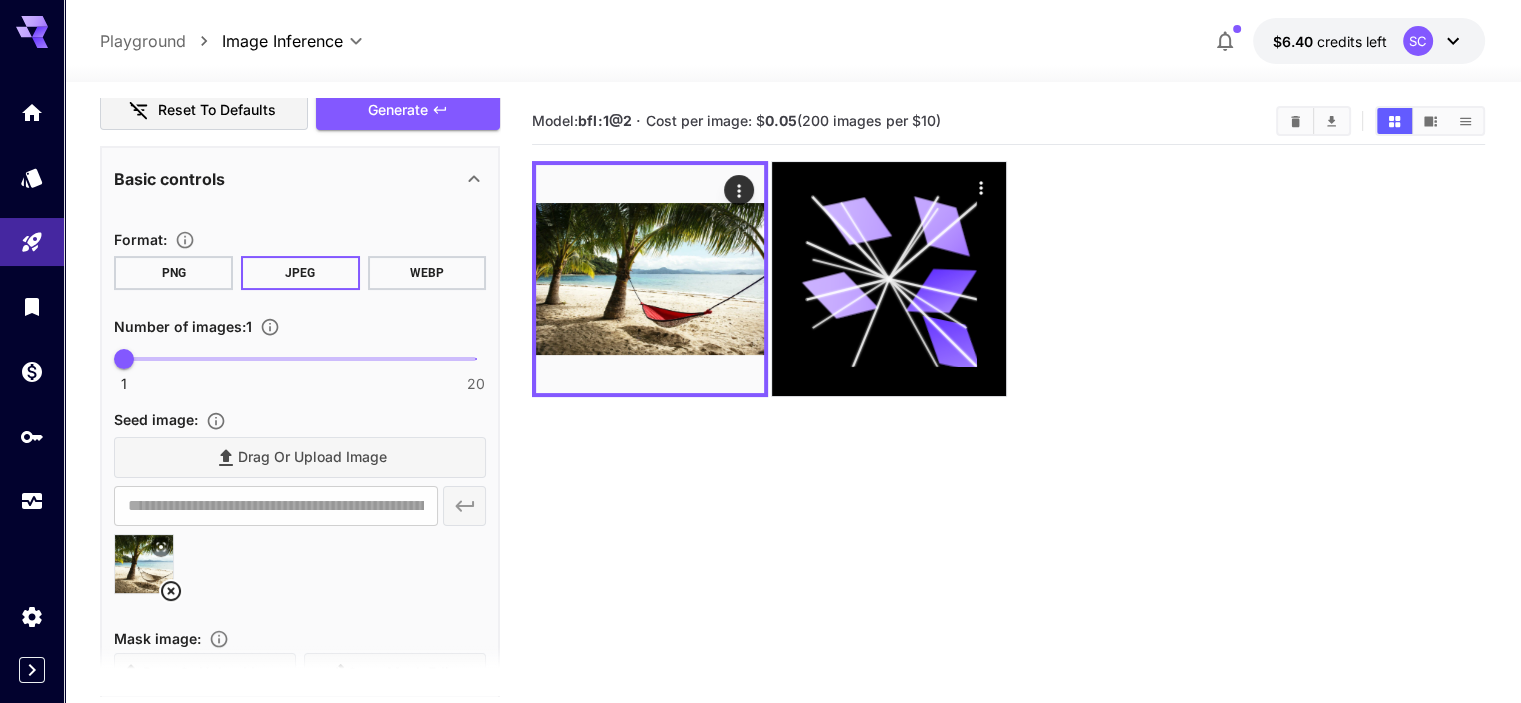 scroll, scrollTop: 0, scrollLeft: 0, axis: both 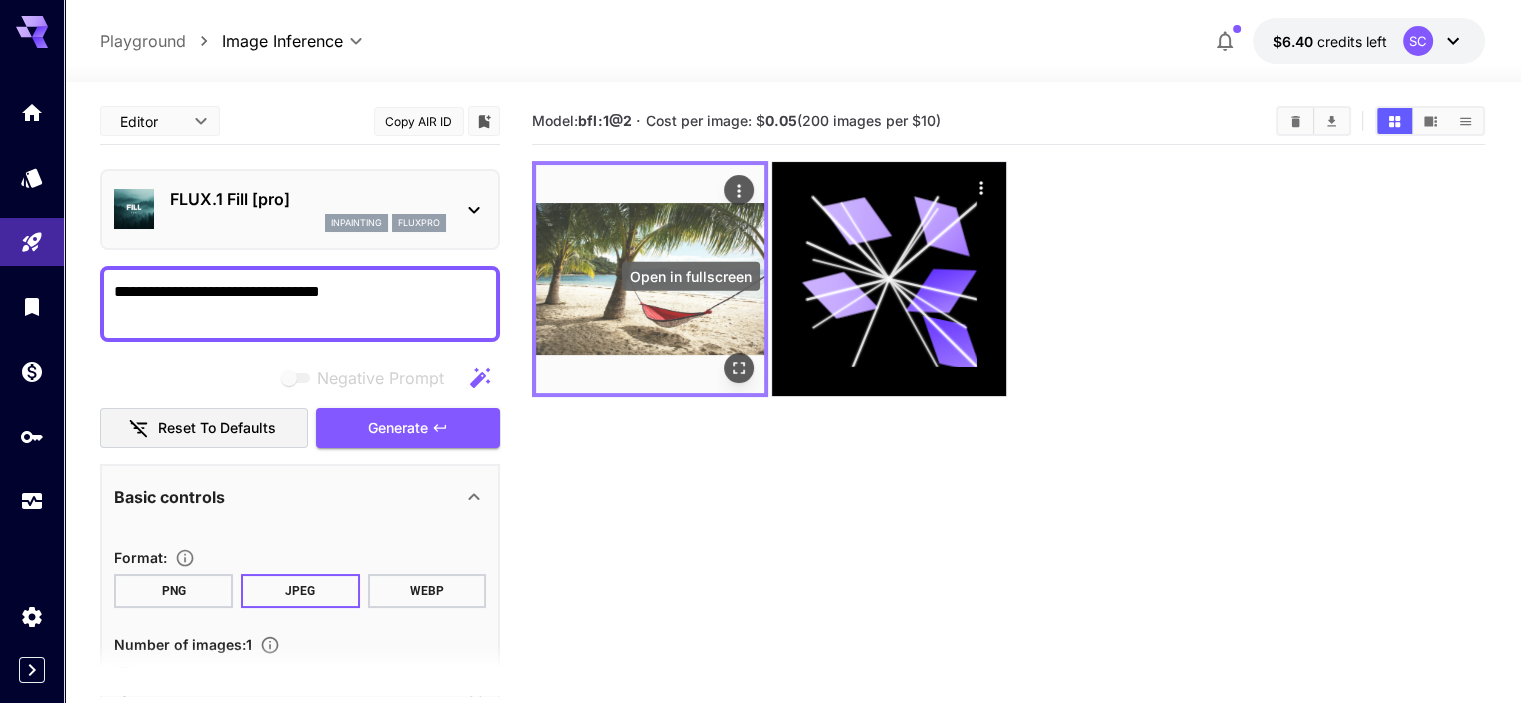 click 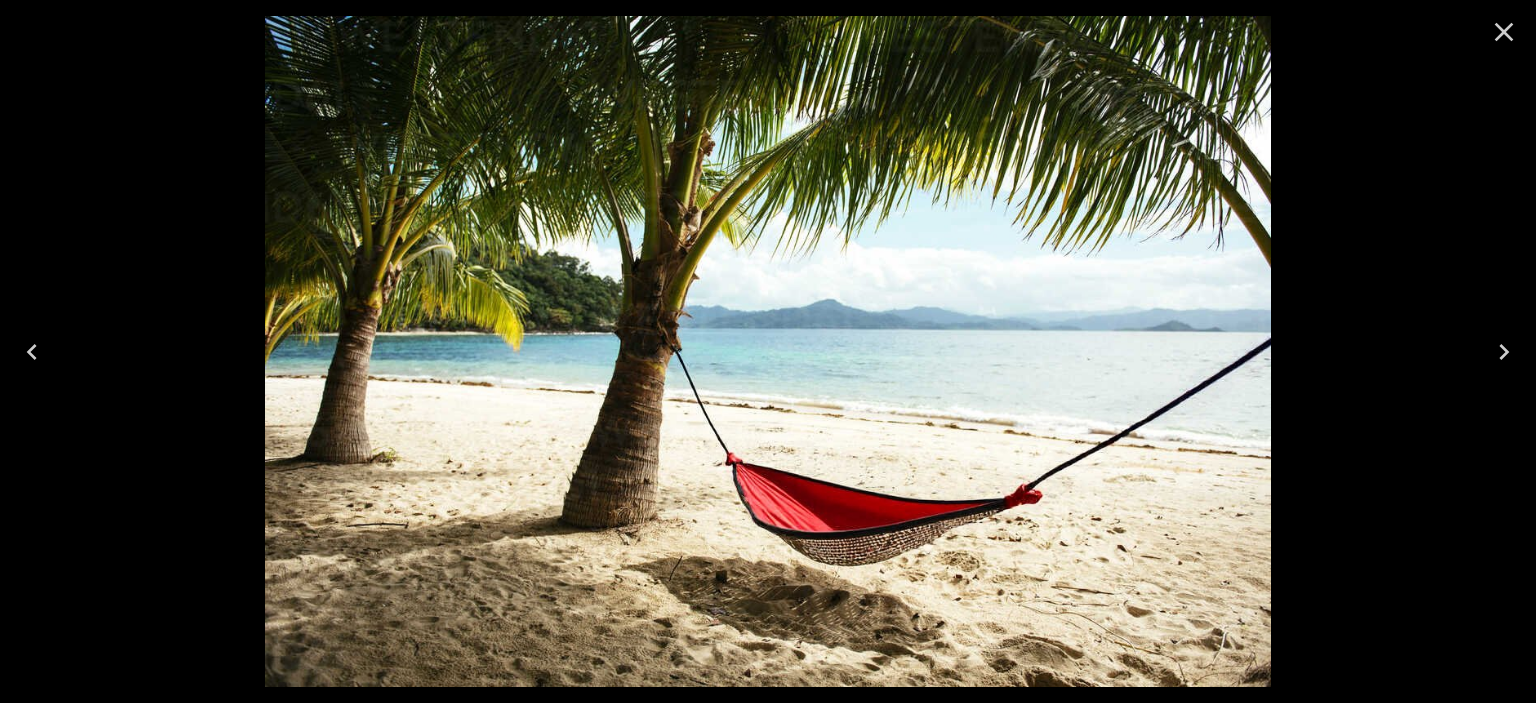 click 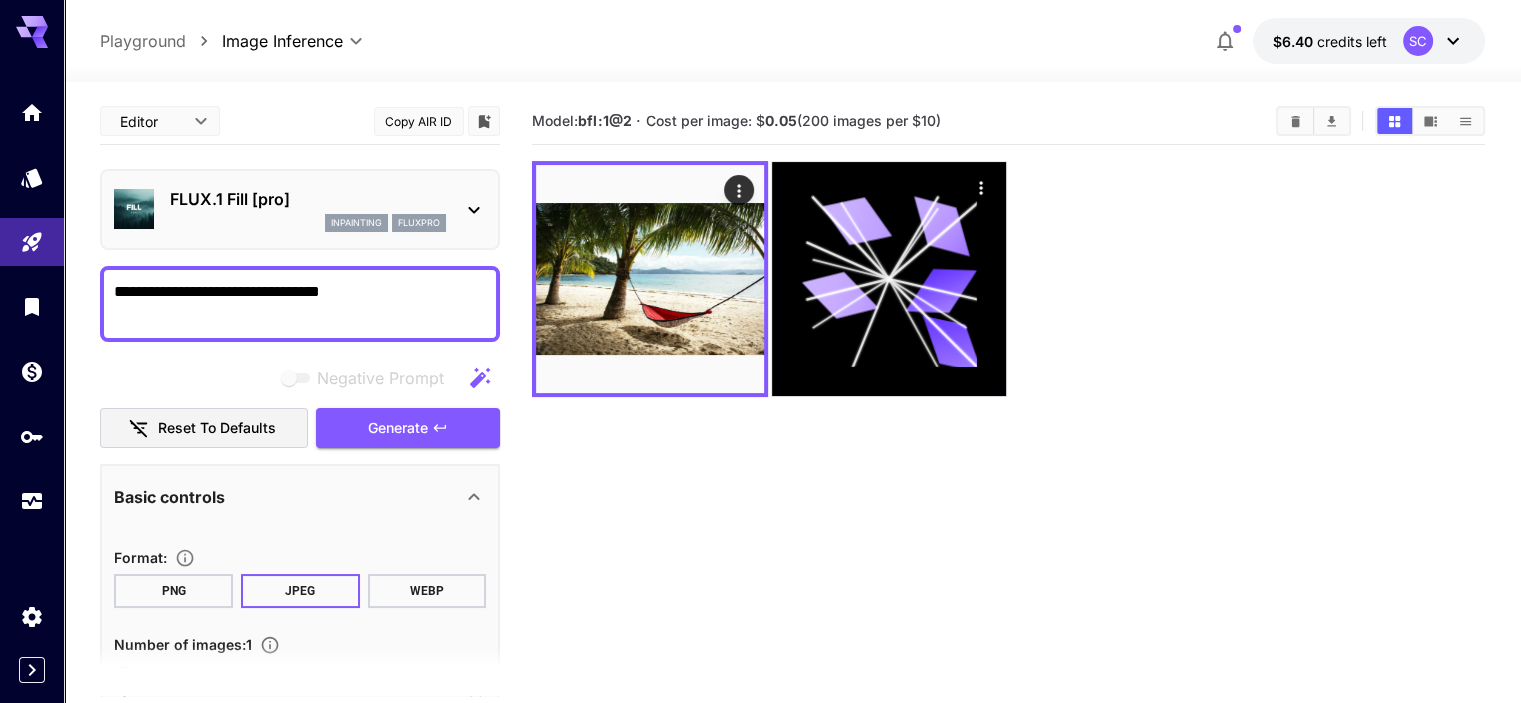 drag, startPoint x: 913, startPoint y: 124, endPoint x: 757, endPoint y: 116, distance: 156.20499 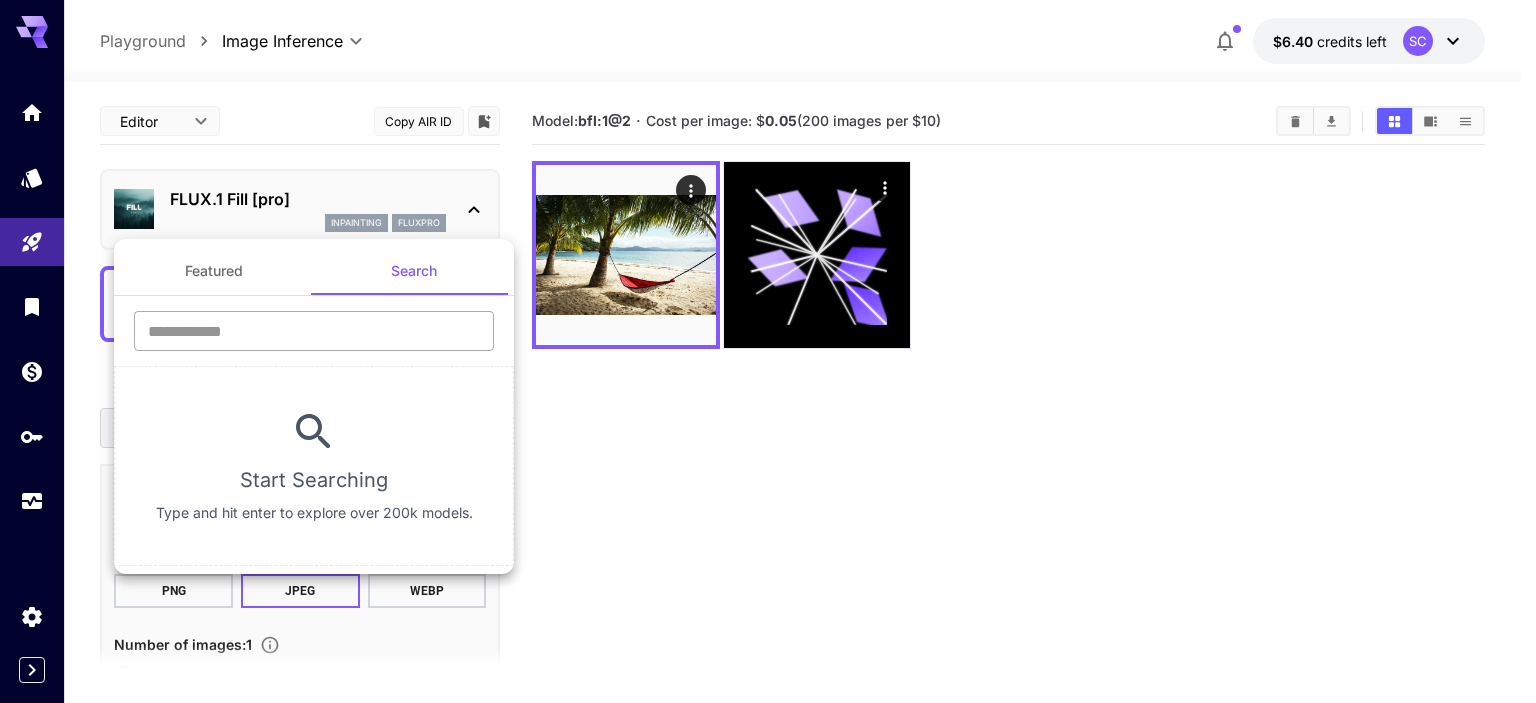 click at bounding box center [314, 331] 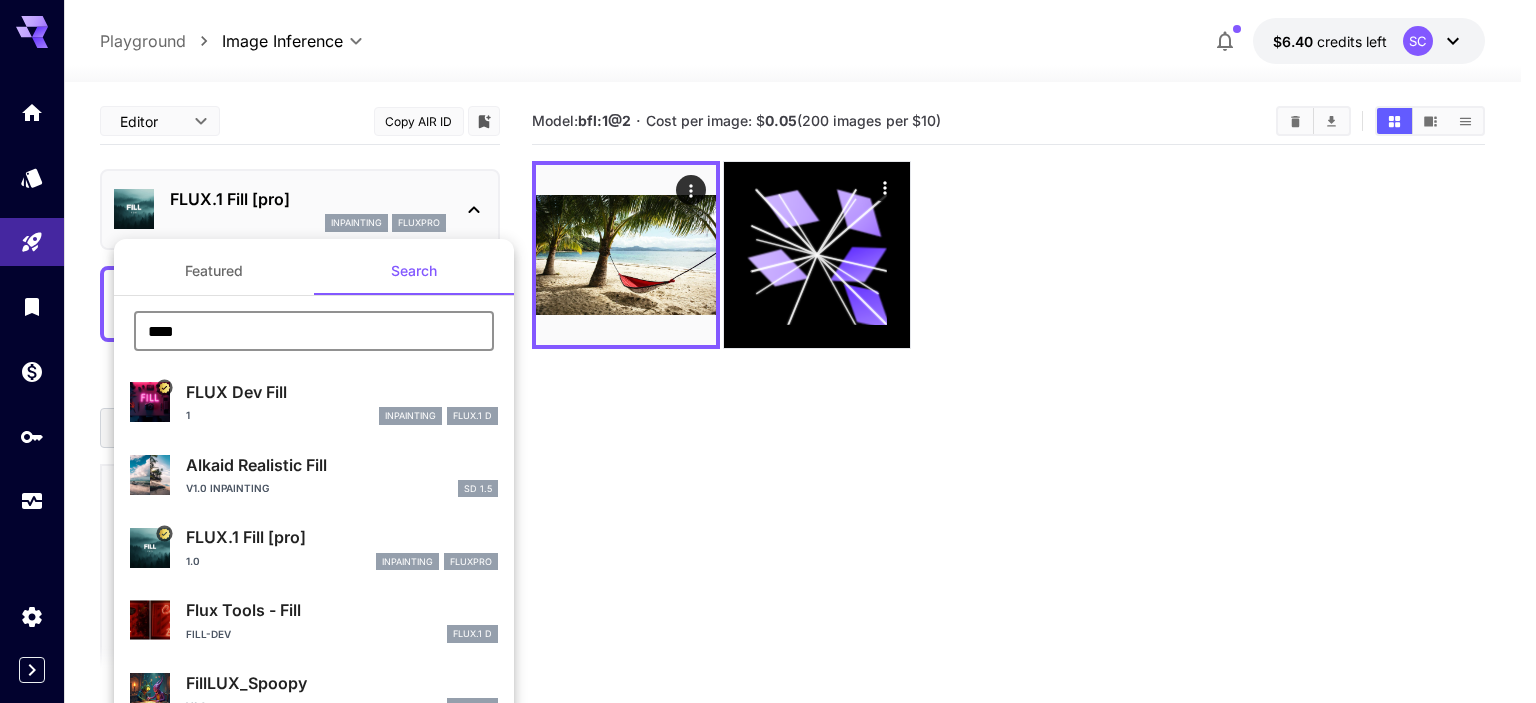 type on "****" 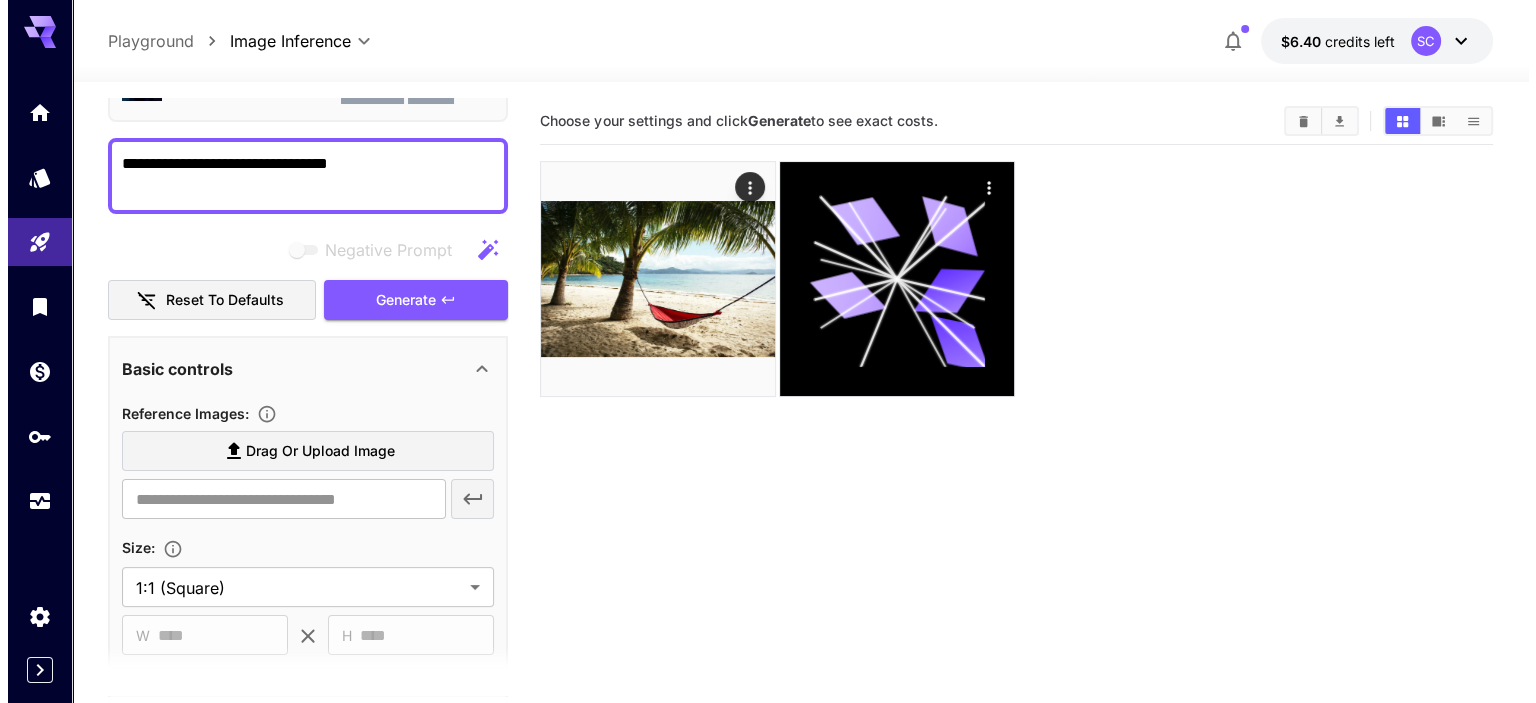 scroll, scrollTop: 0, scrollLeft: 0, axis: both 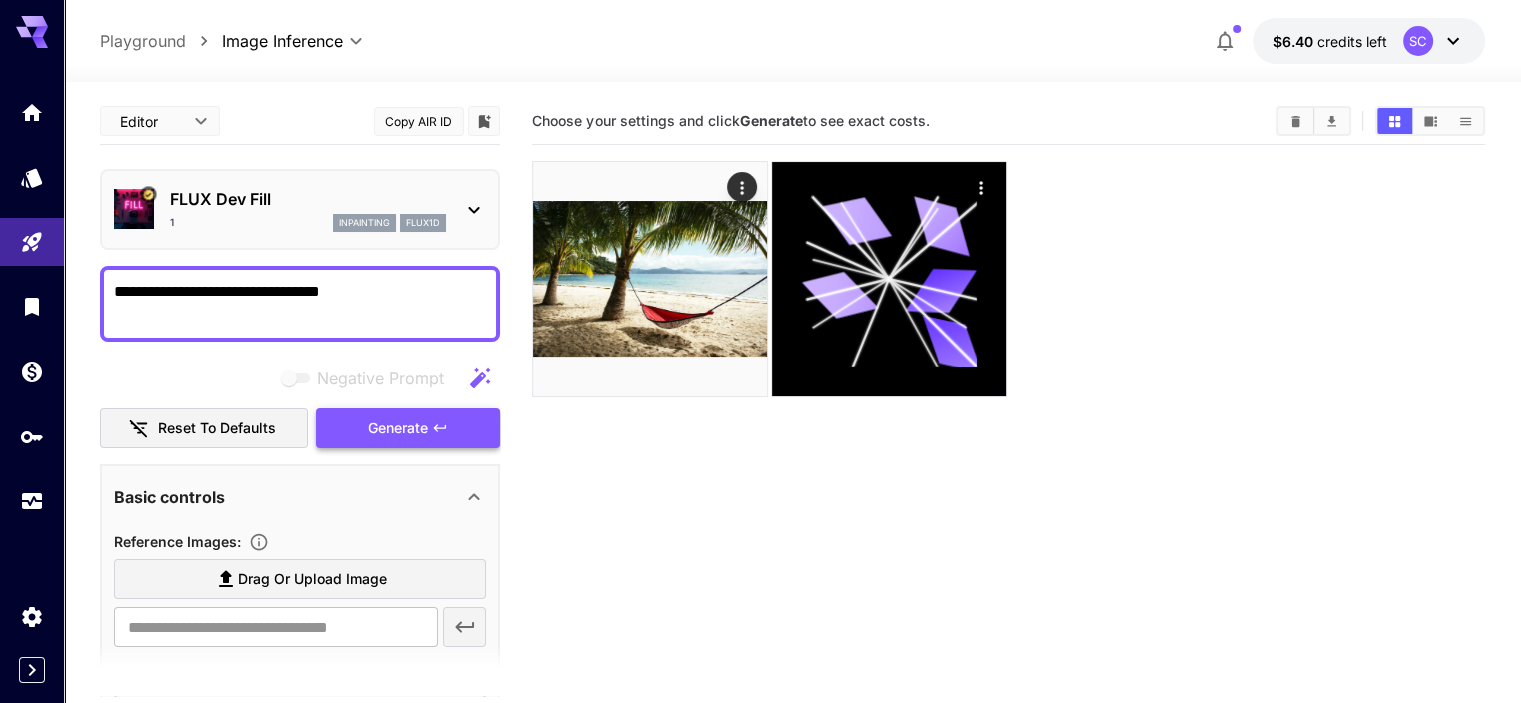 click on "Generate" at bounding box center (398, 428) 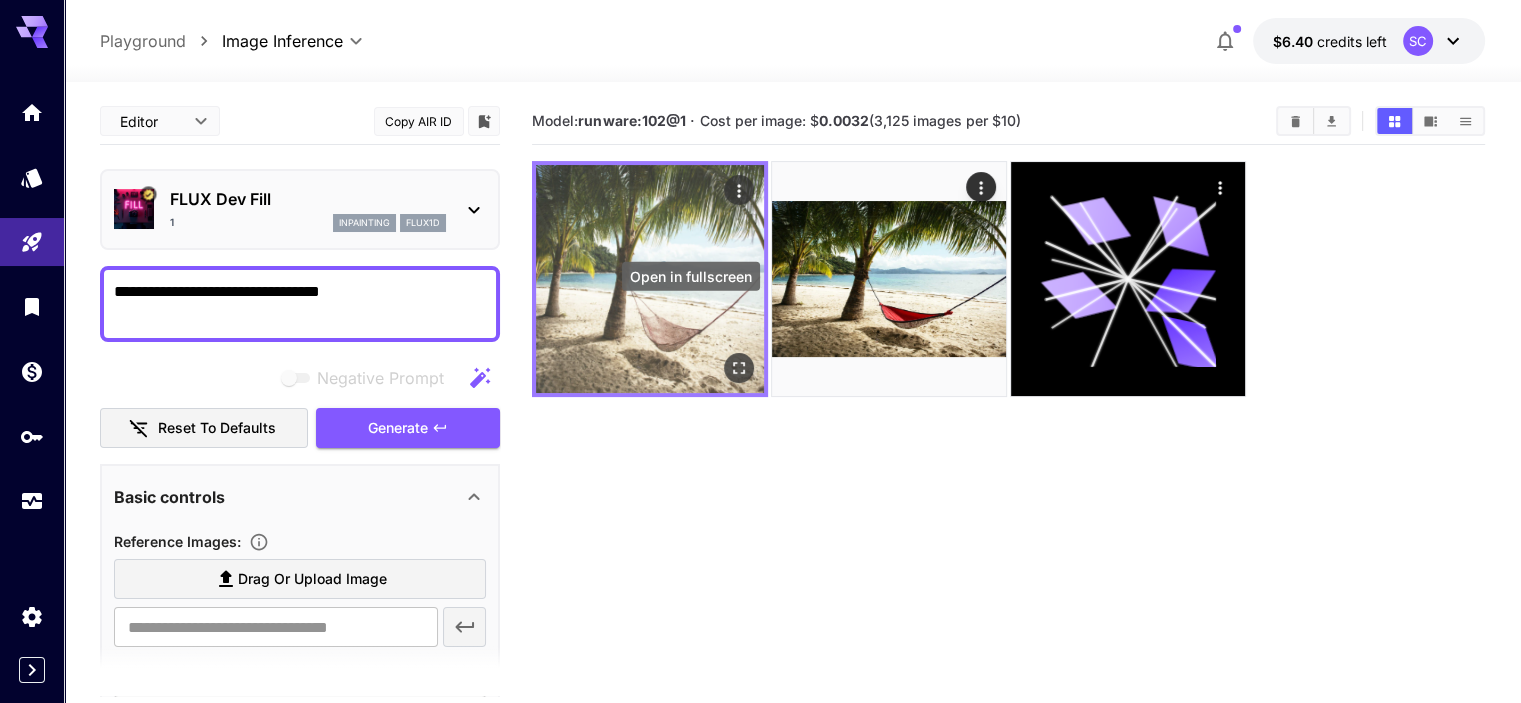 click 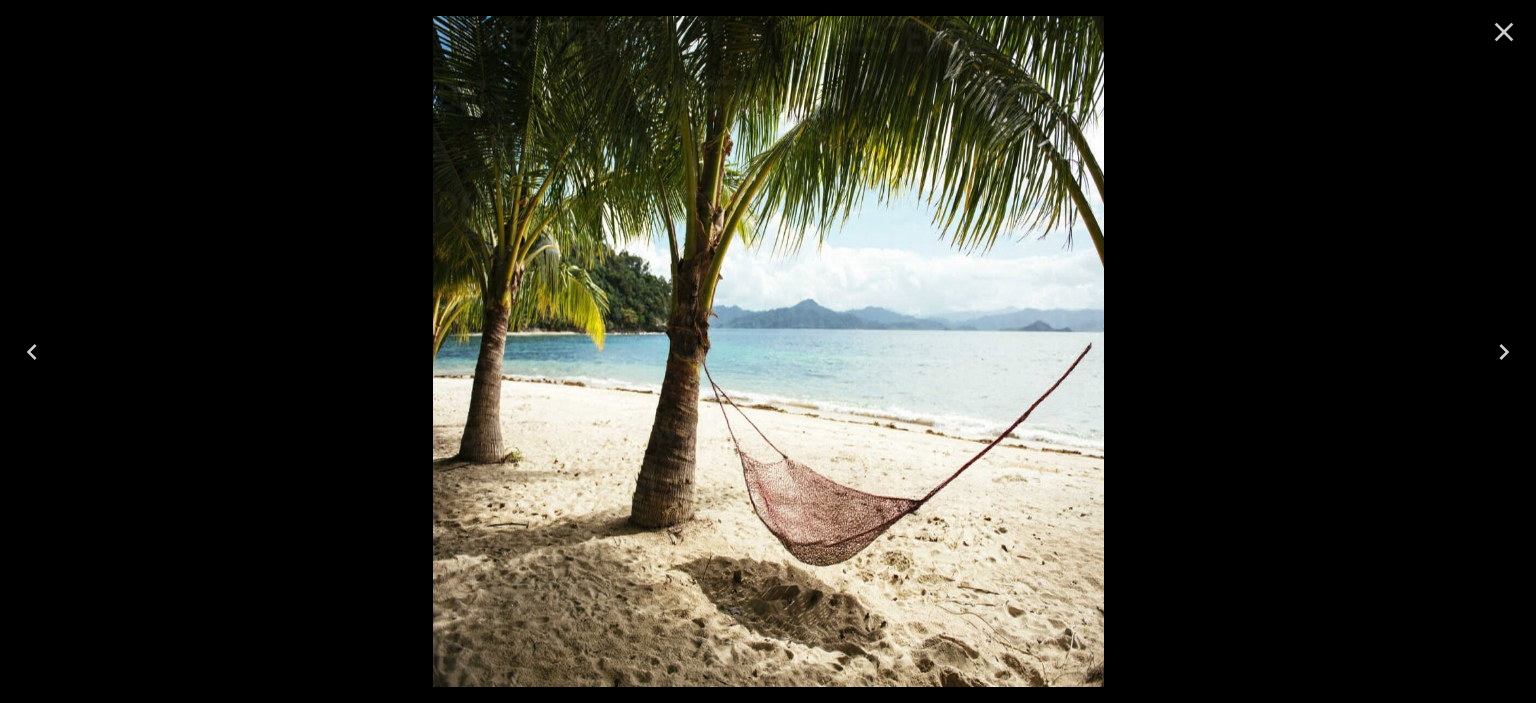 click 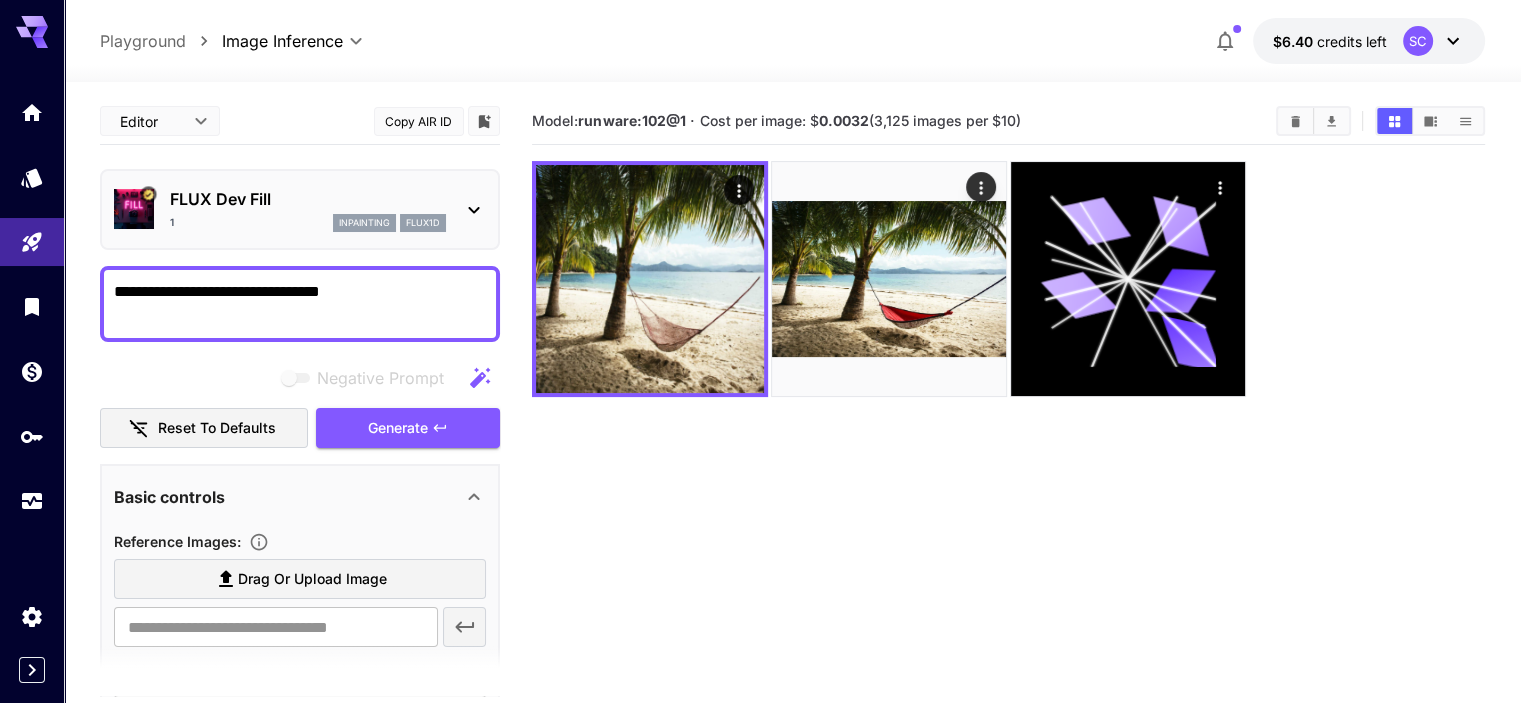 drag, startPoint x: 267, startPoint y: 287, endPoint x: 83, endPoint y: 267, distance: 185.08377 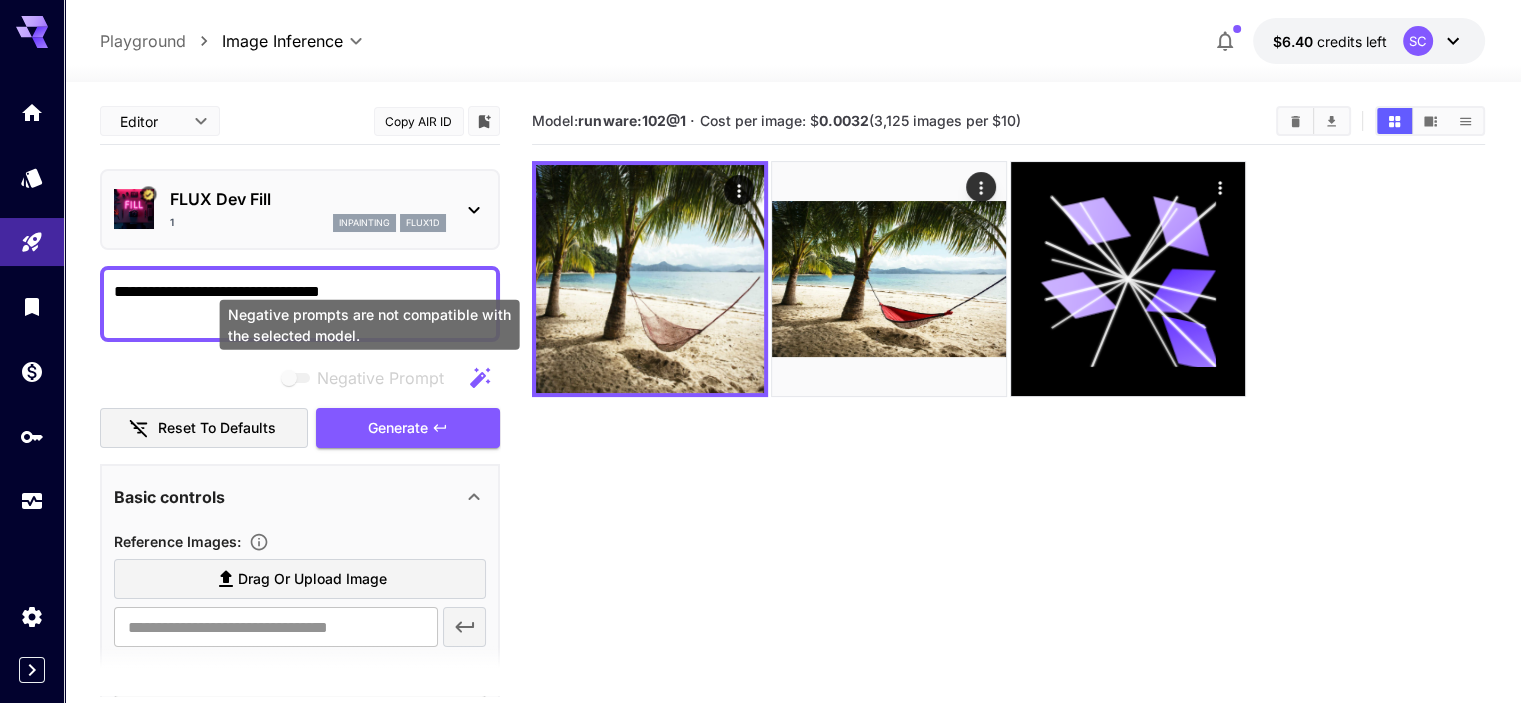paste on "*****" 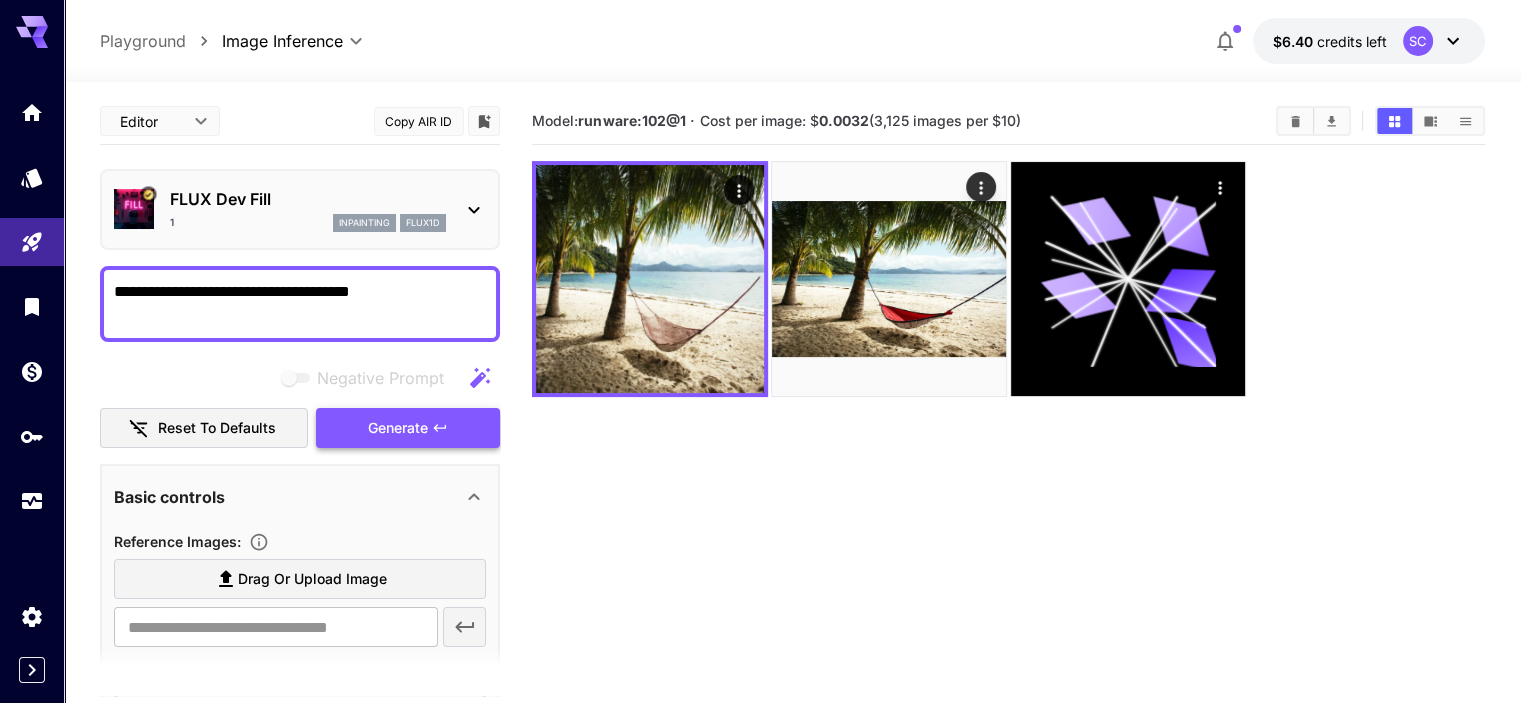 type on "**********" 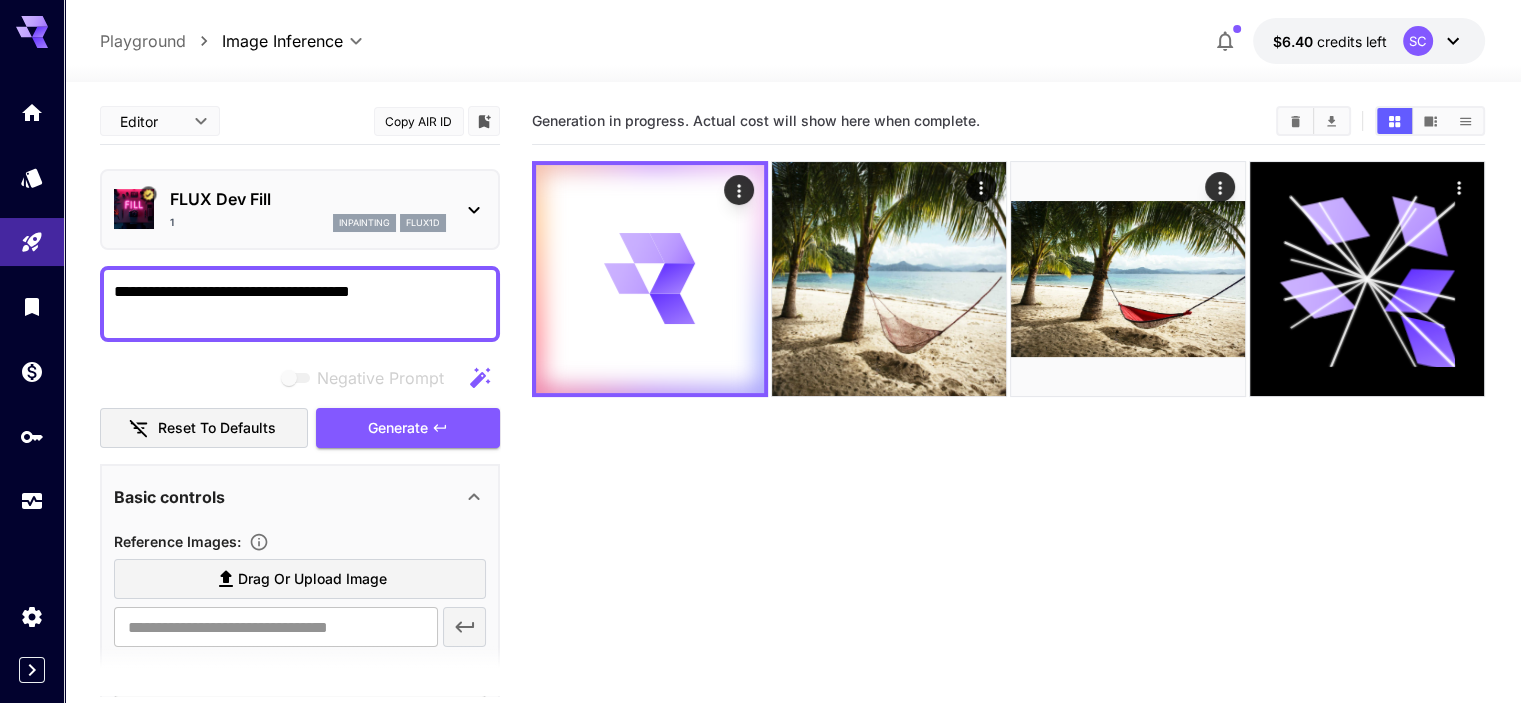 click on "Generation in progress. Actual cost will show here when complete." at bounding box center [1008, 449] 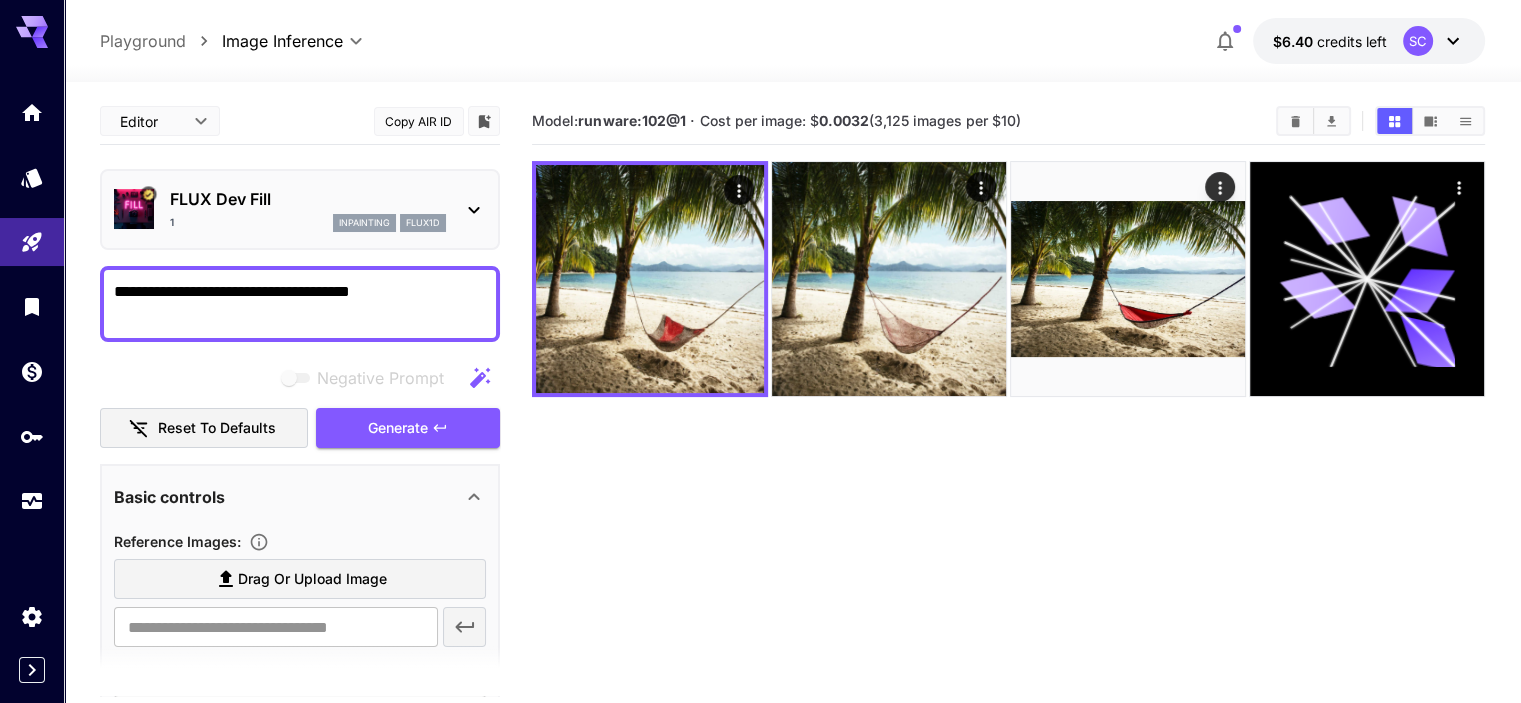 click on "Model:  runware:102@1 · Cost per image: $ 0.0032  (3,125 images per $10)" at bounding box center (1008, 449) 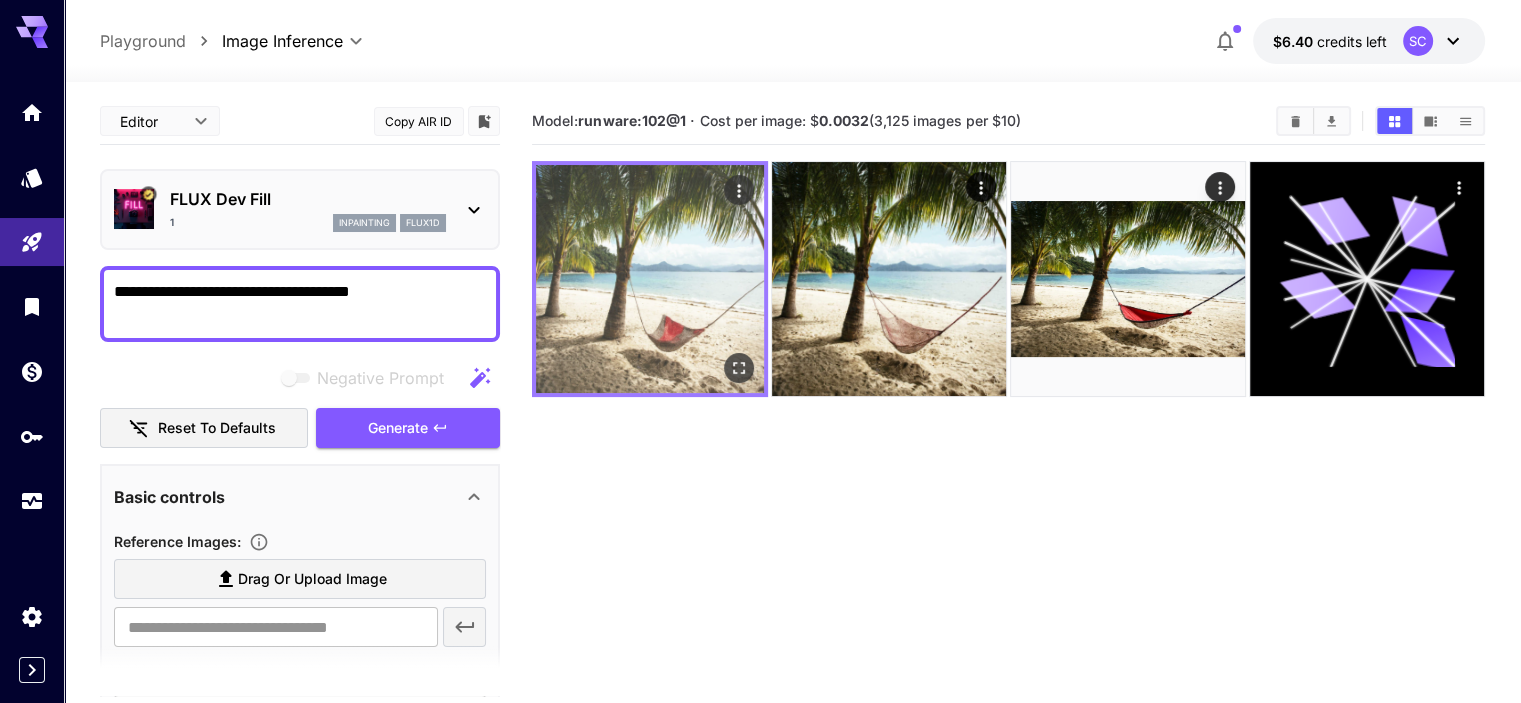 click 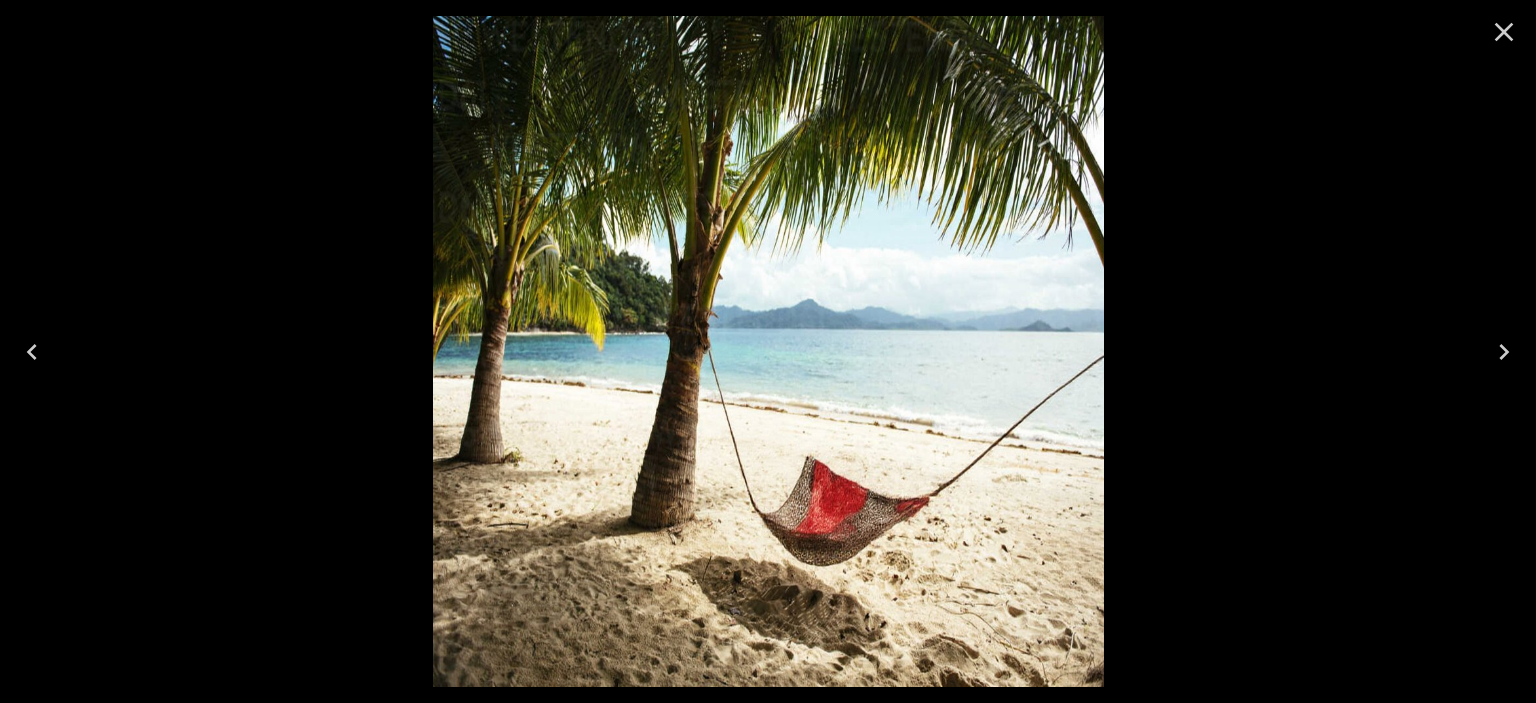 click 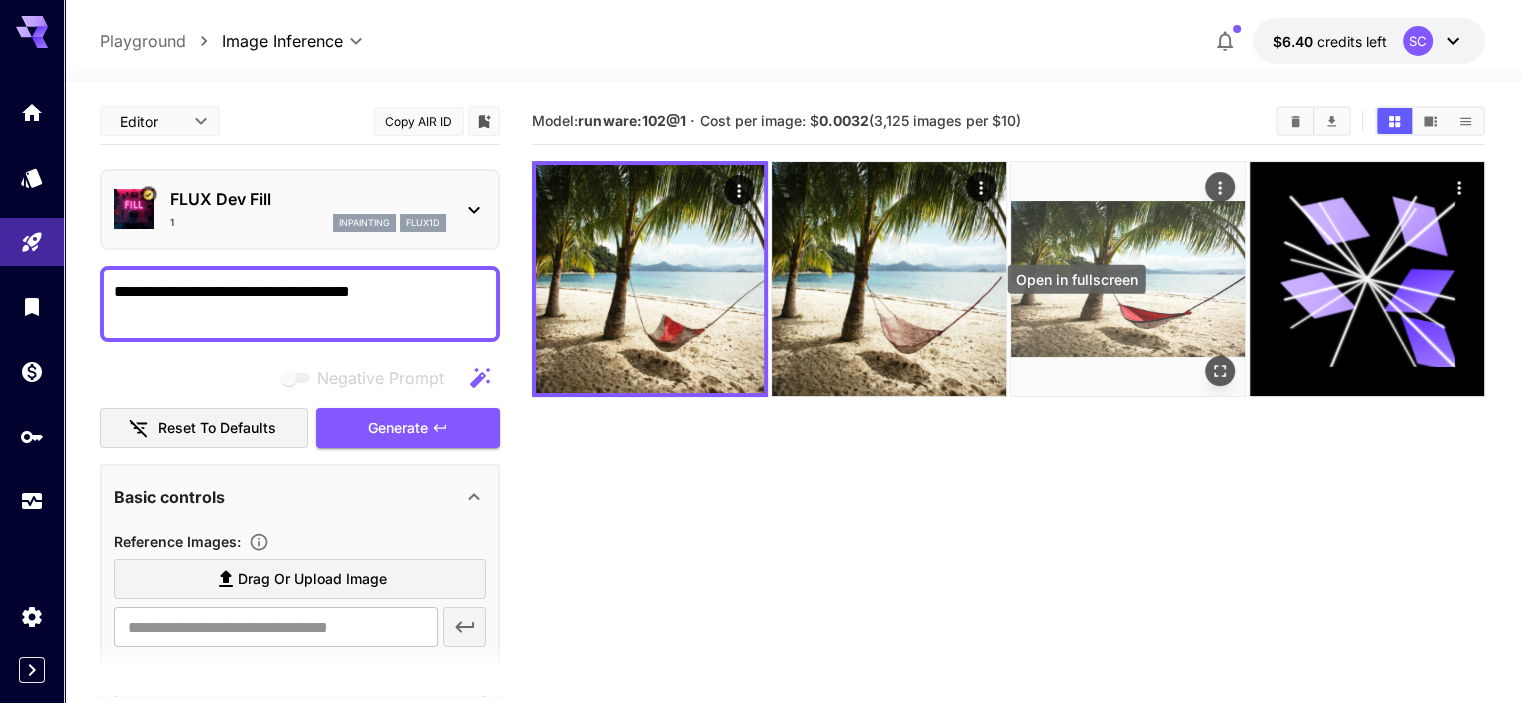 click 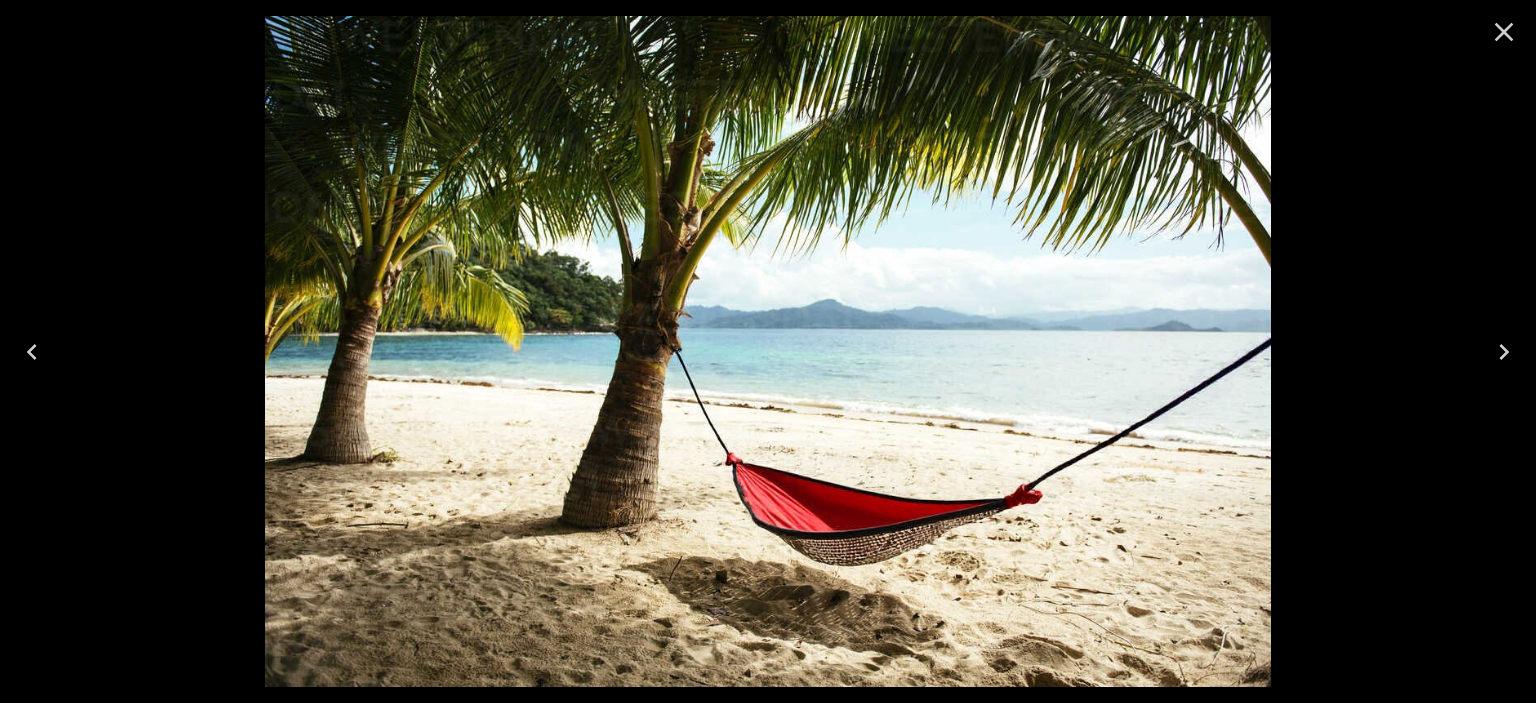 click 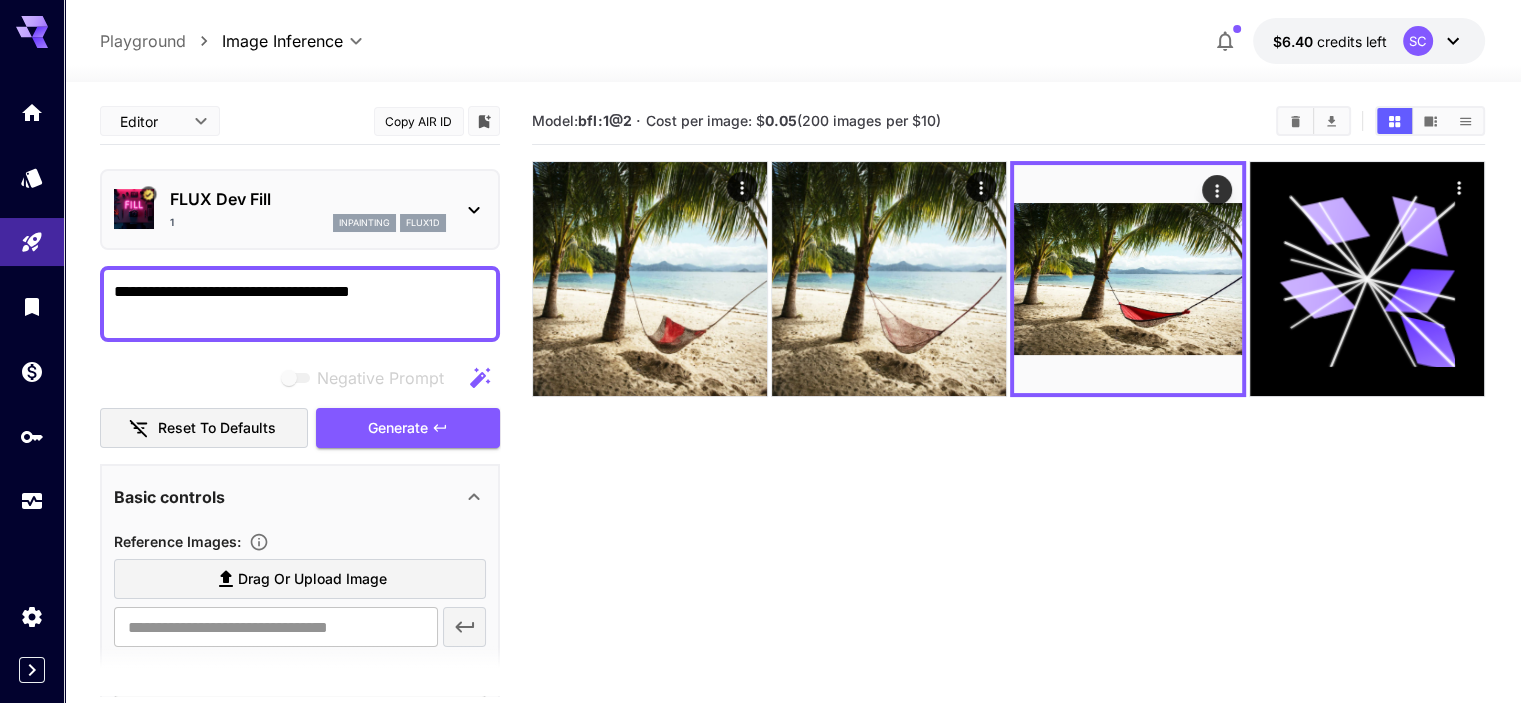 click on "Model:  bfl:1@2 · Cost per image: $ 0.05  (200 images per $10)" at bounding box center [1008, 449] 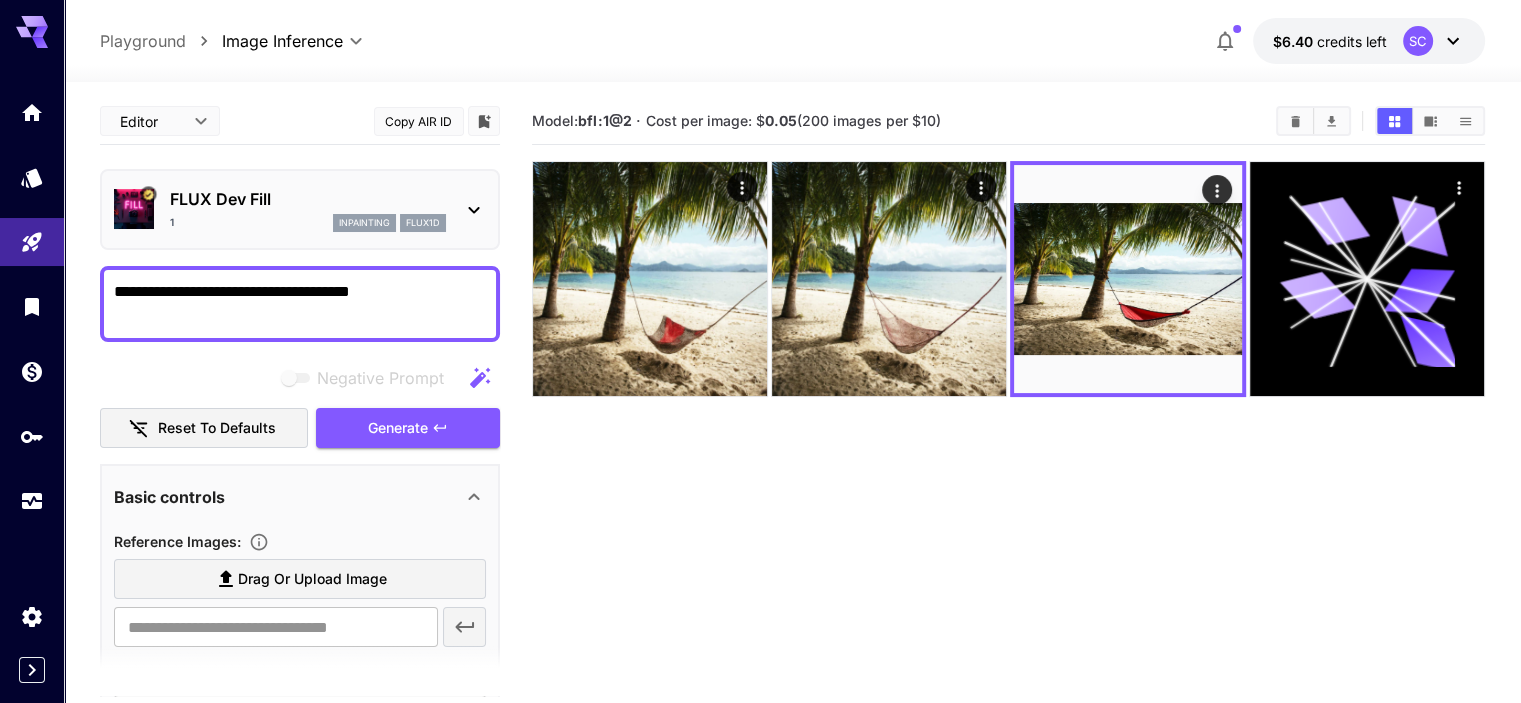 click on "FLUX Dev Fill 1 inpainting flux1d" at bounding box center [308, 209] 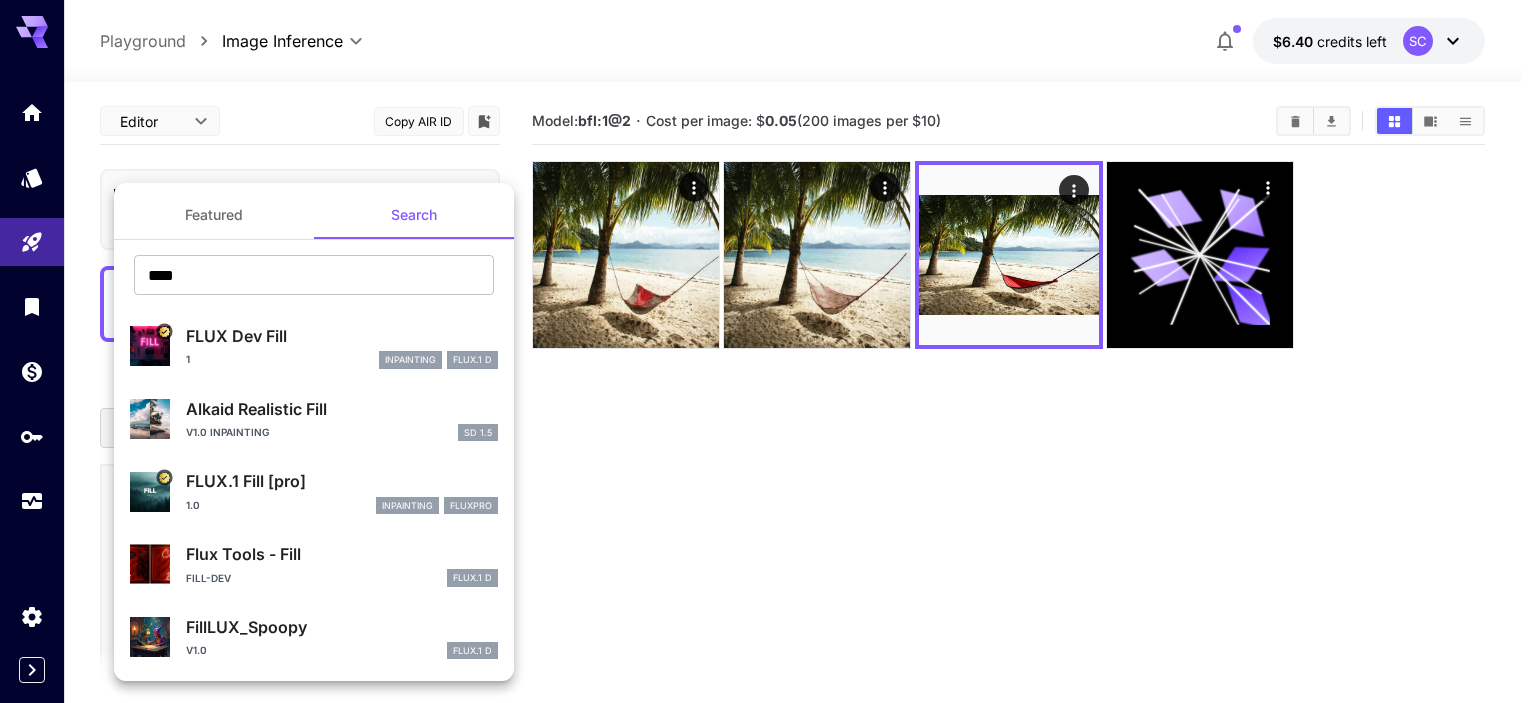 click at bounding box center [768, 351] 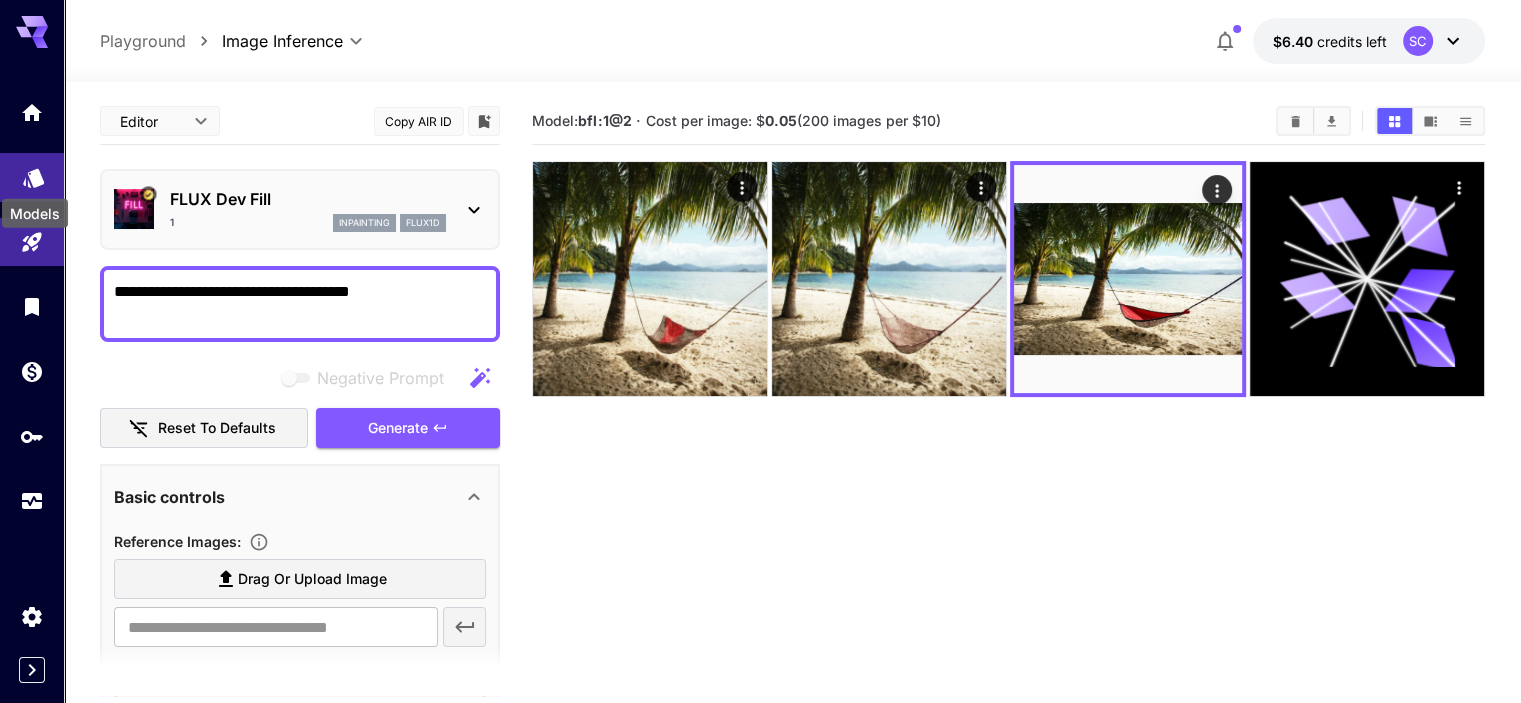 click 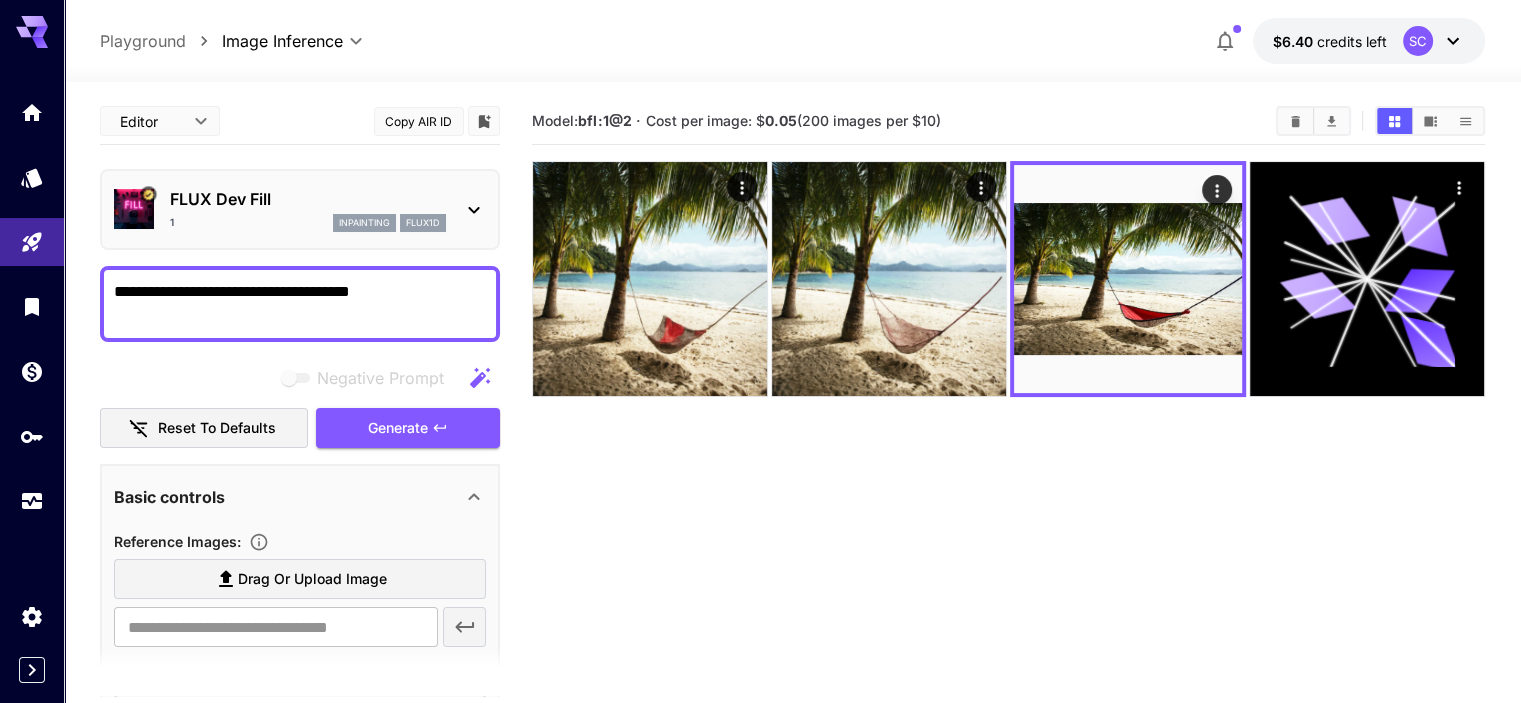 click on "Model:  bfl:1@2 · Cost per image: $ 0.05  (200 images per $10)" at bounding box center (1008, 449) 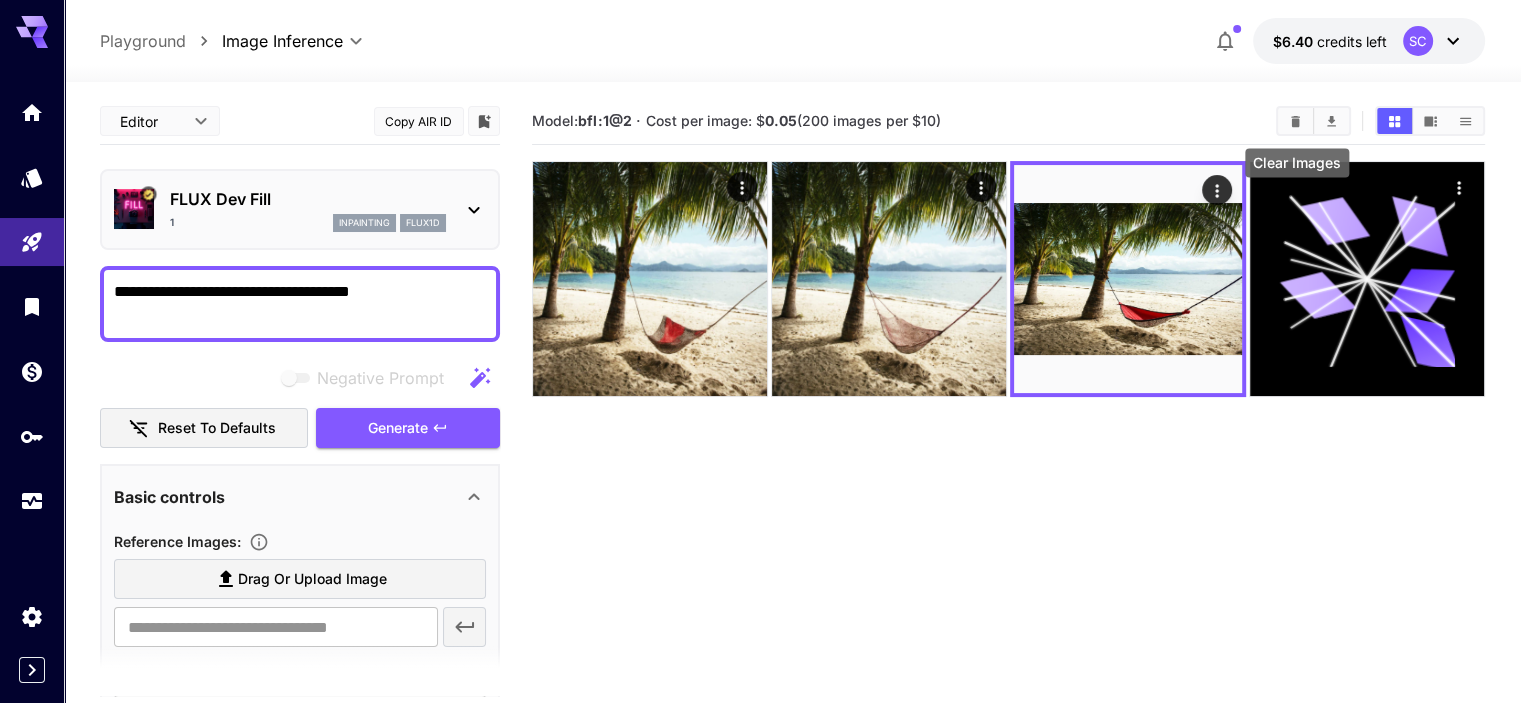 click 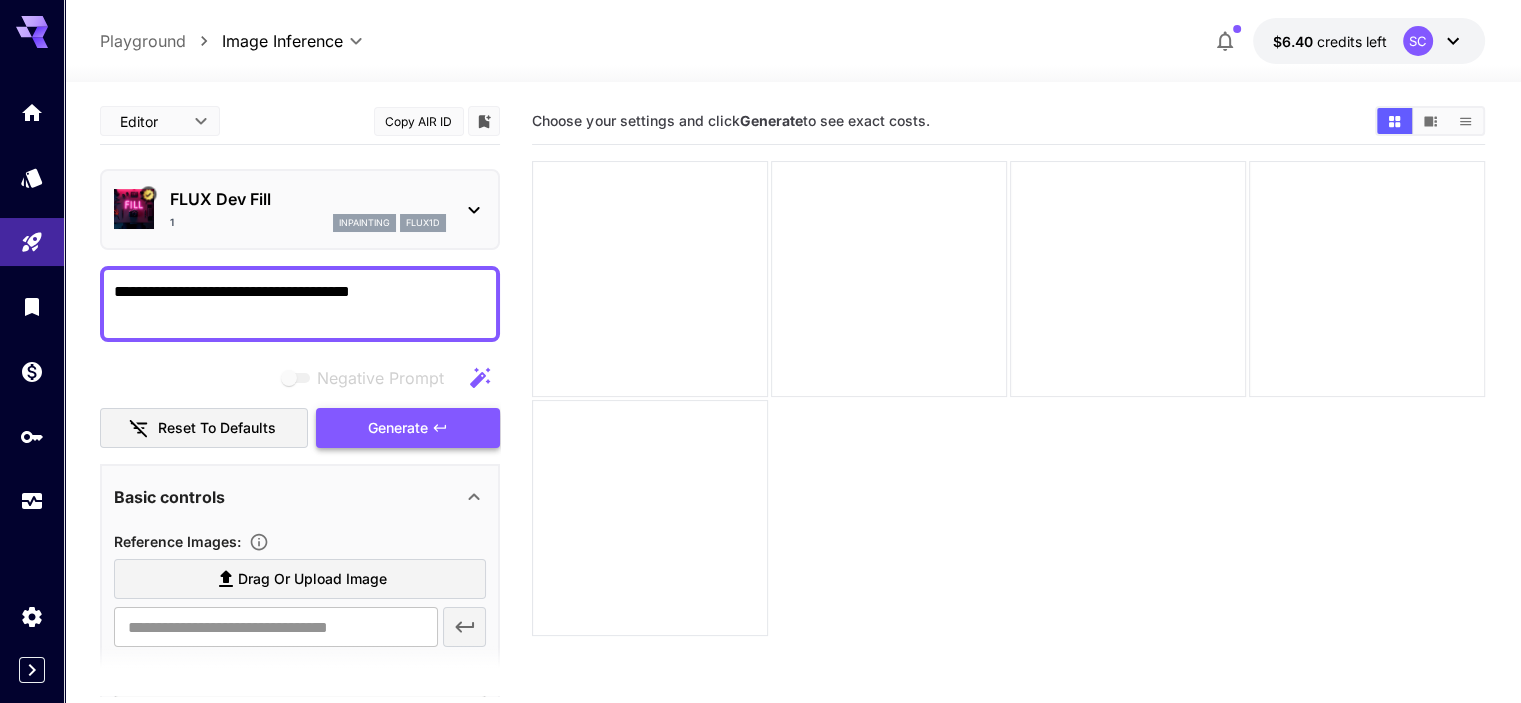 click on "Generate" at bounding box center [398, 428] 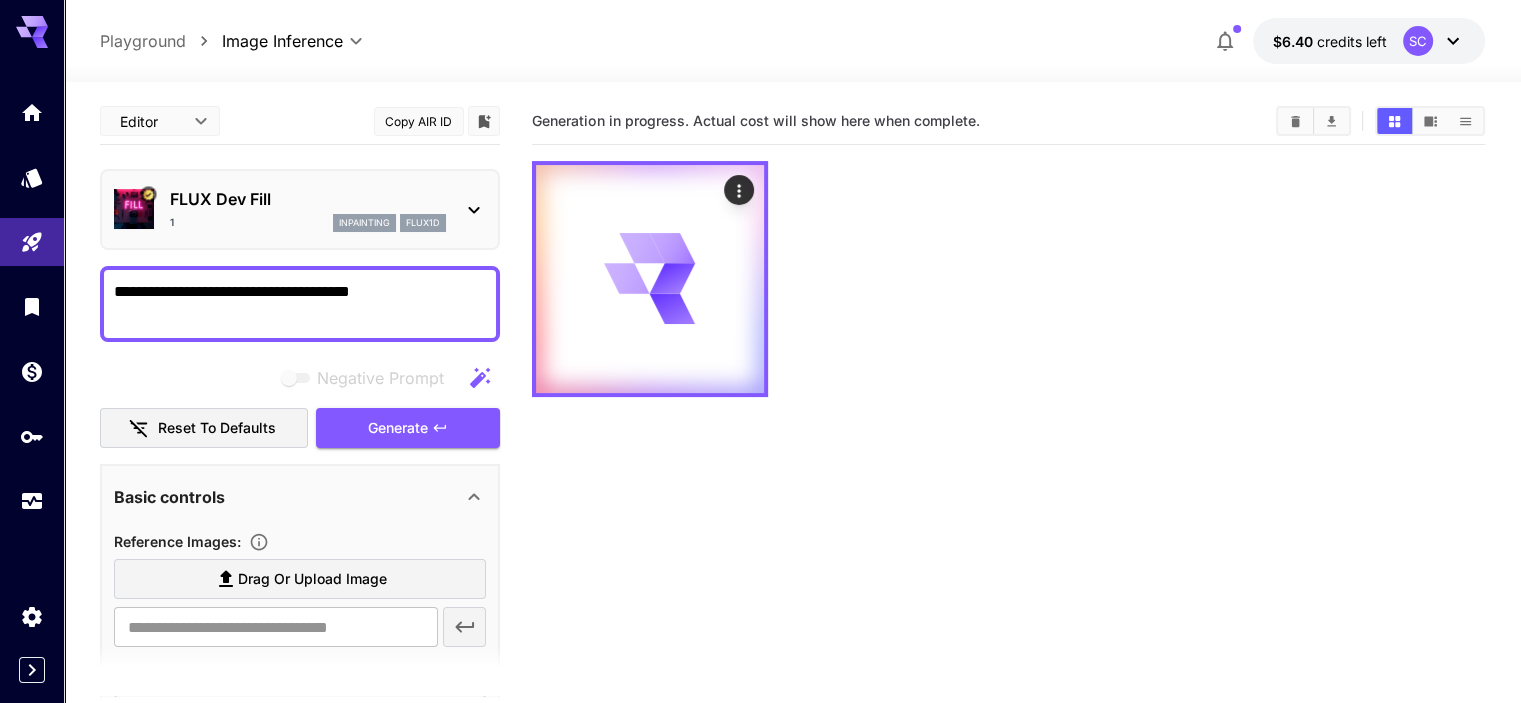 click on "Generation in progress. Actual cost will show here when complete." at bounding box center (1008, 449) 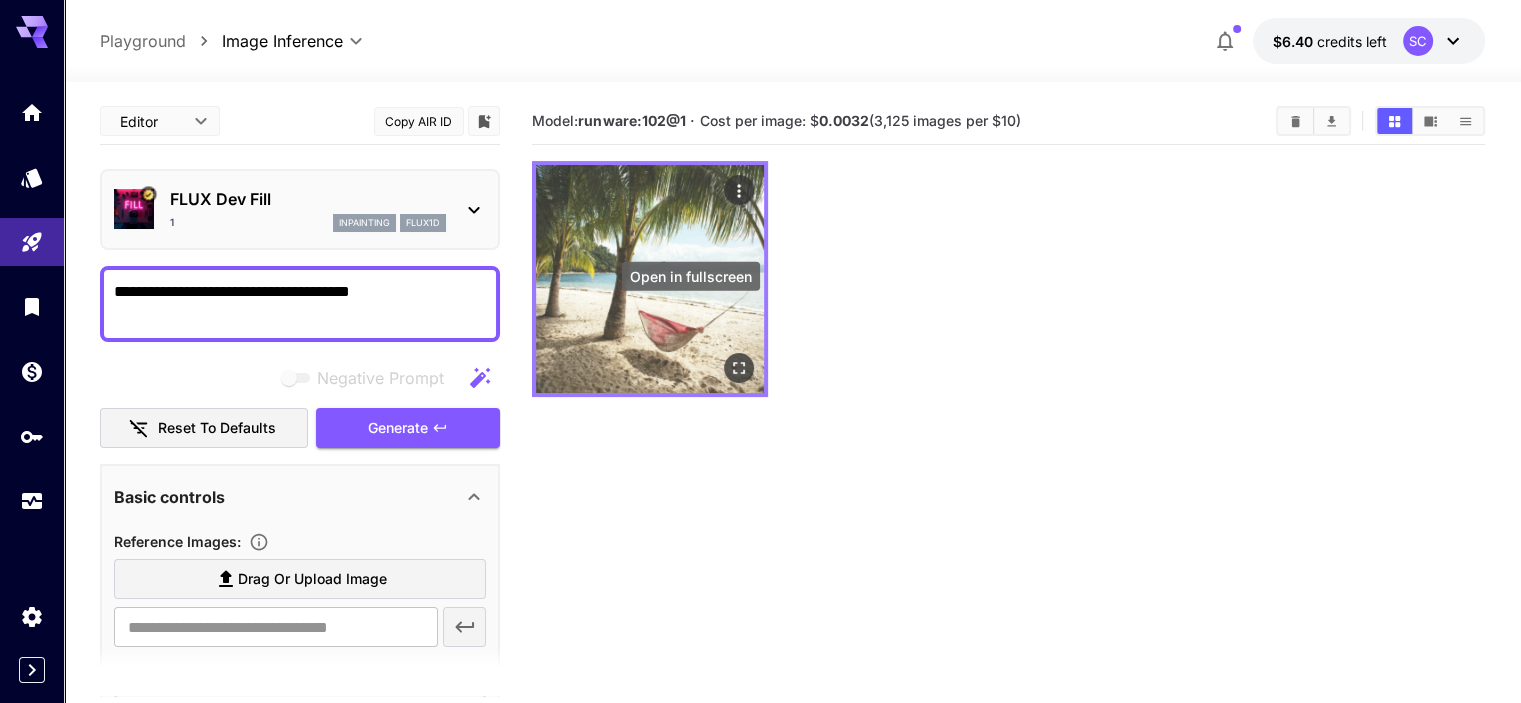 click 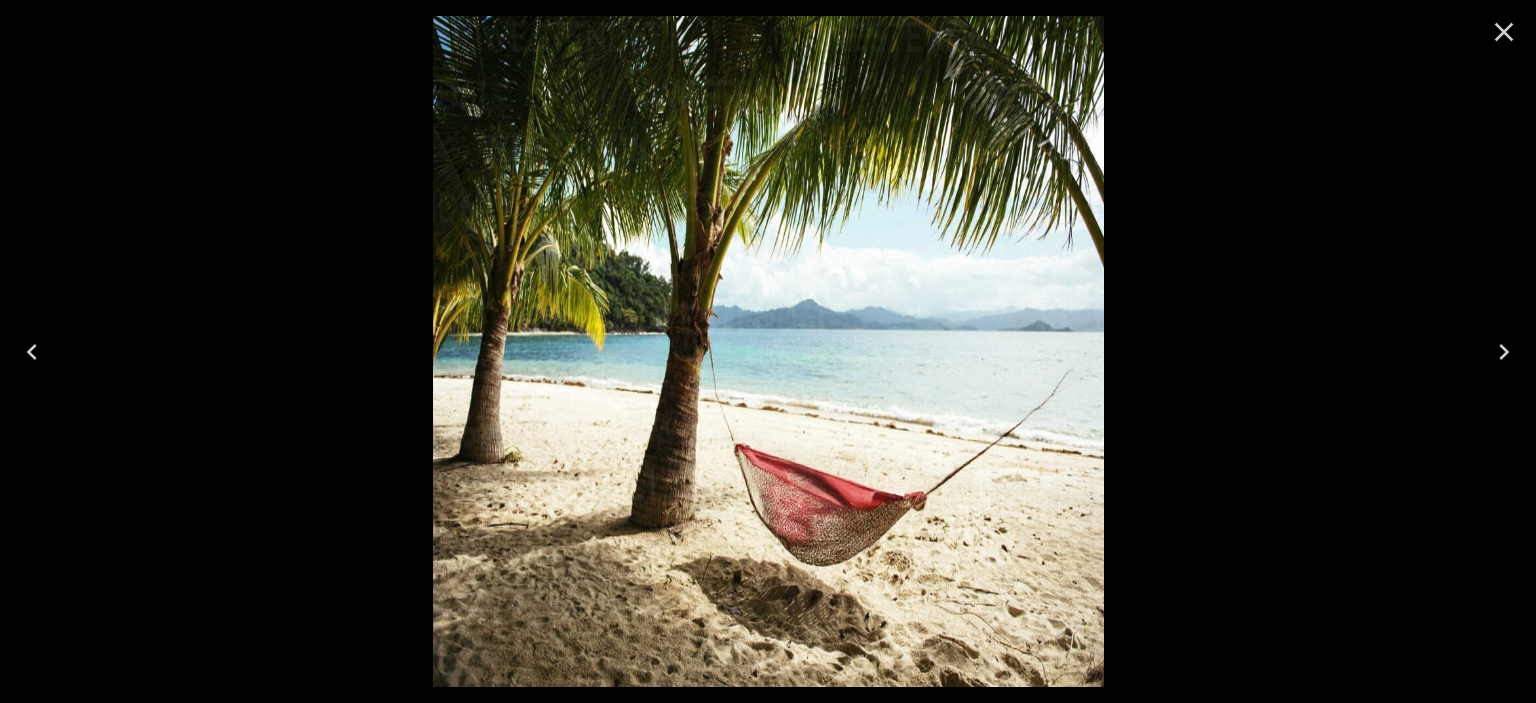click 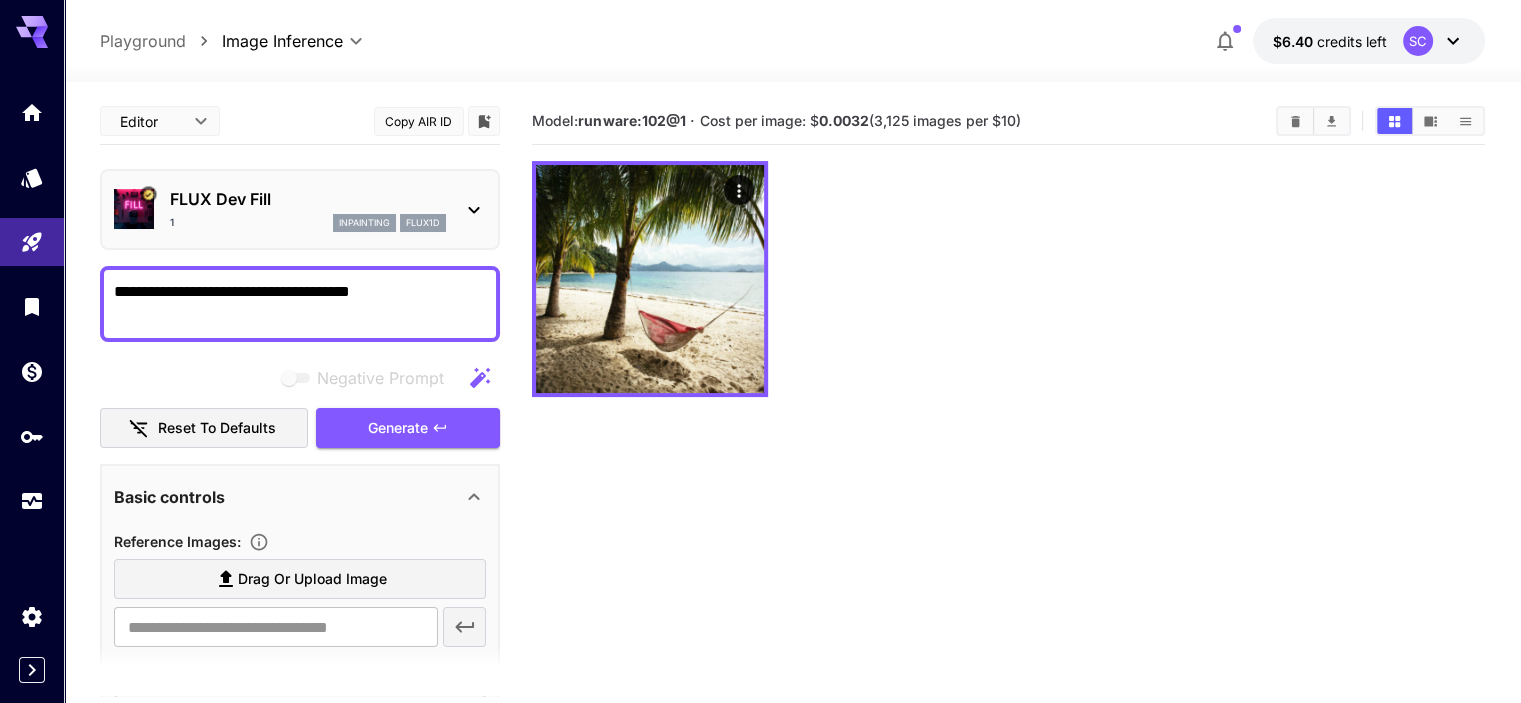 click on "1 inpainting flux1d" at bounding box center [308, 223] 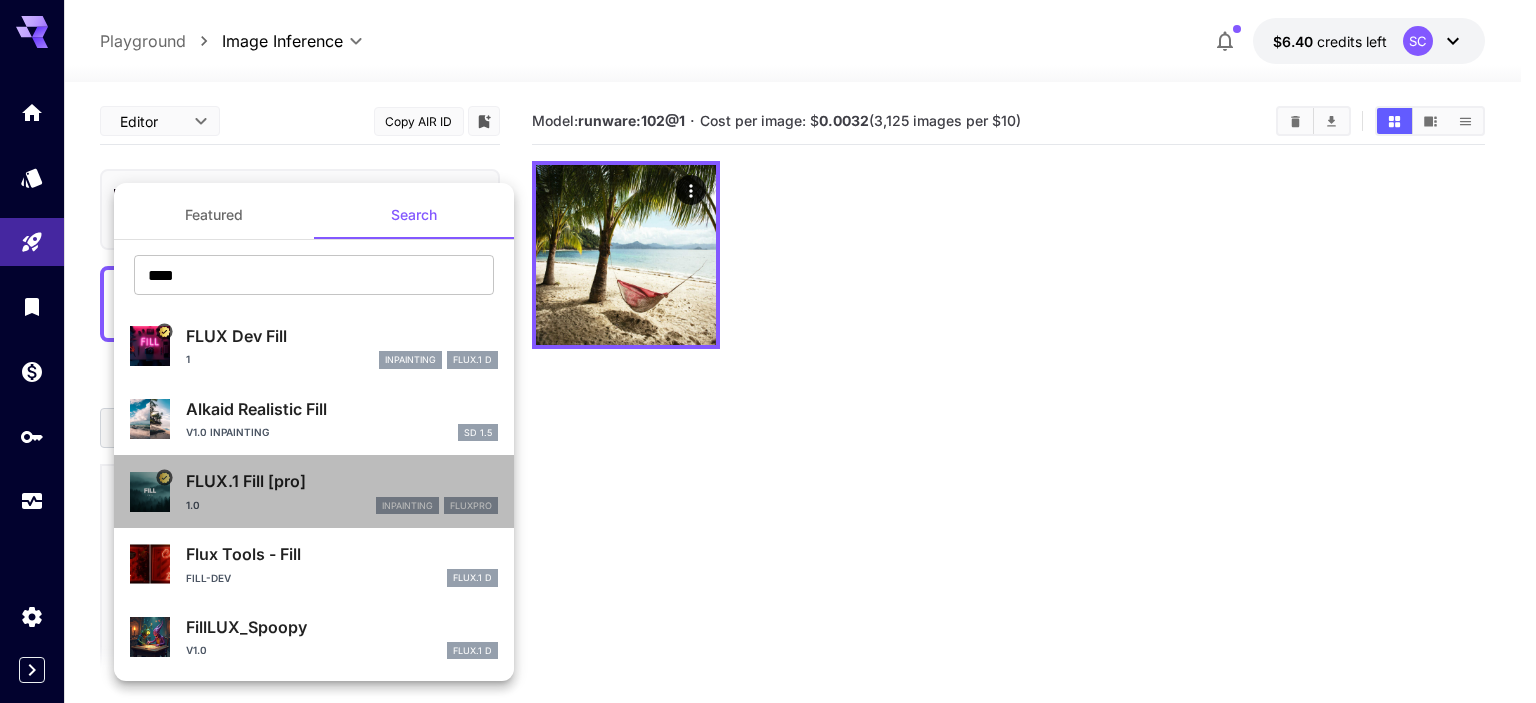click on "FLUX.1 Fill [pro]" at bounding box center (342, 481) 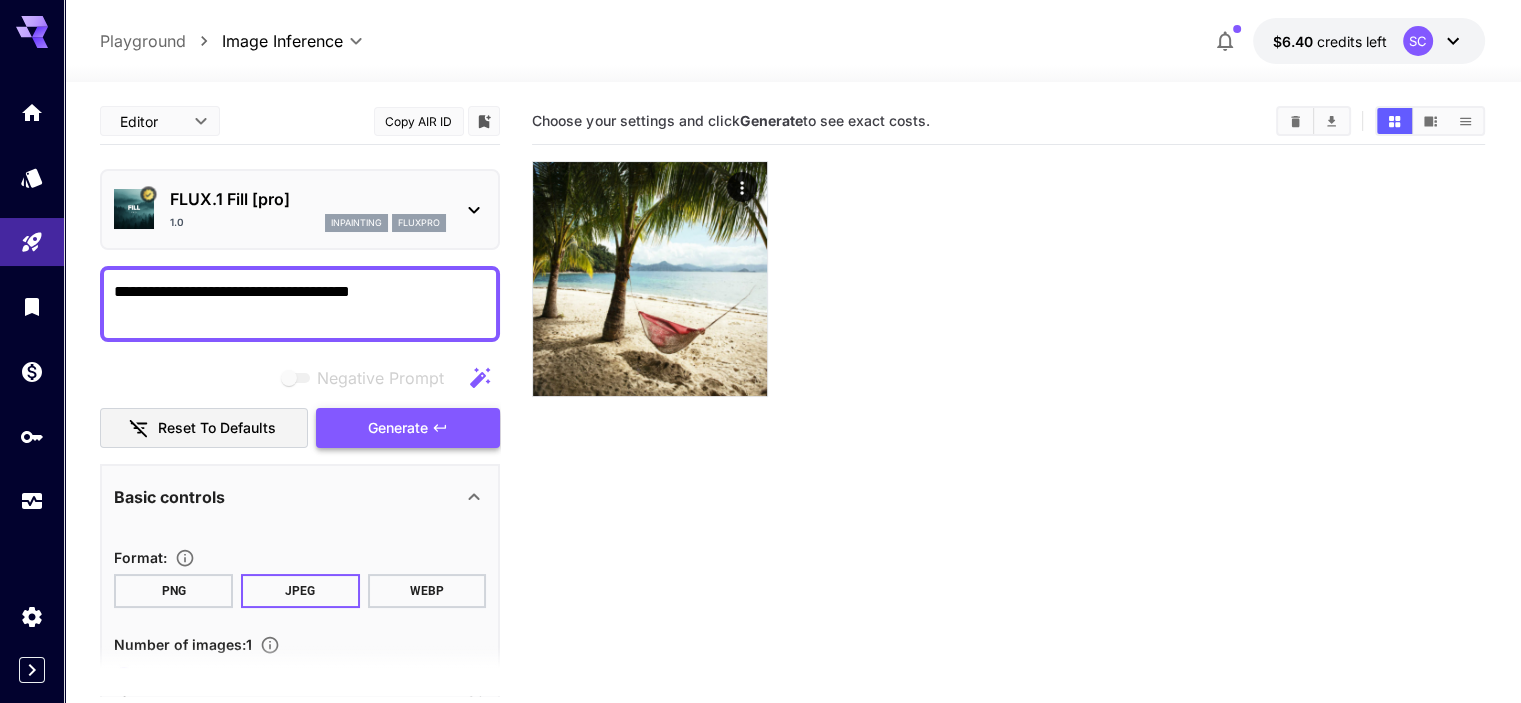 click on "Generate" at bounding box center [398, 428] 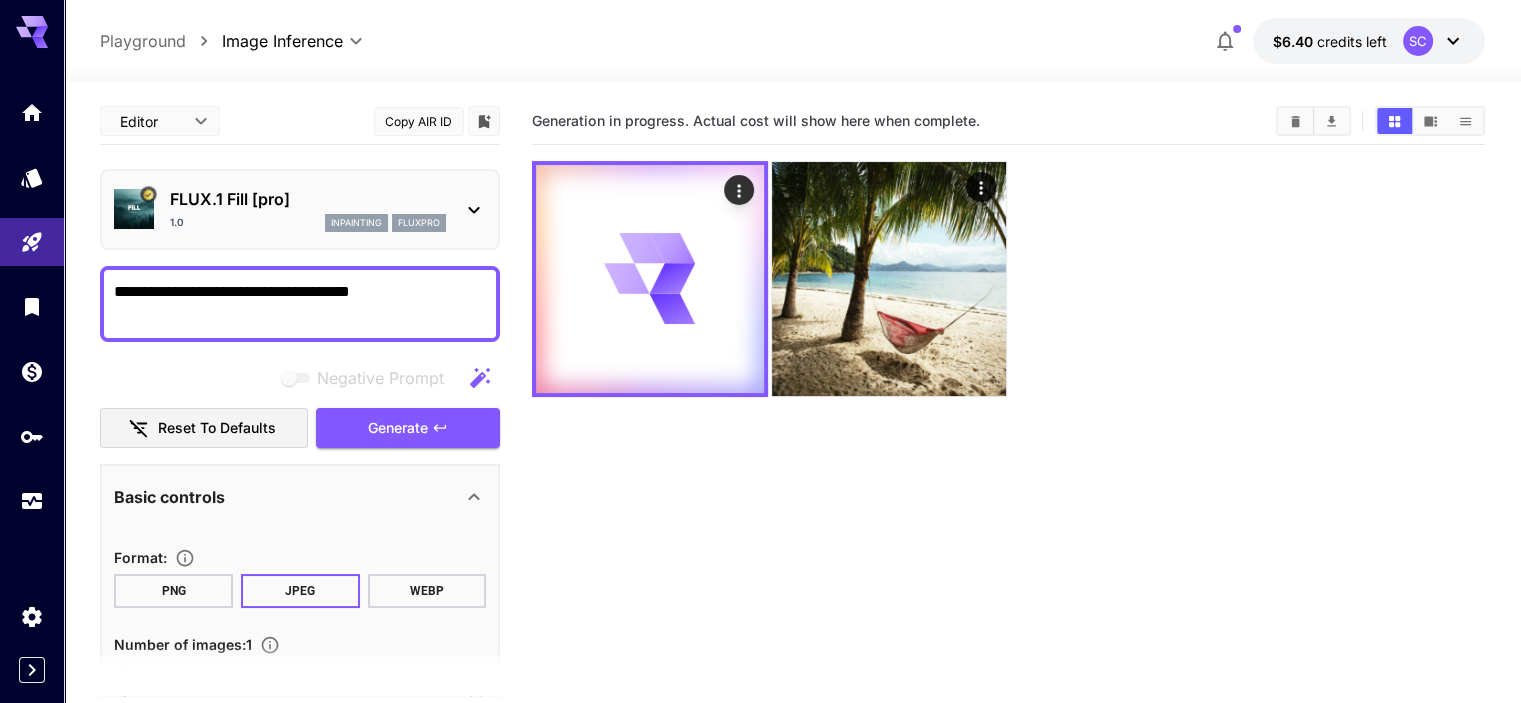 click on "Generation in progress. Actual cost will show here when complete." at bounding box center (1008, 449) 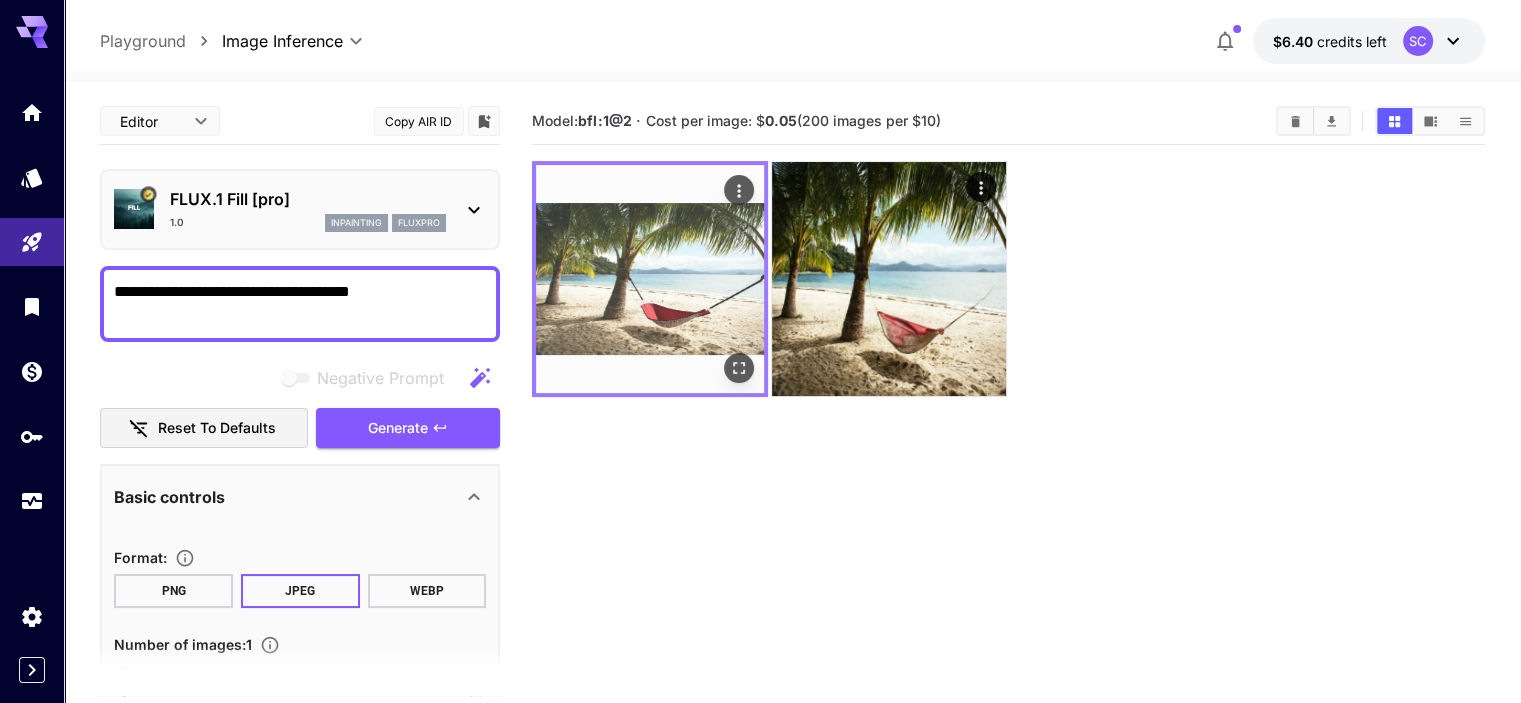 click 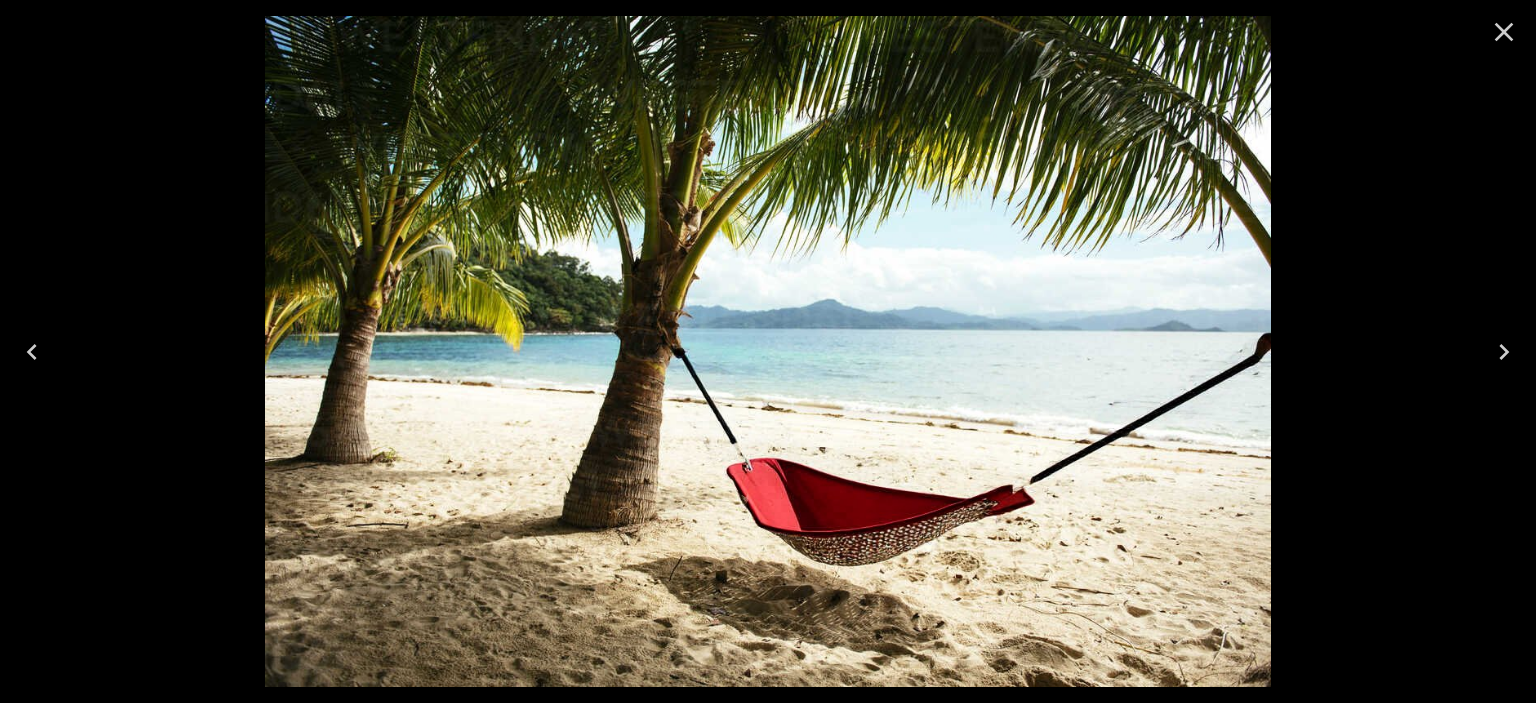 click 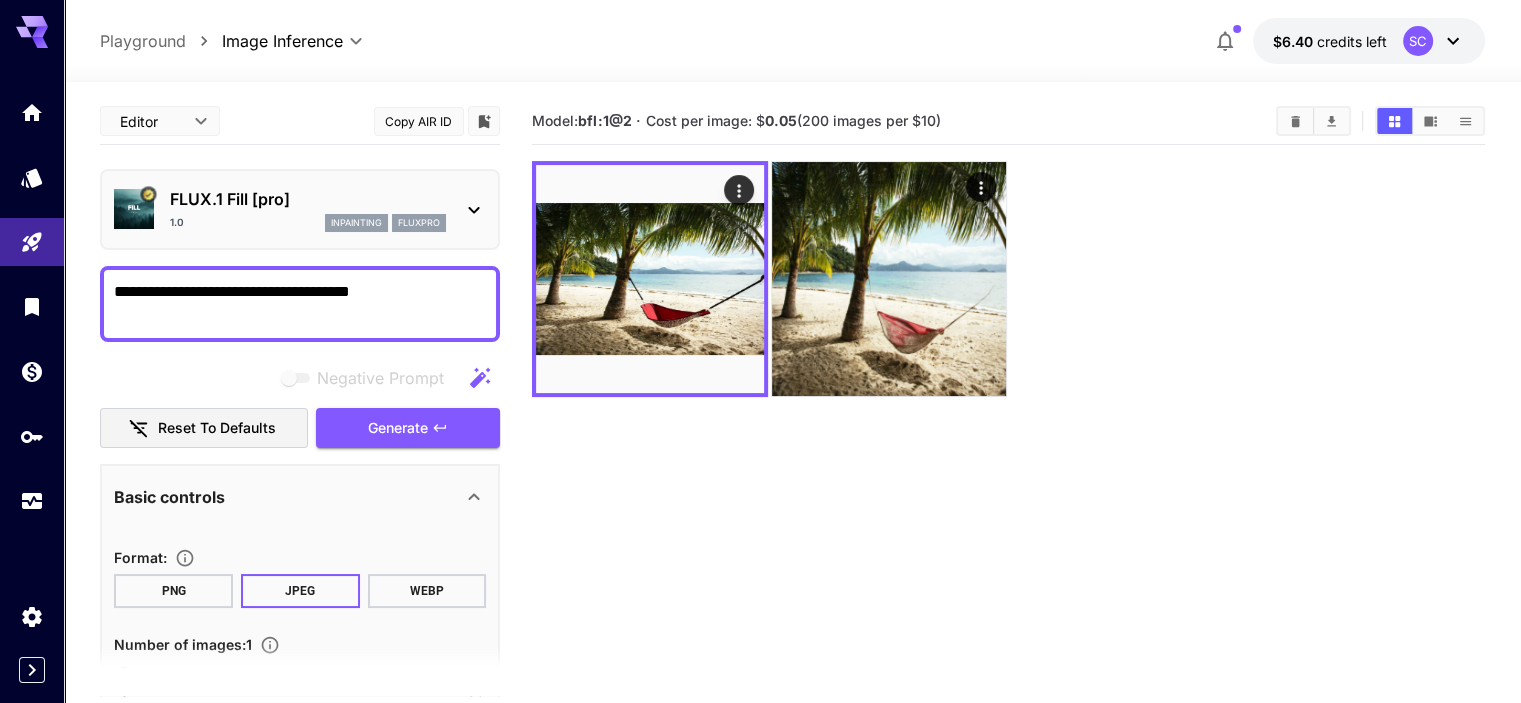 click on "Model:  bfl:1@2 · Cost per image: $ 0.05  (200 images per $10)" at bounding box center [1008, 449] 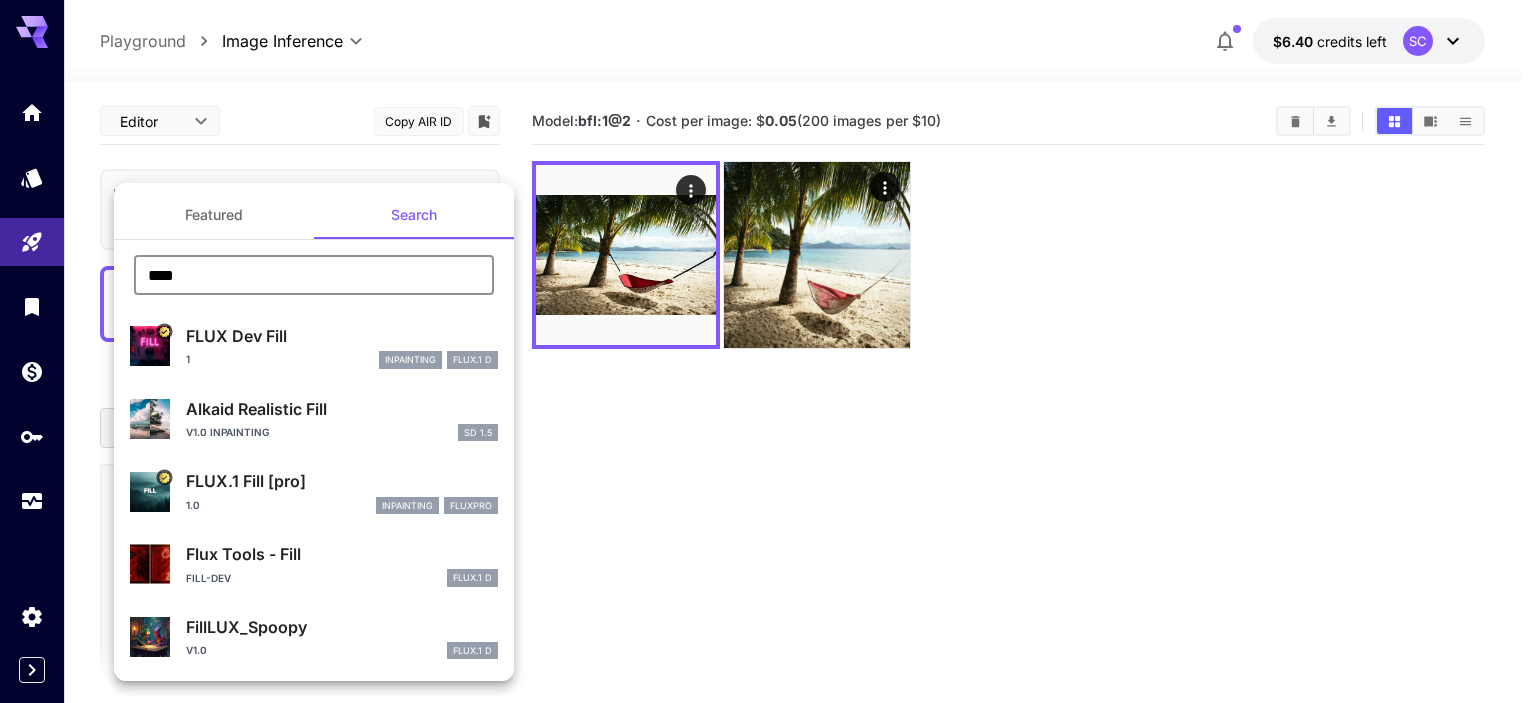 drag, startPoint x: 233, startPoint y: 280, endPoint x: 121, endPoint y: 279, distance: 112.00446 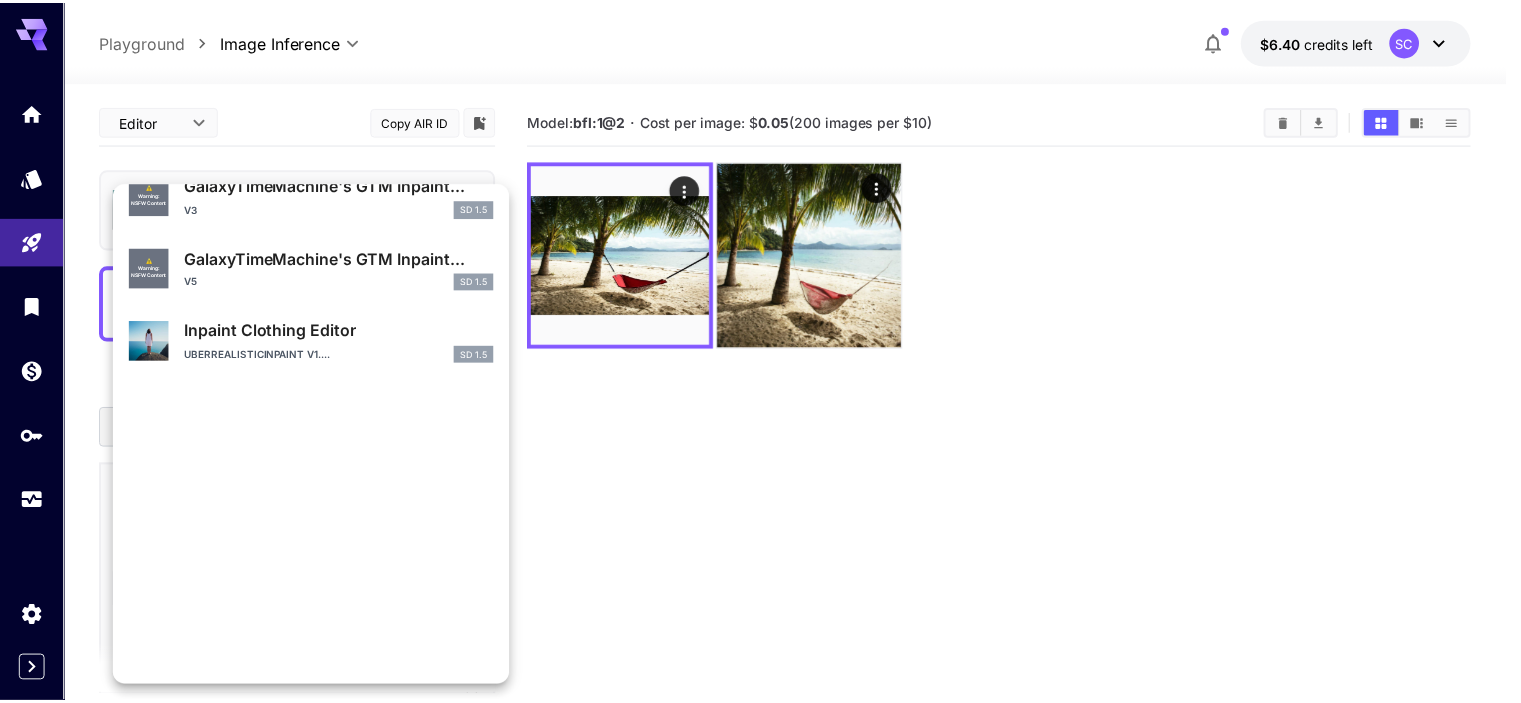 scroll, scrollTop: 0, scrollLeft: 0, axis: both 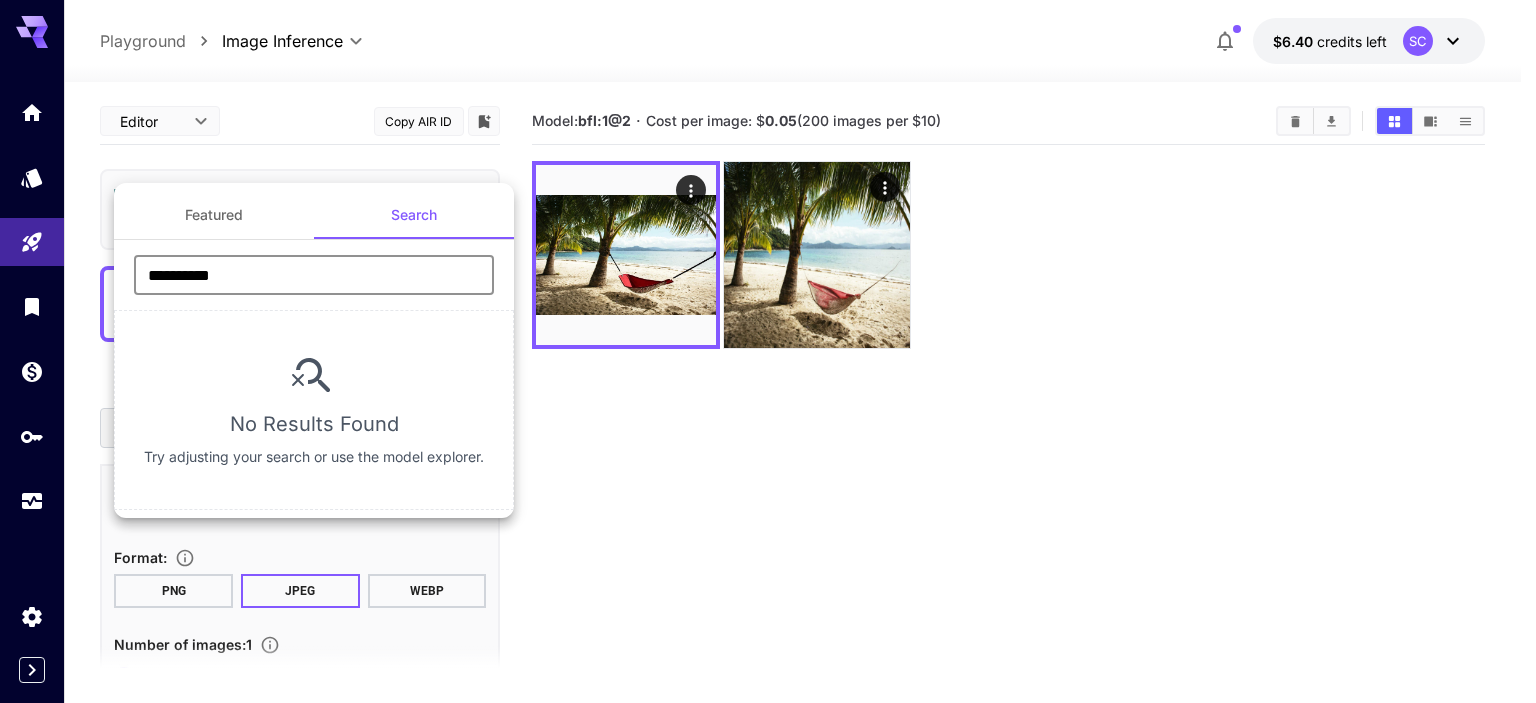 type on "**********" 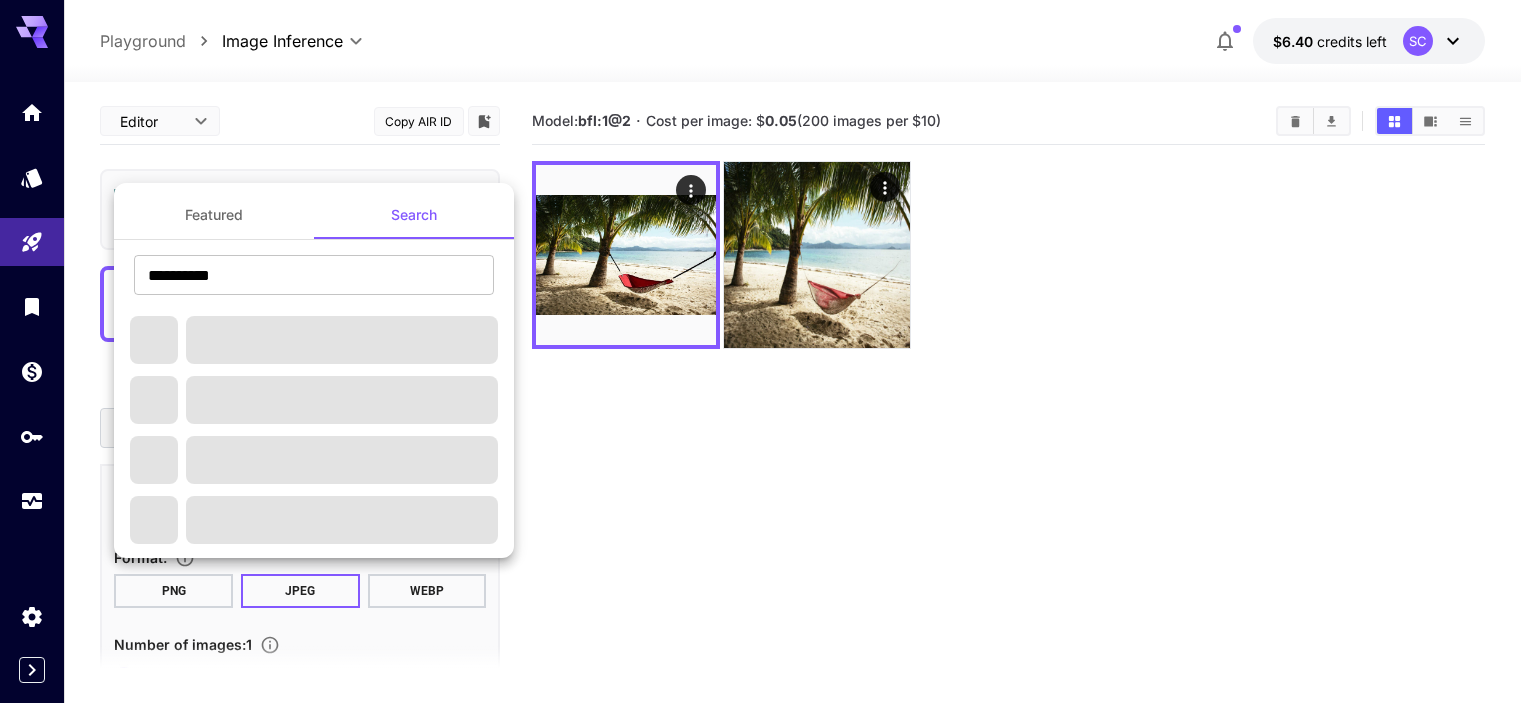 click at bounding box center [768, 351] 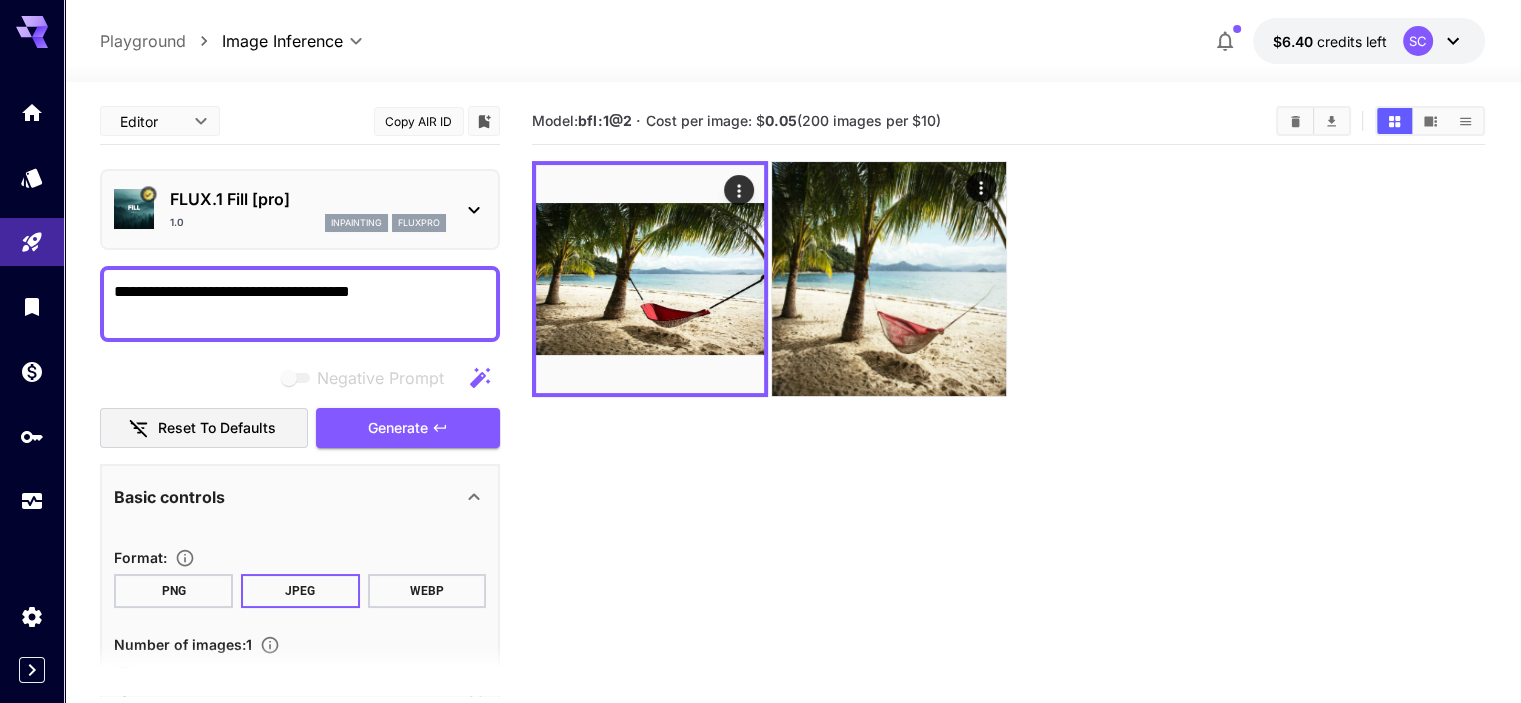 click on "FLUX.1 Fill [pro]" at bounding box center (308, 199) 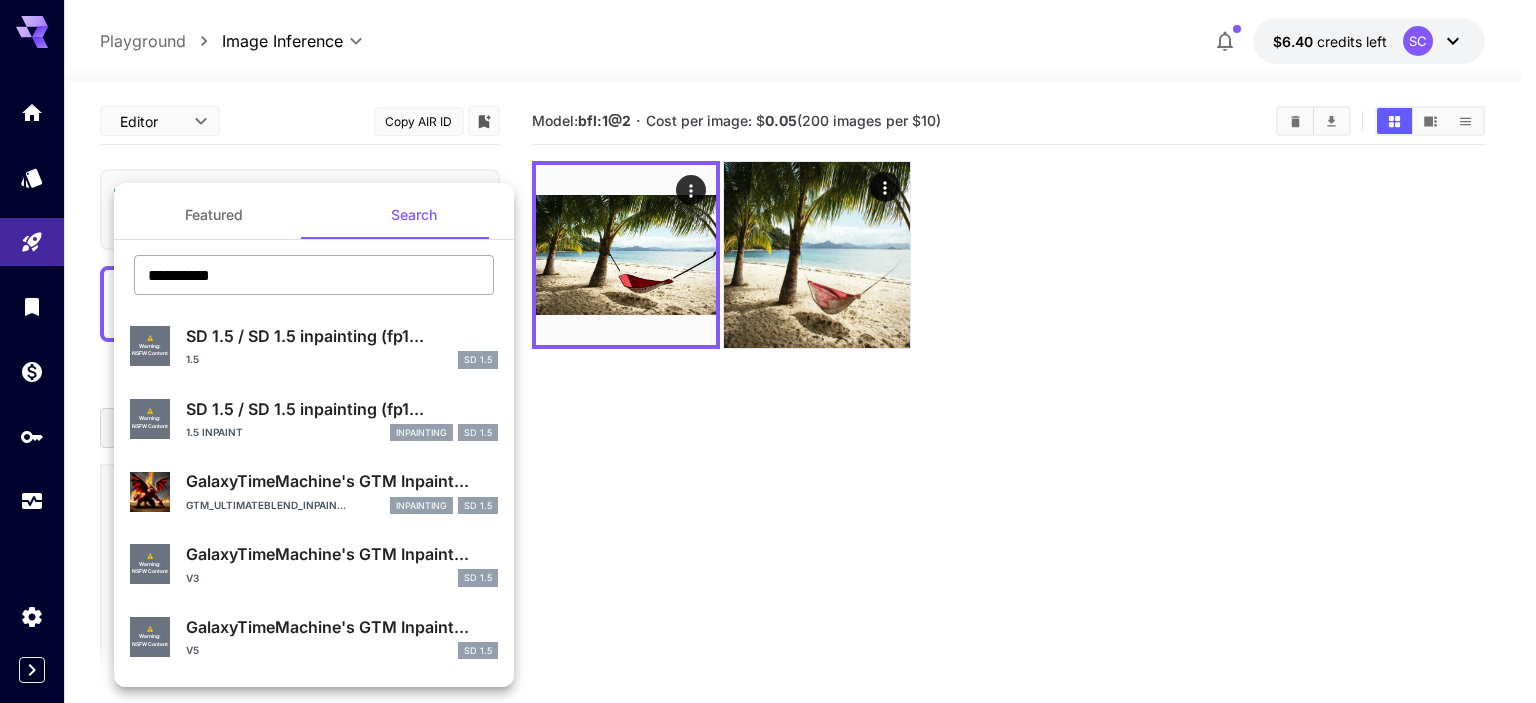 click on "**********" at bounding box center (314, 275) 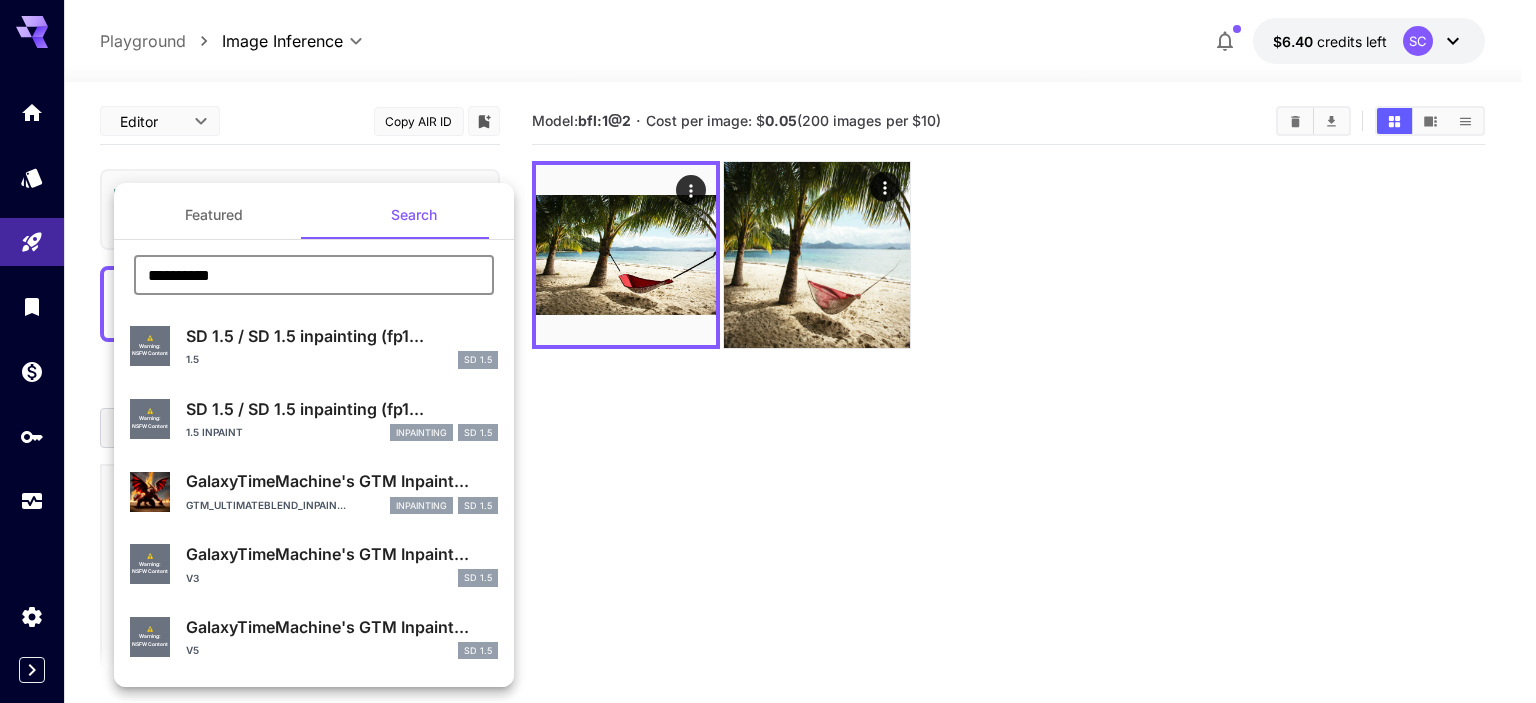click at bounding box center [768, 351] 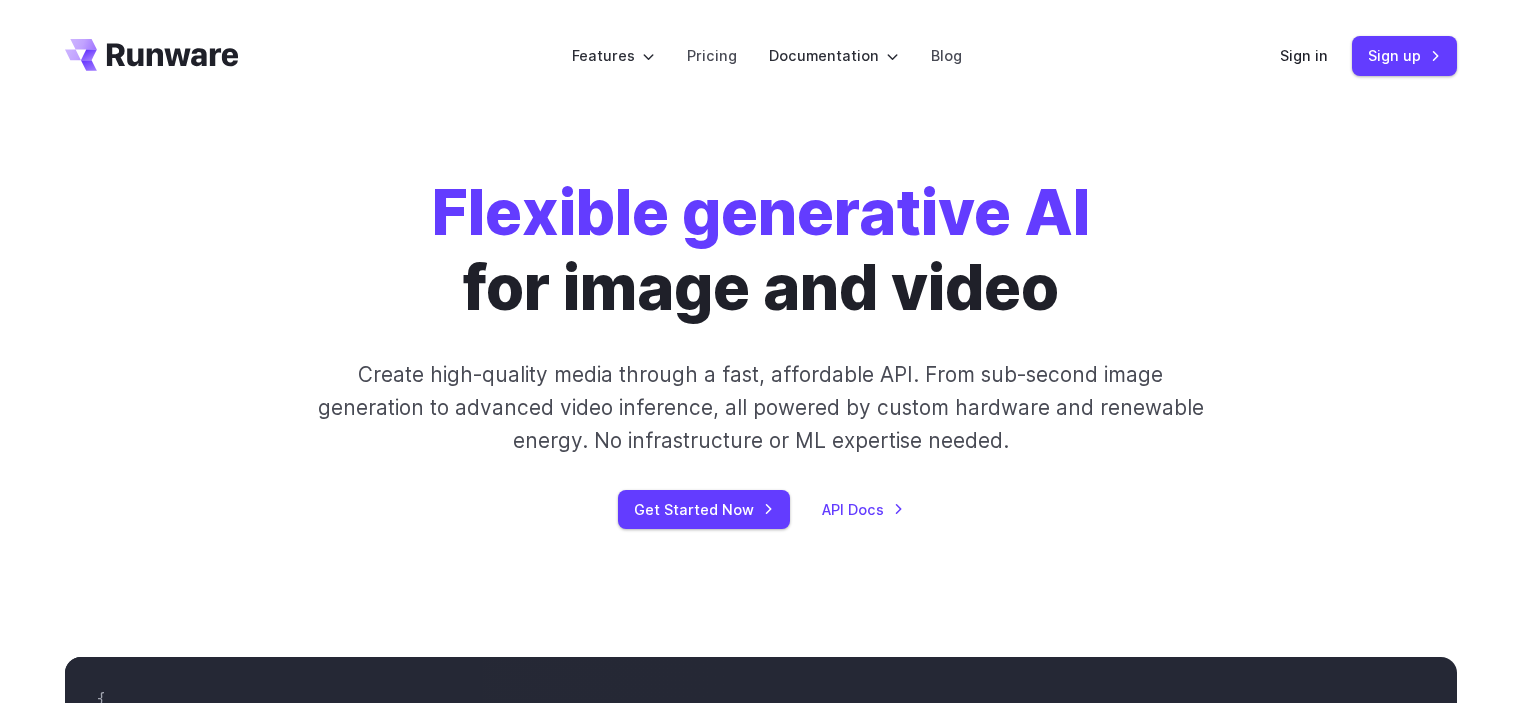 scroll, scrollTop: 0, scrollLeft: 0, axis: both 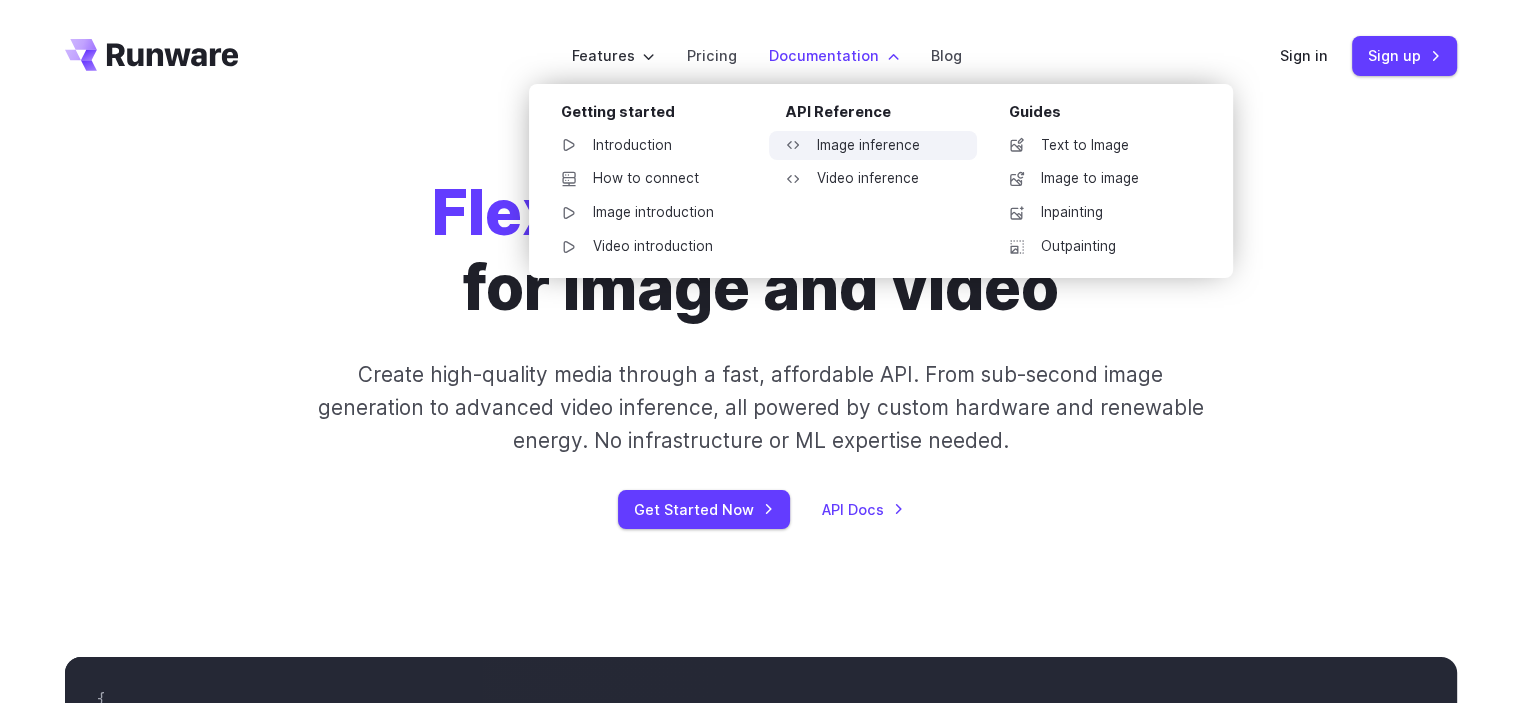 click on "Image inference" at bounding box center (873, 146) 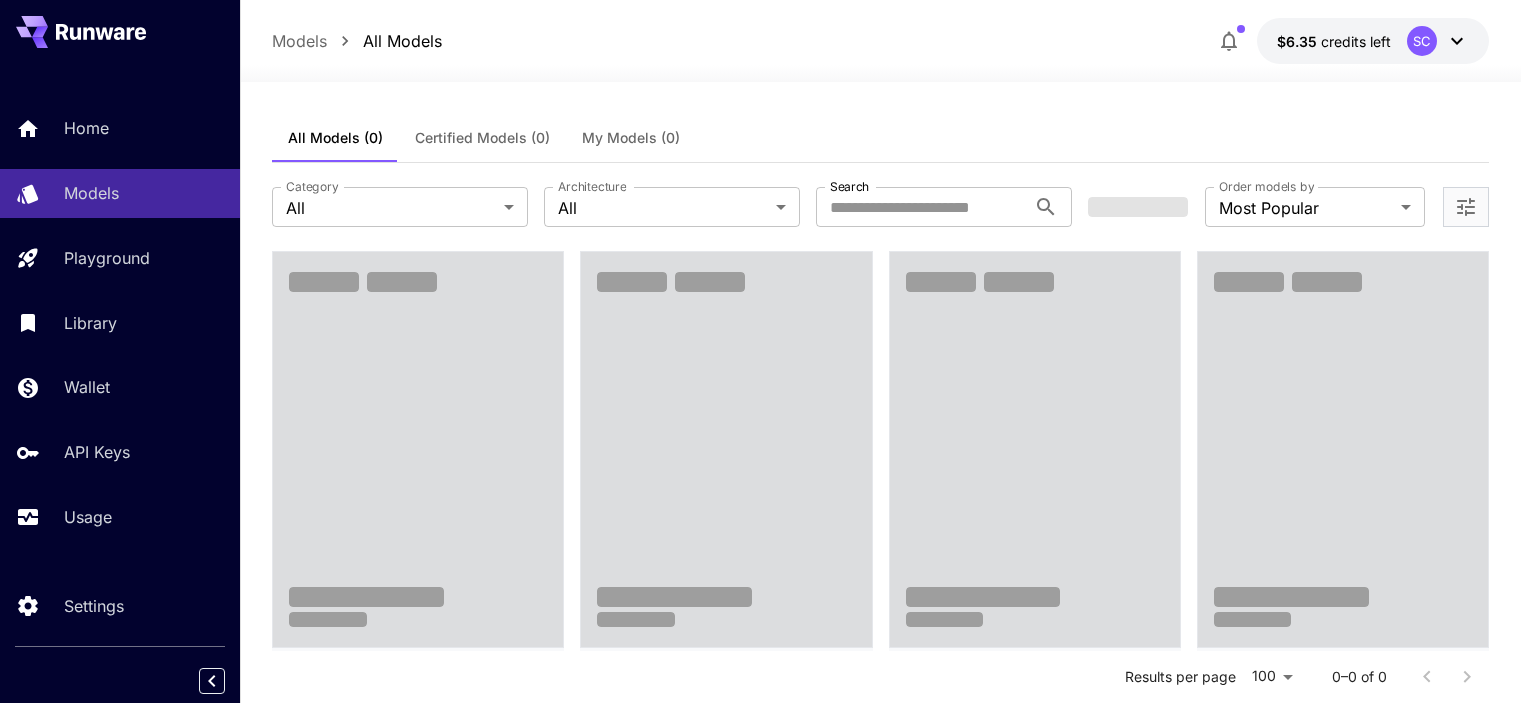 scroll, scrollTop: 0, scrollLeft: 0, axis: both 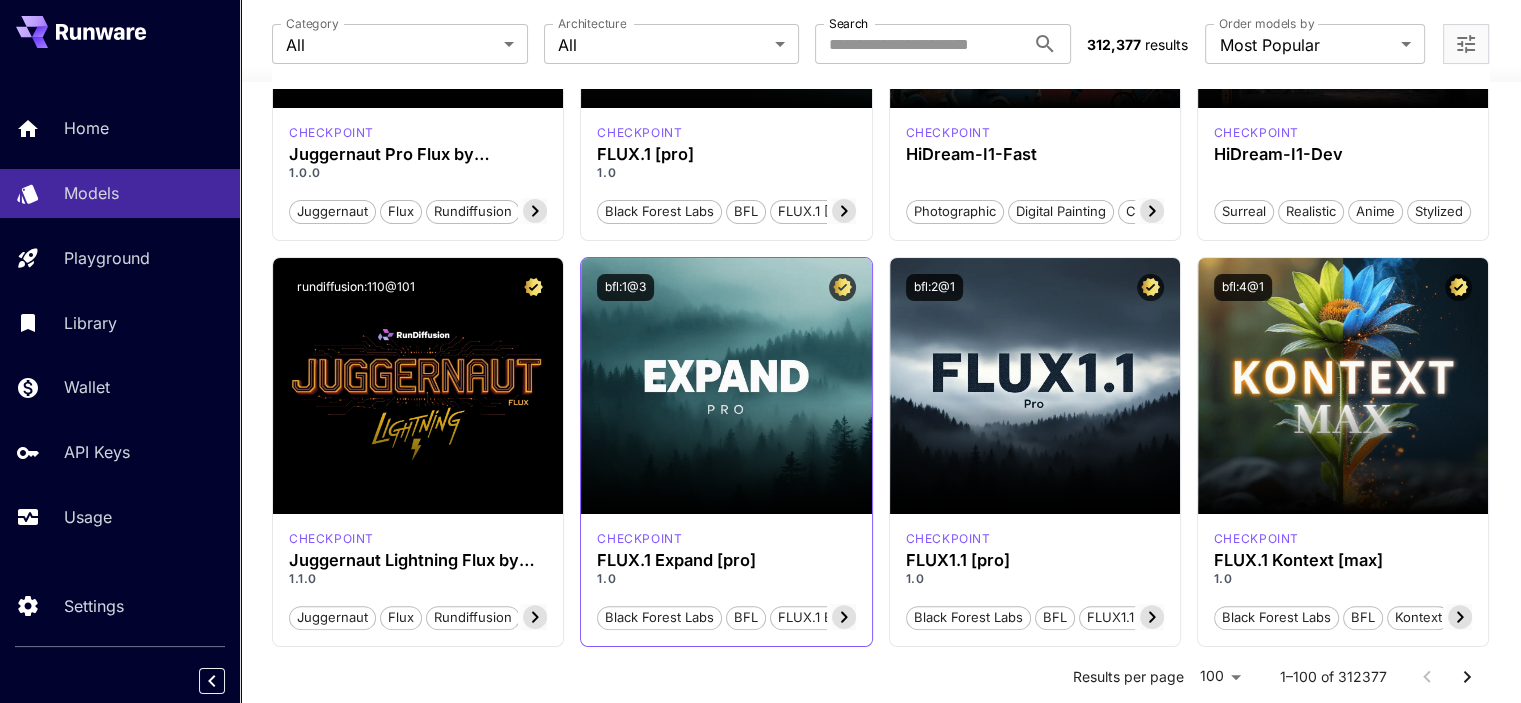click 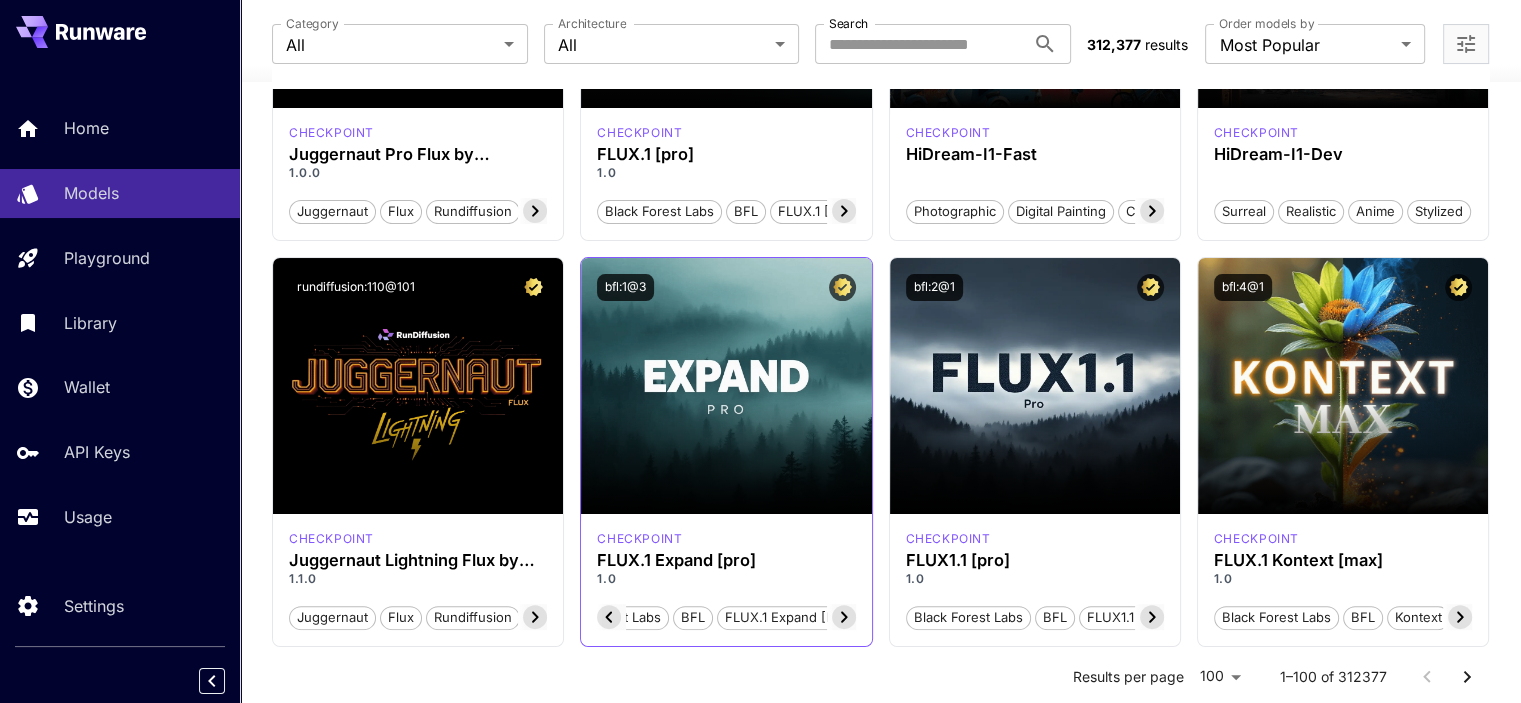 click 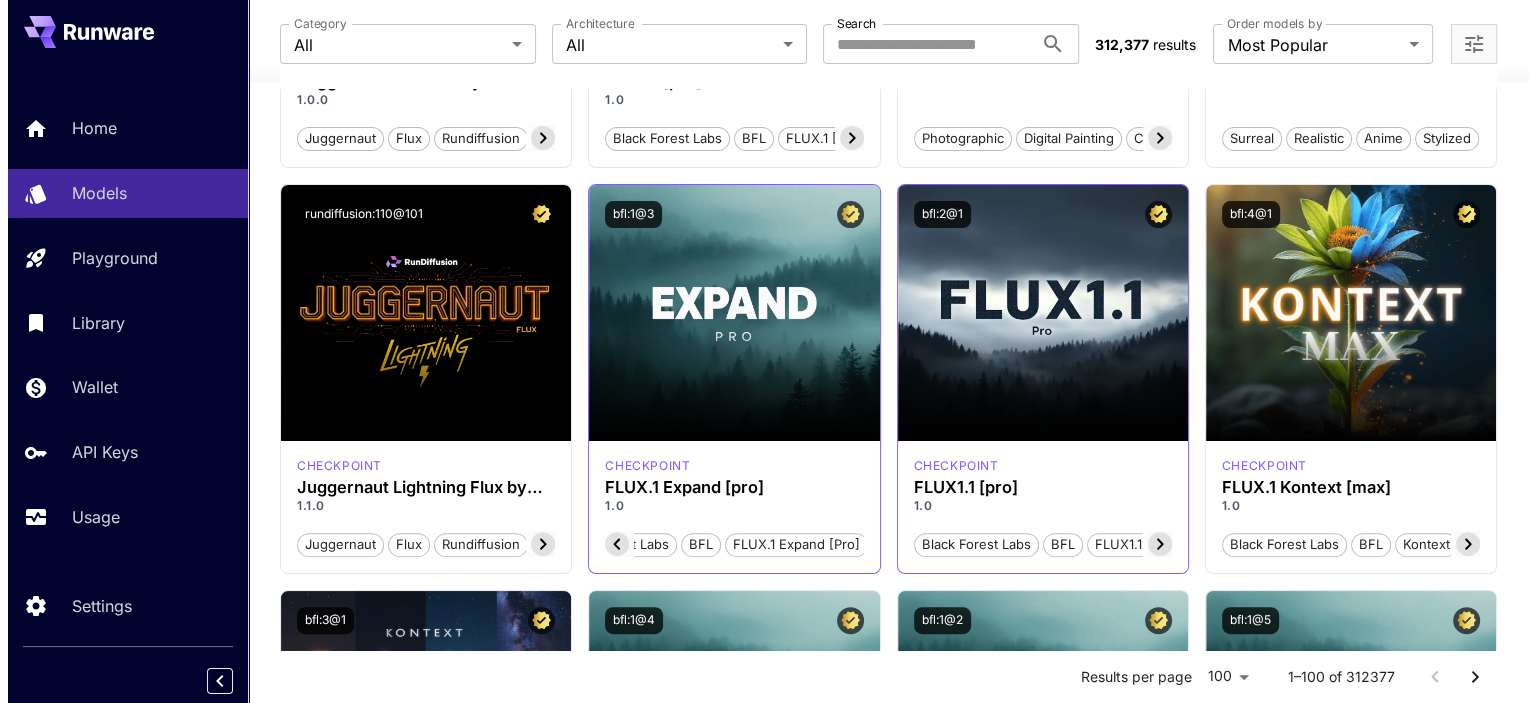 scroll, scrollTop: 0, scrollLeft: 0, axis: both 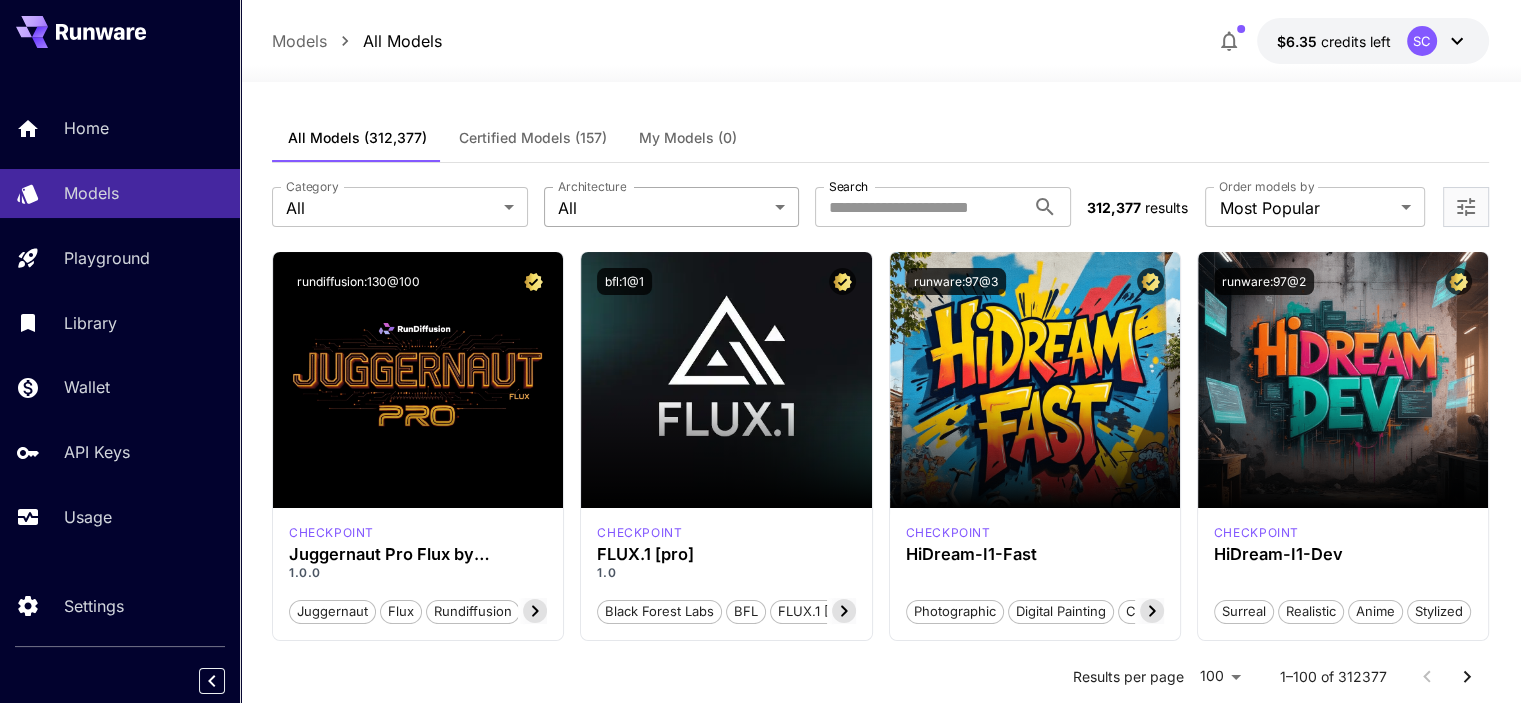 click on "**********" at bounding box center (760, 9145) 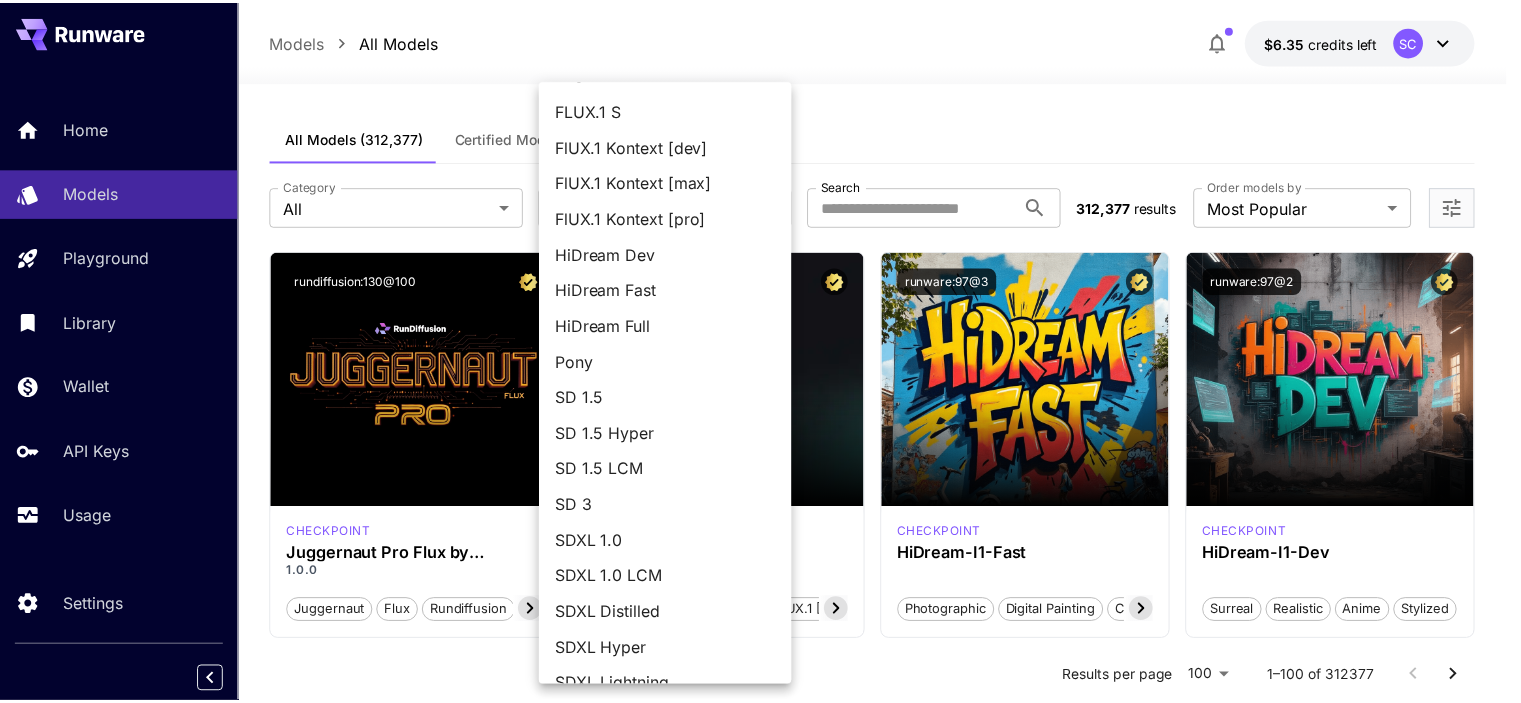 scroll, scrollTop: 128, scrollLeft: 0, axis: vertical 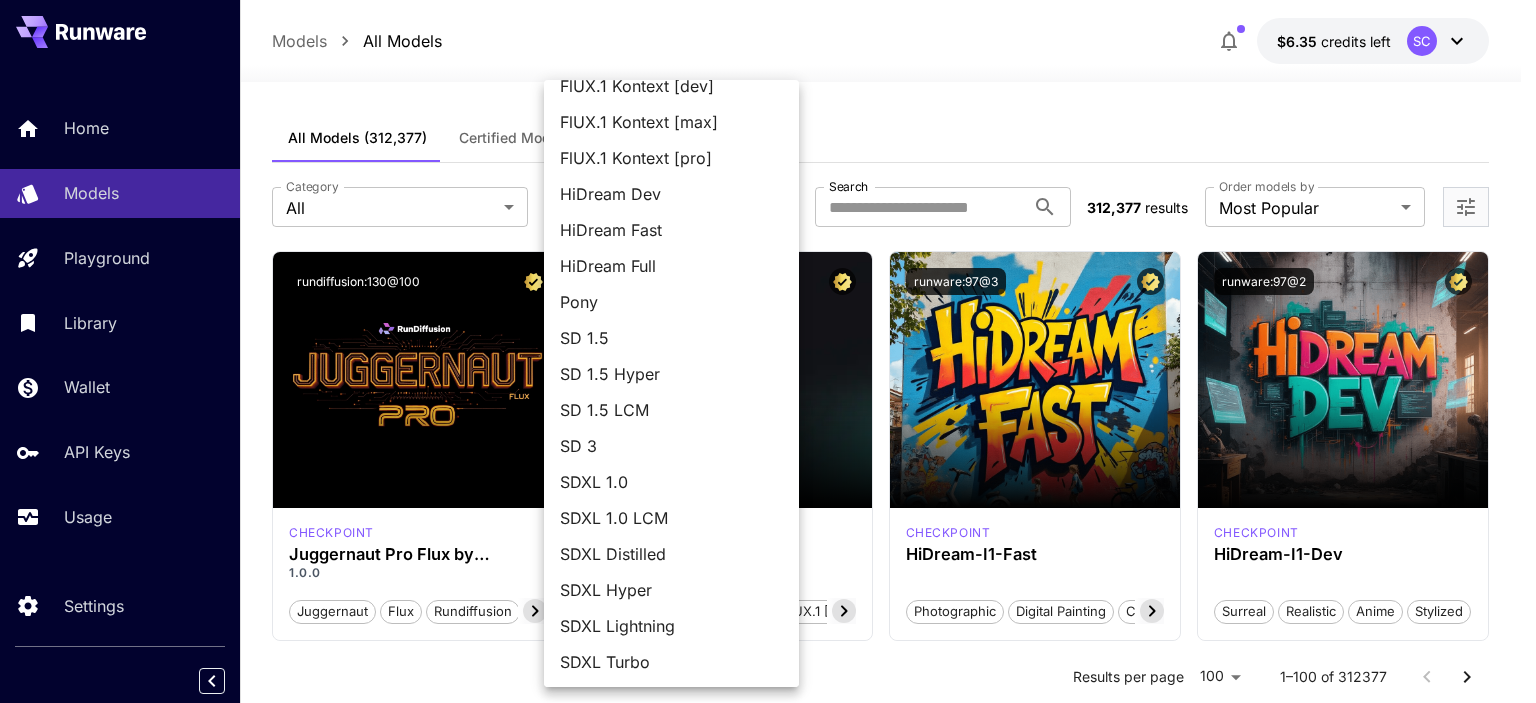 click at bounding box center (768, 351) 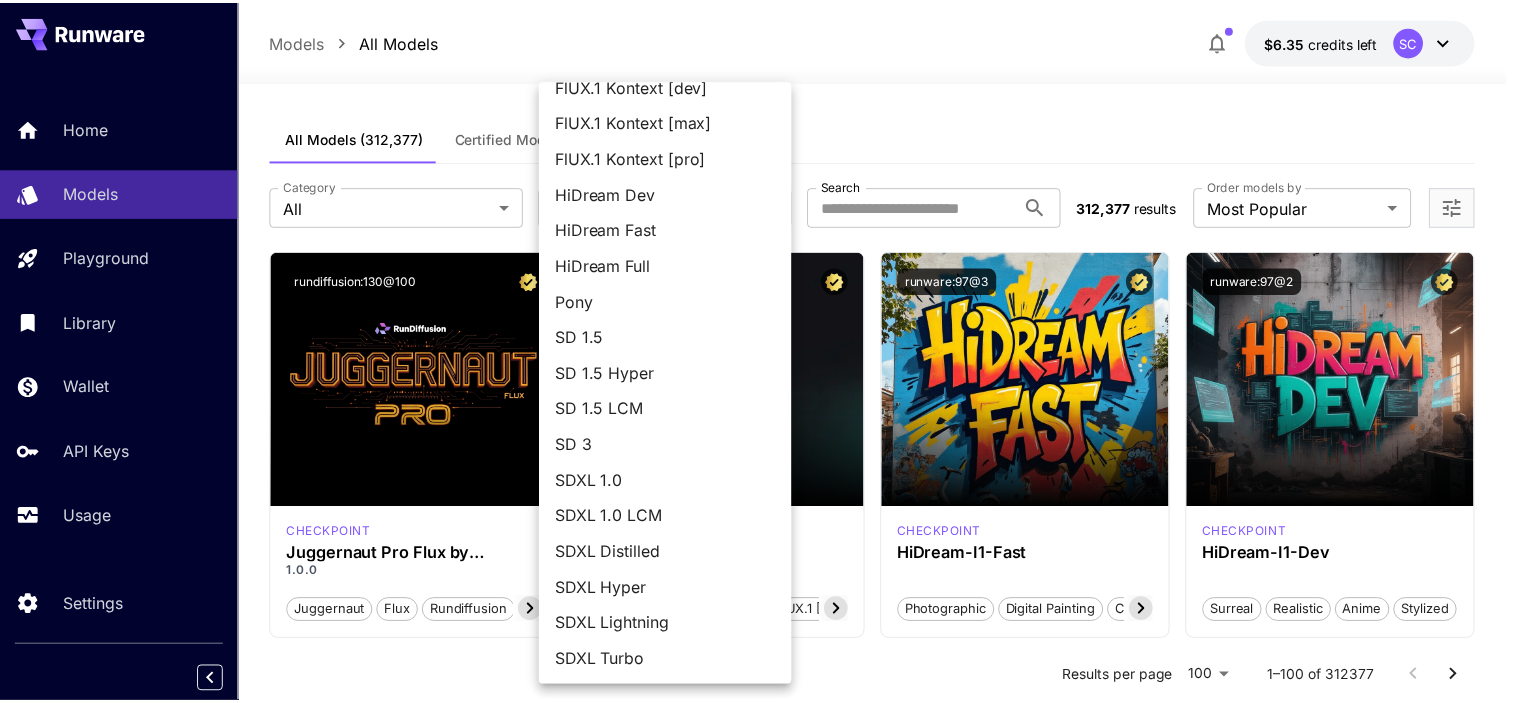 scroll, scrollTop: 0, scrollLeft: 78, axis: horizontal 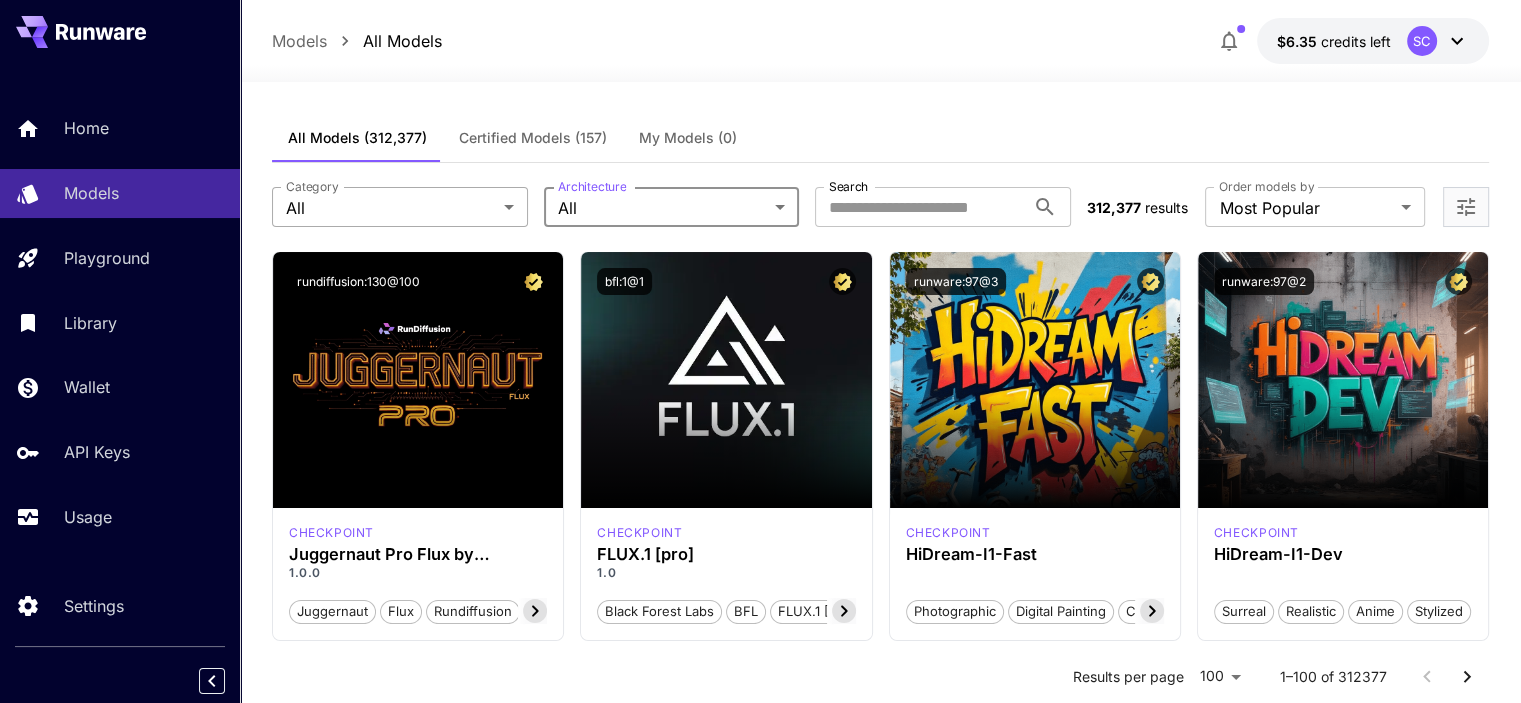 click on "**********" at bounding box center [760, 9145] 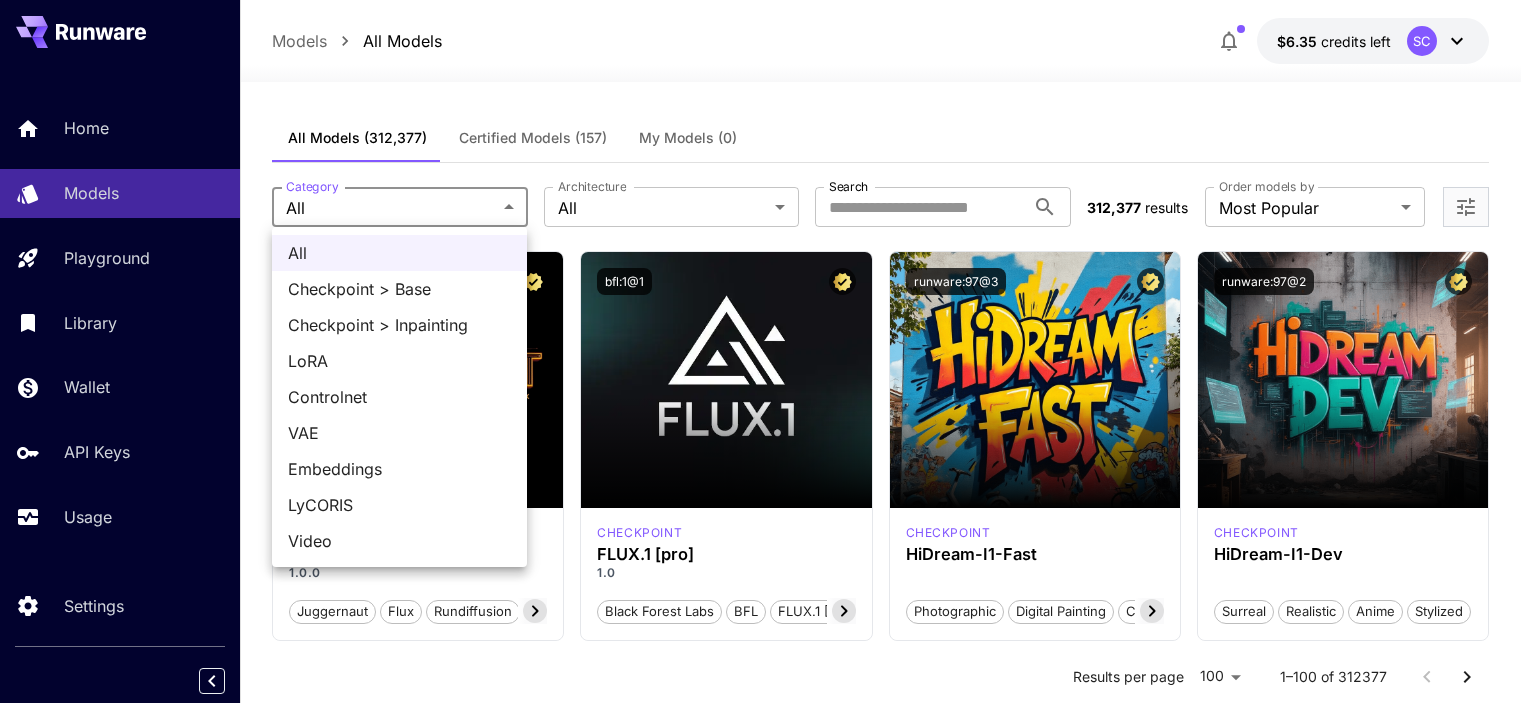 click on "Checkpoint > Inpainting" at bounding box center (399, 325) 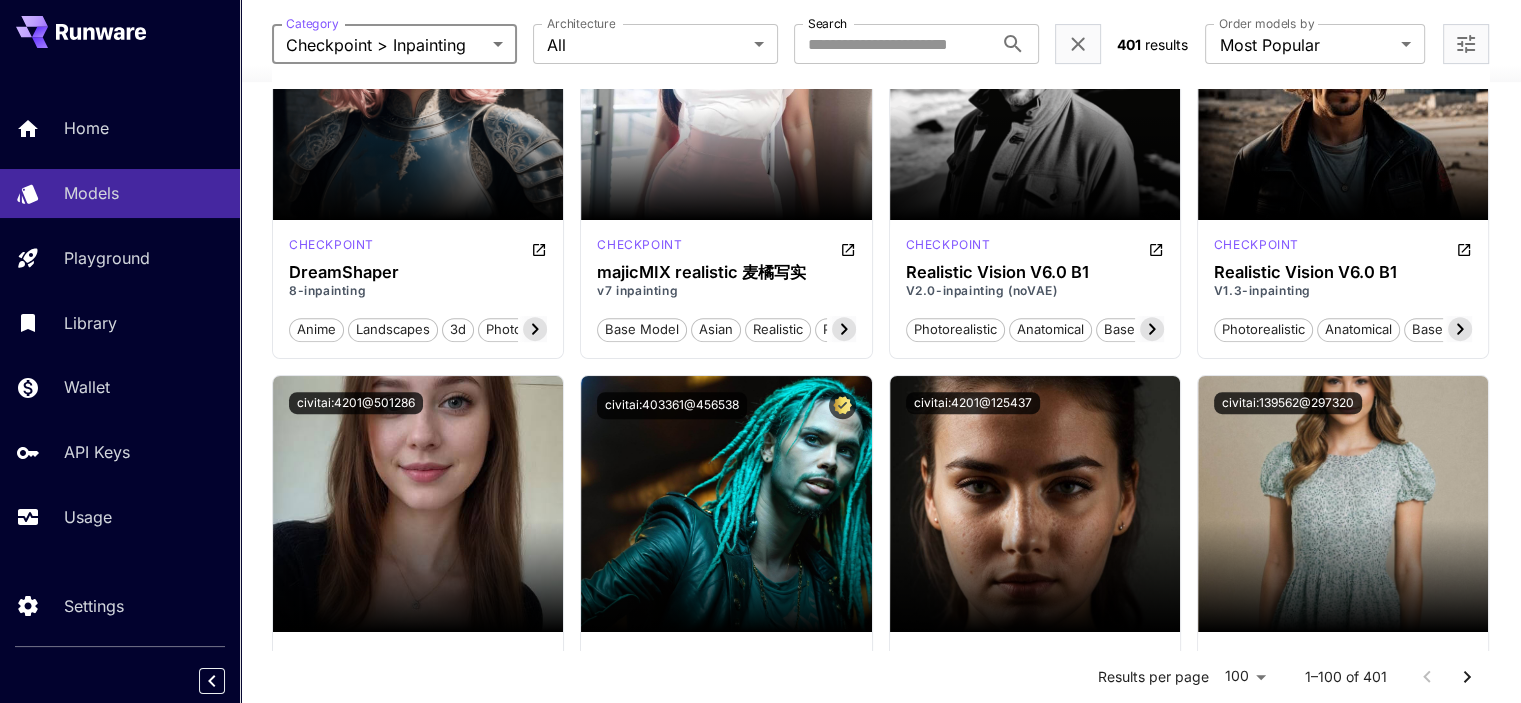scroll, scrollTop: 0, scrollLeft: 0, axis: both 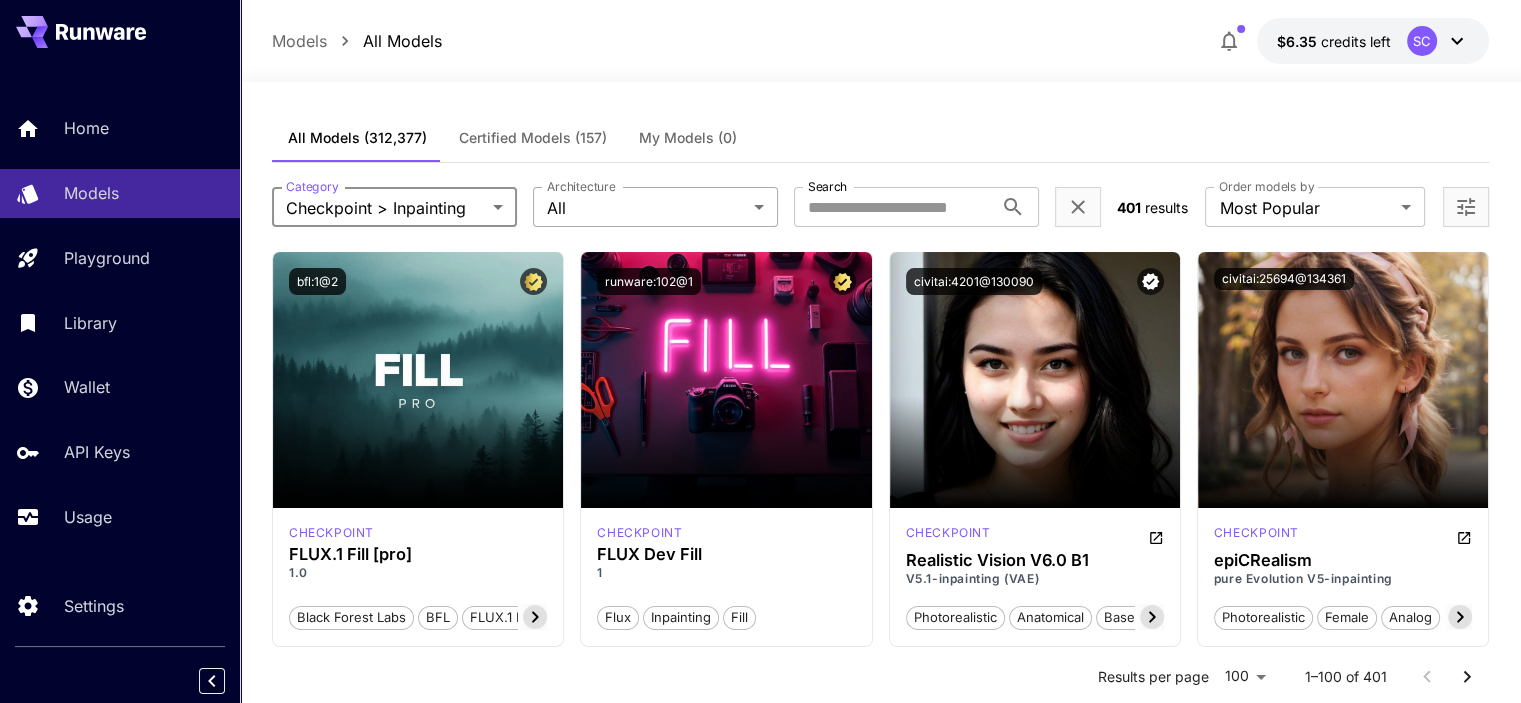 click on "**********" at bounding box center (760, 8350) 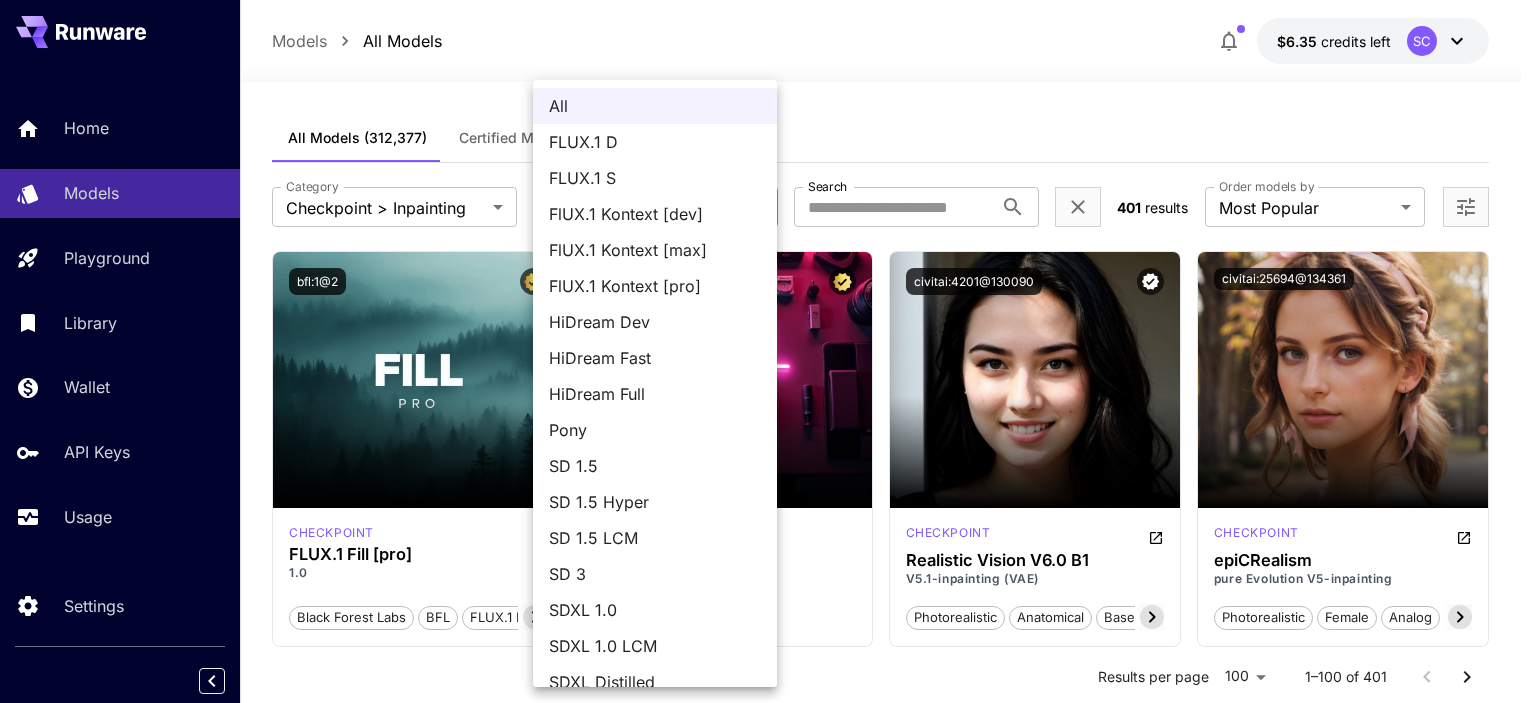 click at bounding box center [768, 351] 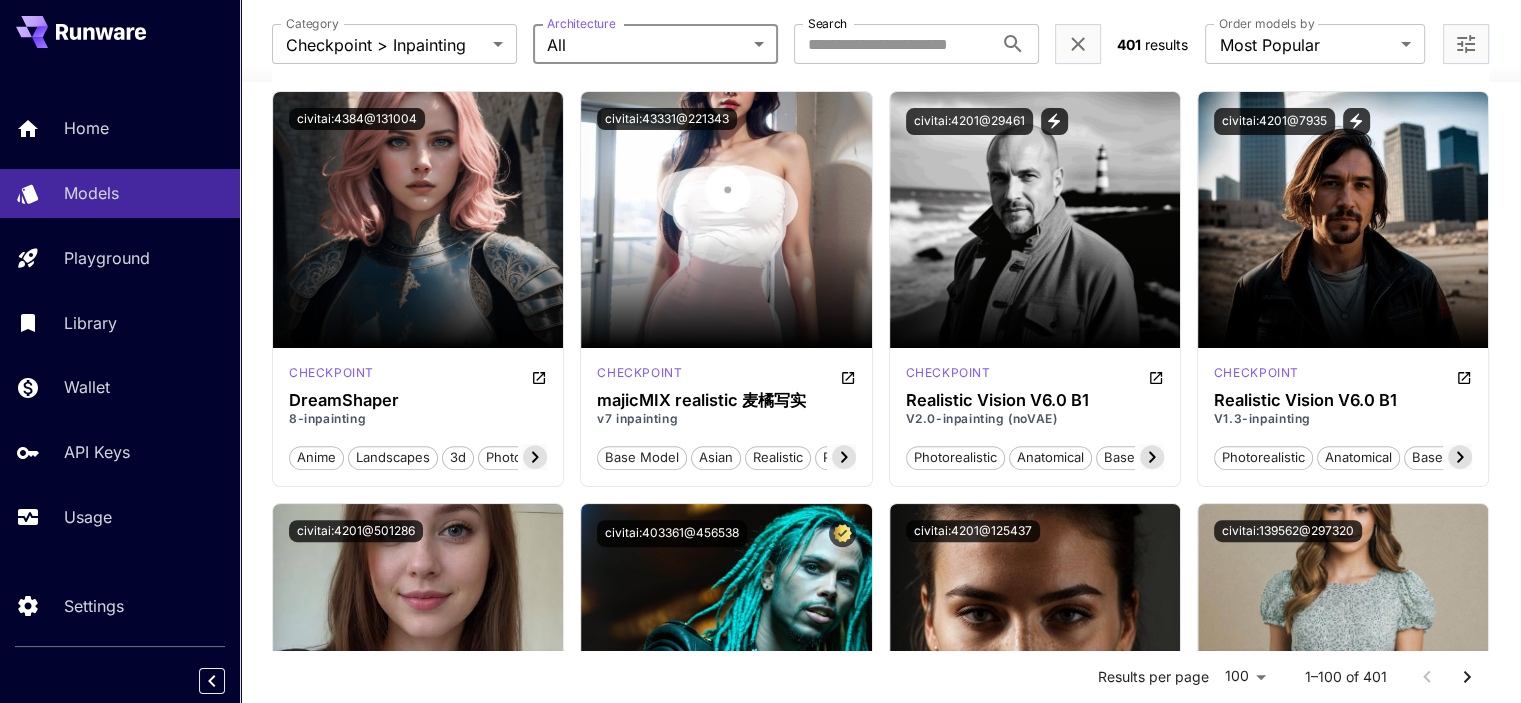 scroll, scrollTop: 0, scrollLeft: 0, axis: both 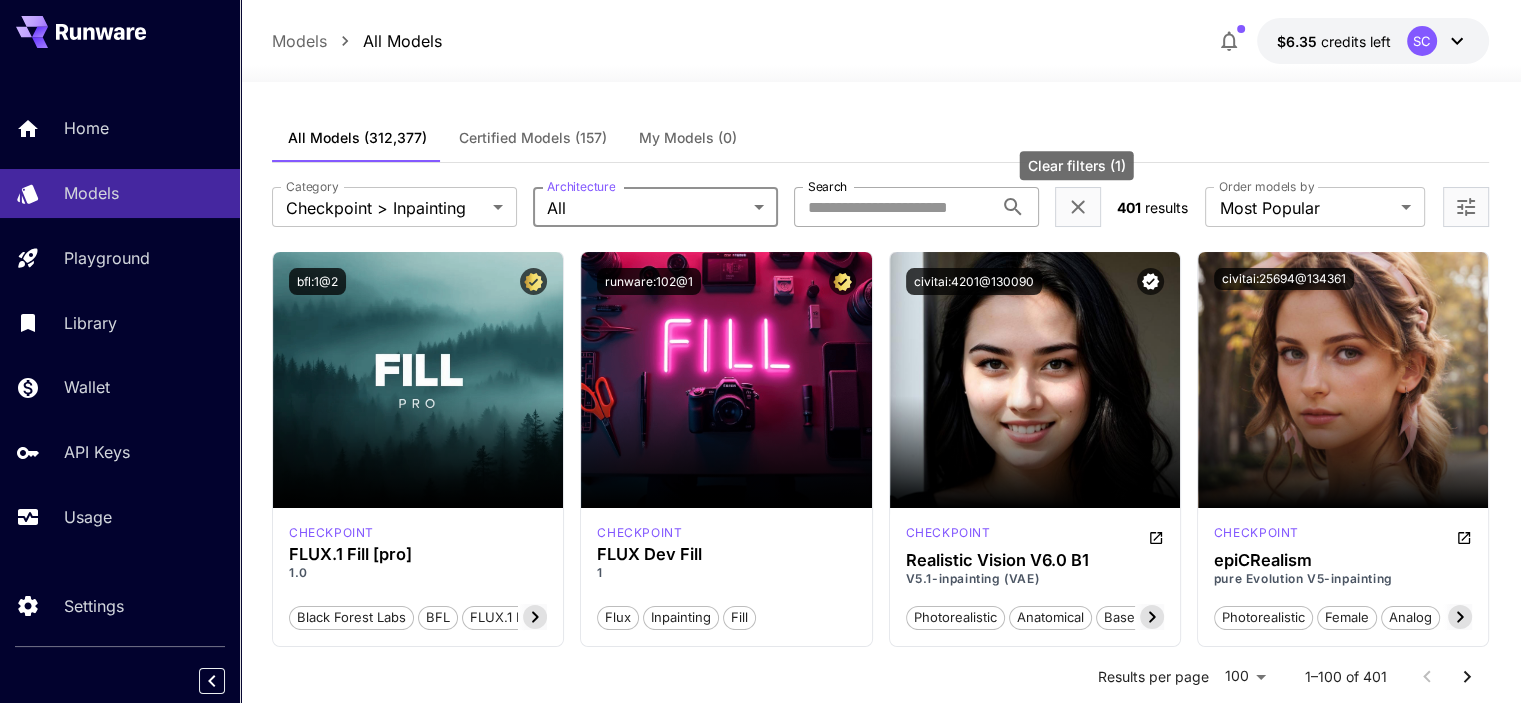 click 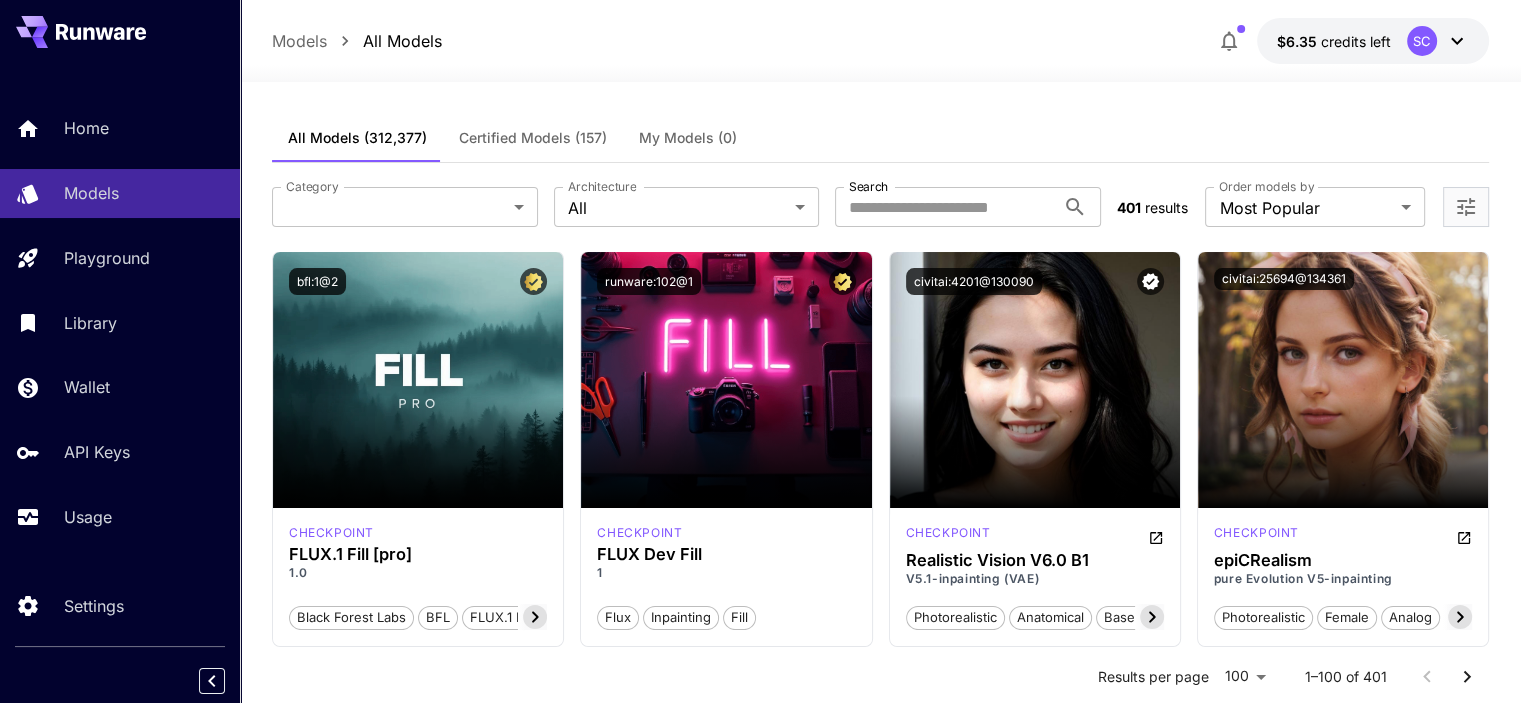 click on "All Models (312,377) Certified Models (157) My Models (0)" at bounding box center [880, 138] 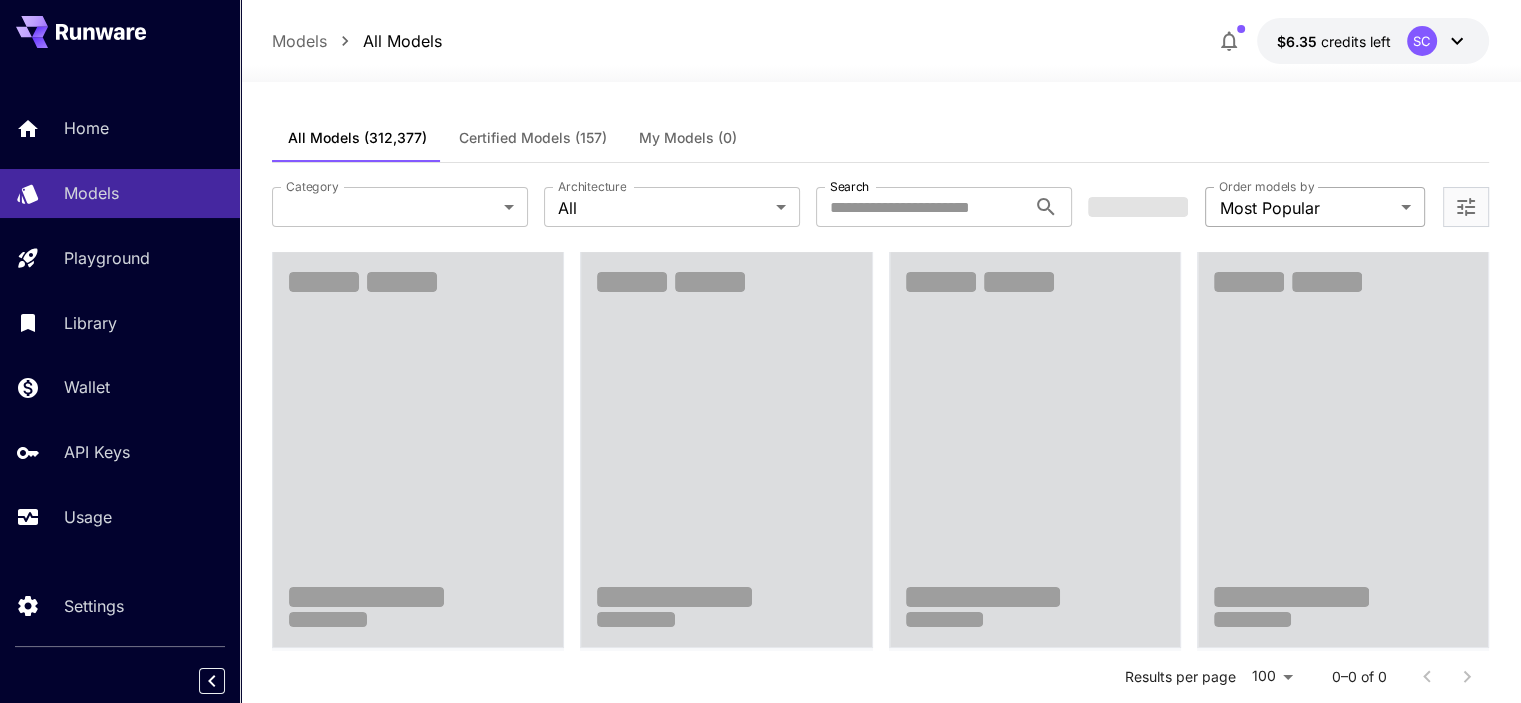 click on "**********" at bounding box center [760, 1337] 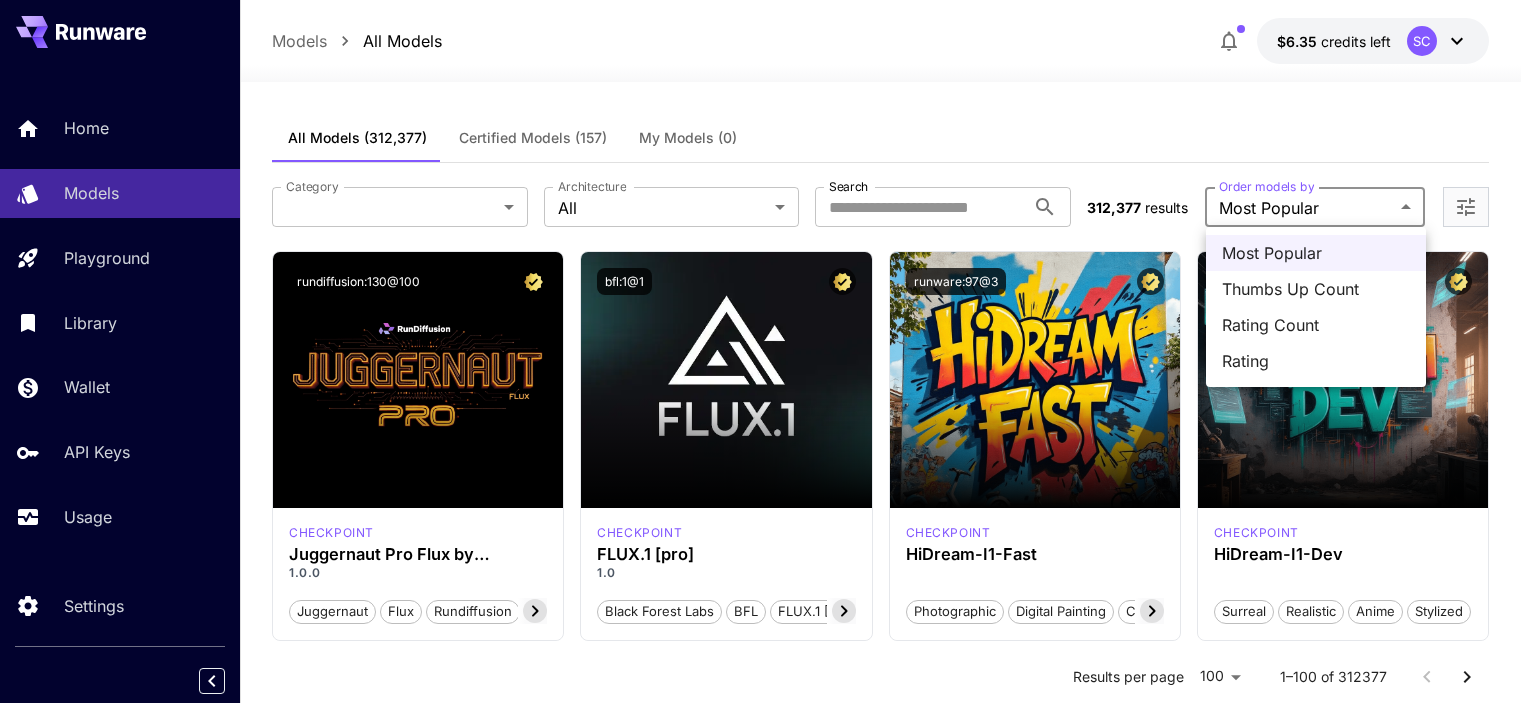 click at bounding box center [768, 351] 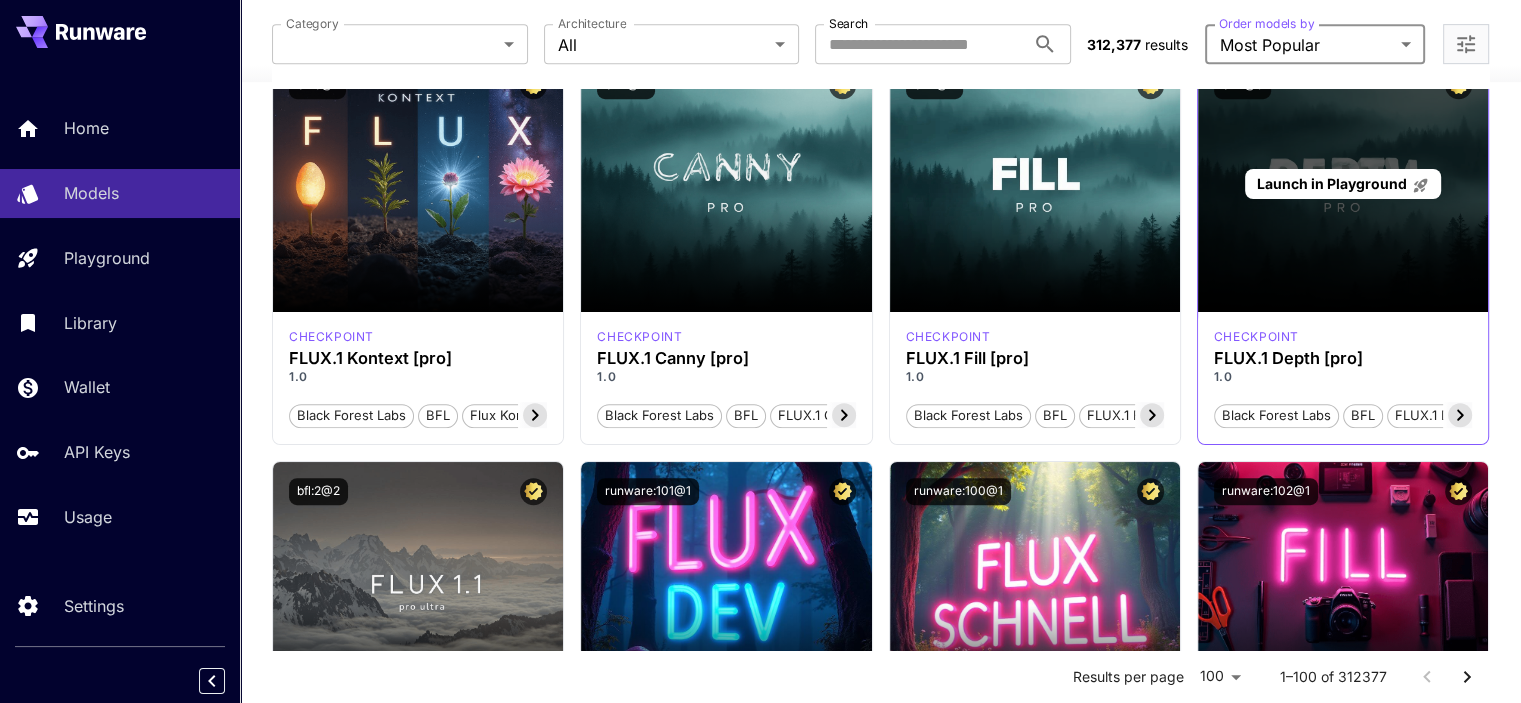 scroll, scrollTop: 900, scrollLeft: 0, axis: vertical 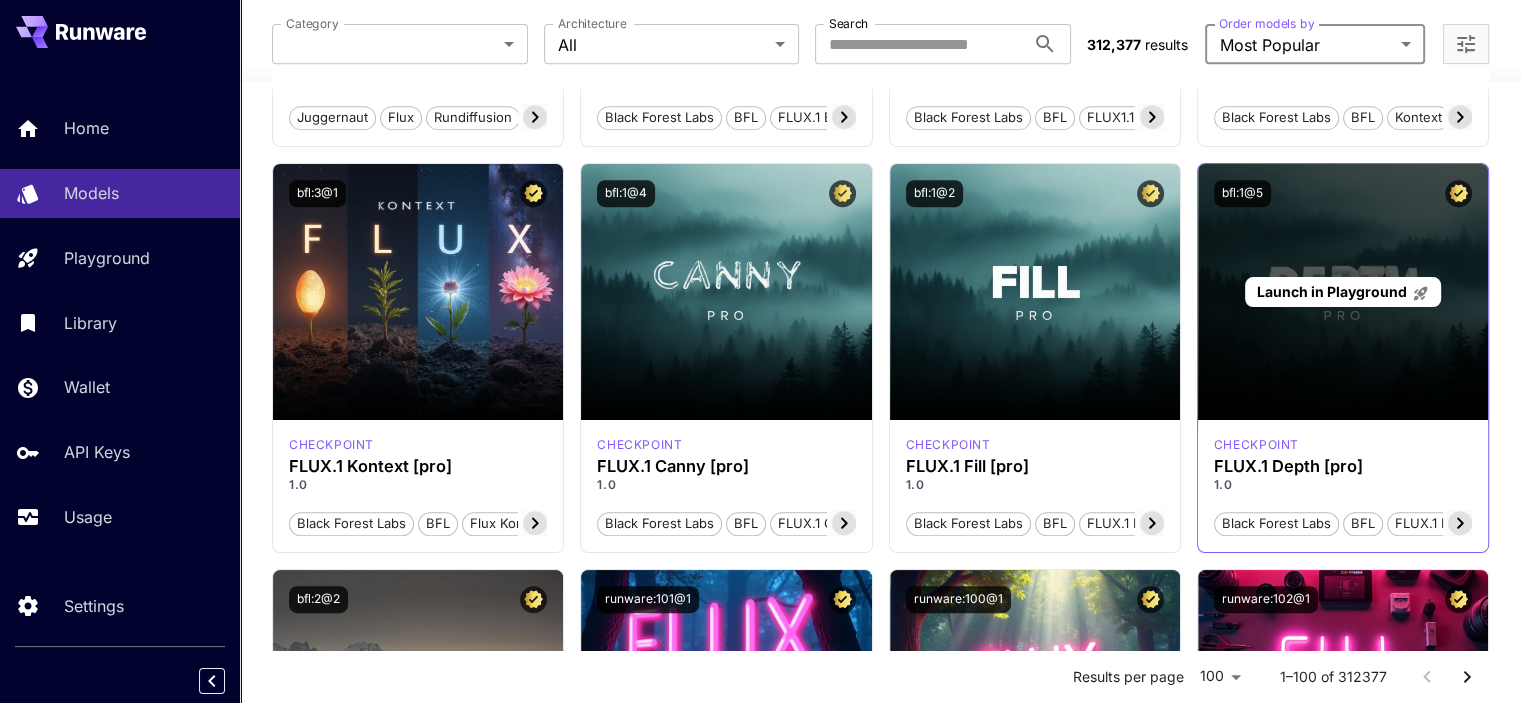 click on "Launch in Playground" at bounding box center [1342, 291] 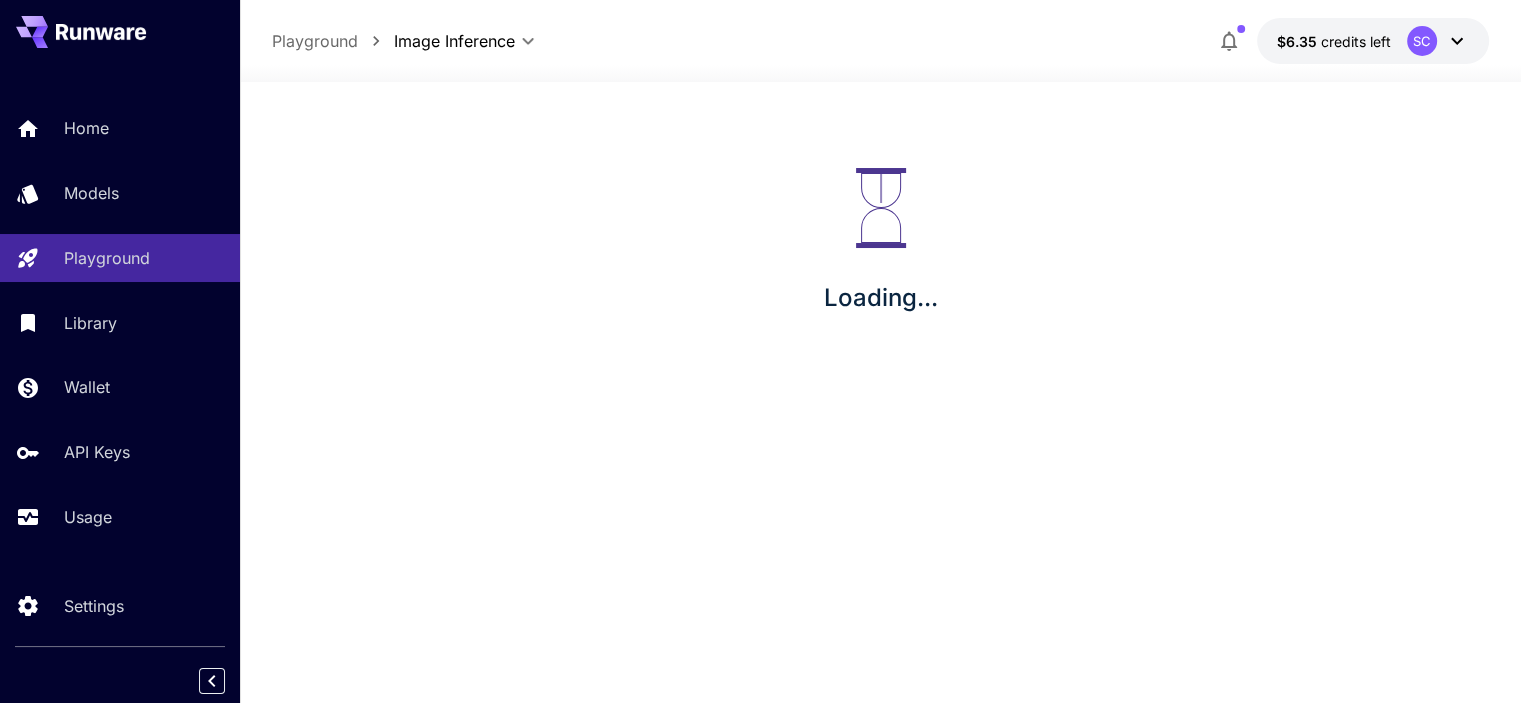 scroll, scrollTop: 0, scrollLeft: 0, axis: both 